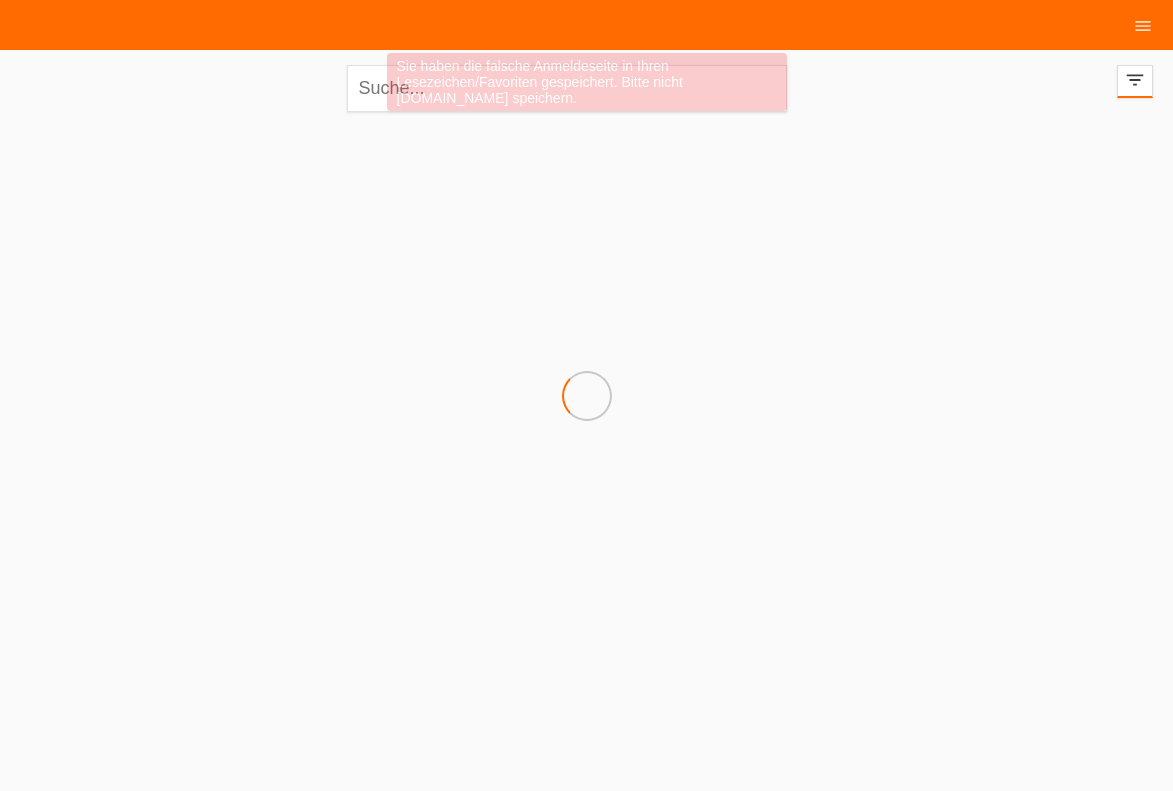 scroll, scrollTop: 0, scrollLeft: 0, axis: both 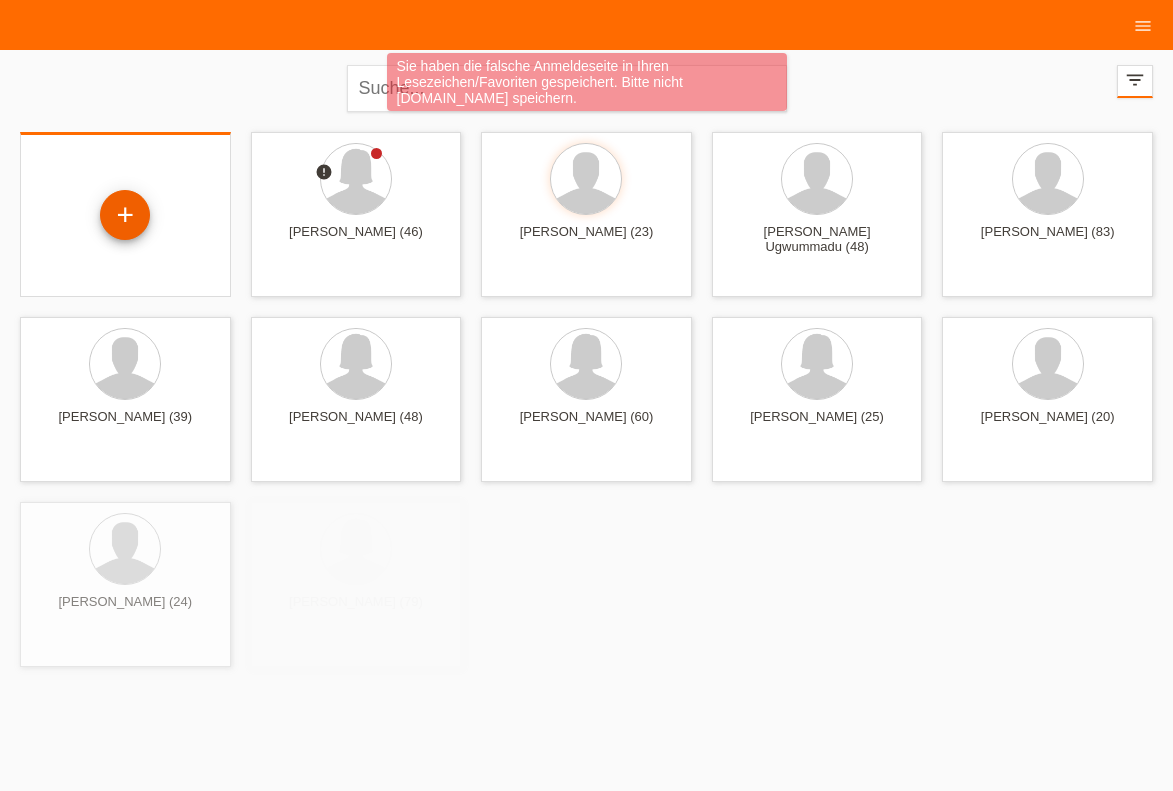 click on "+" at bounding box center [125, 215] 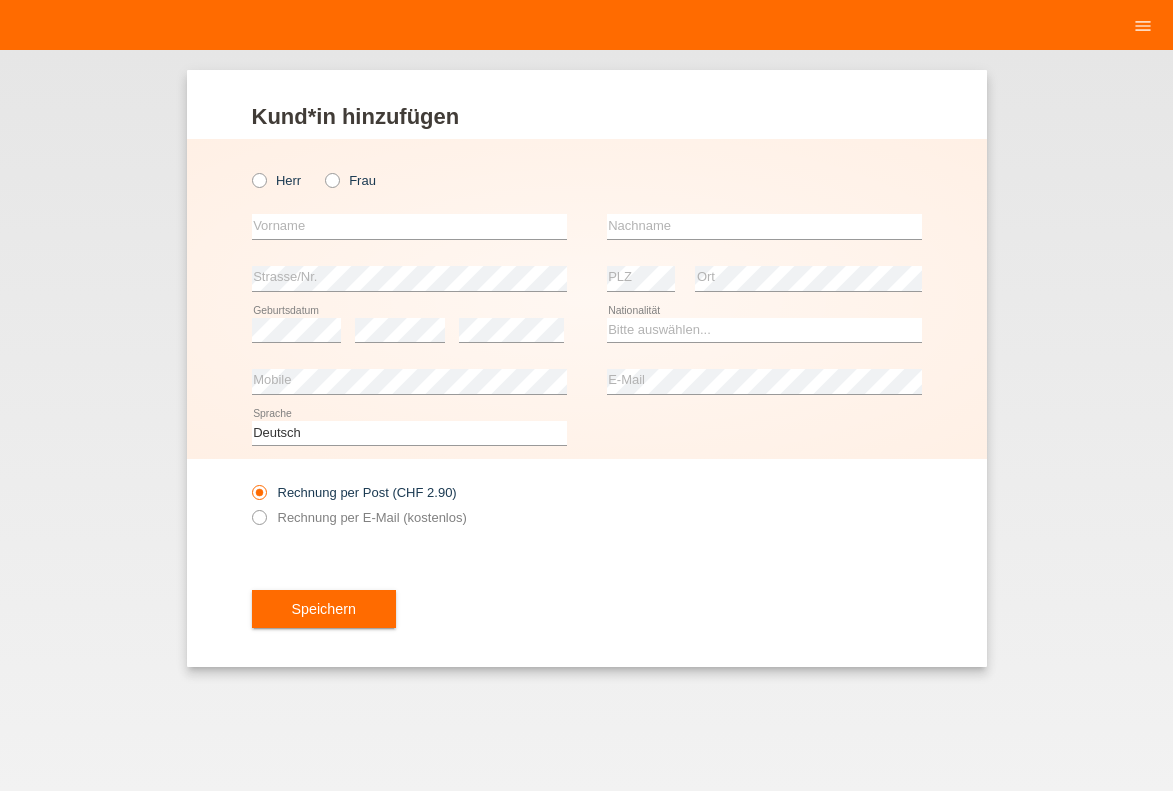 scroll, scrollTop: 0, scrollLeft: 0, axis: both 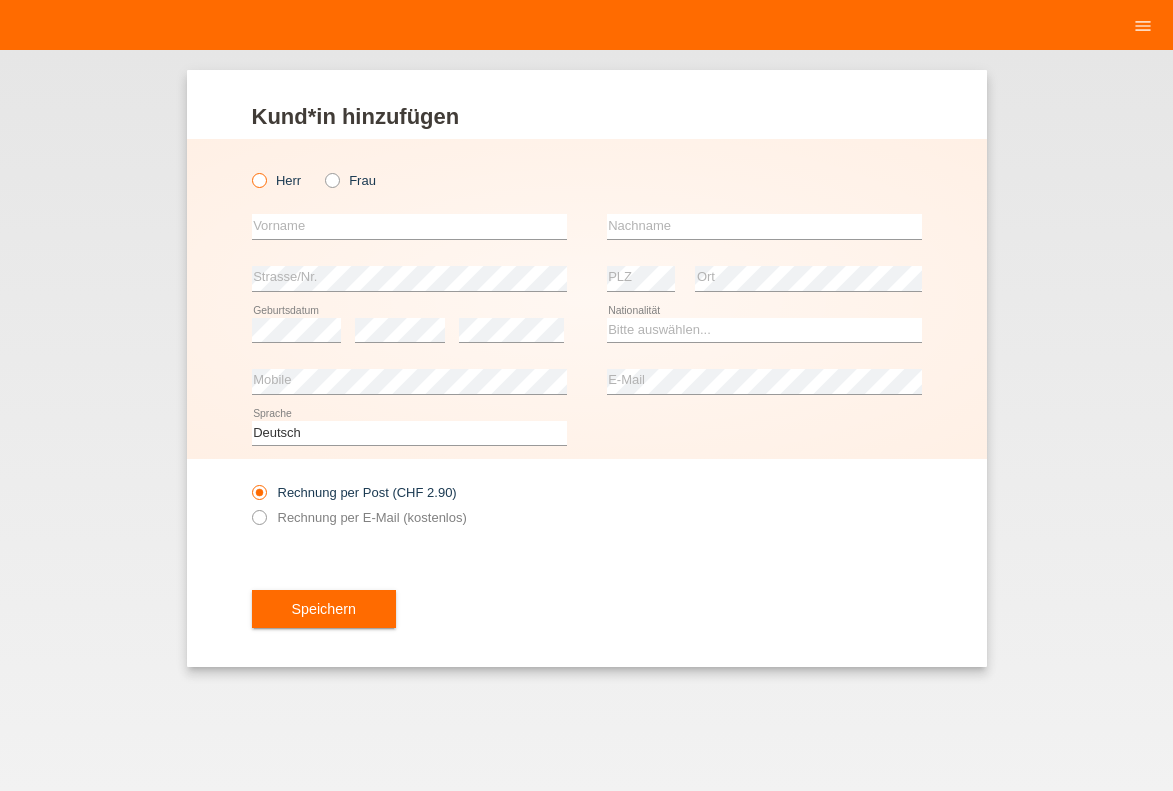 click on "Herr" at bounding box center (277, 180) 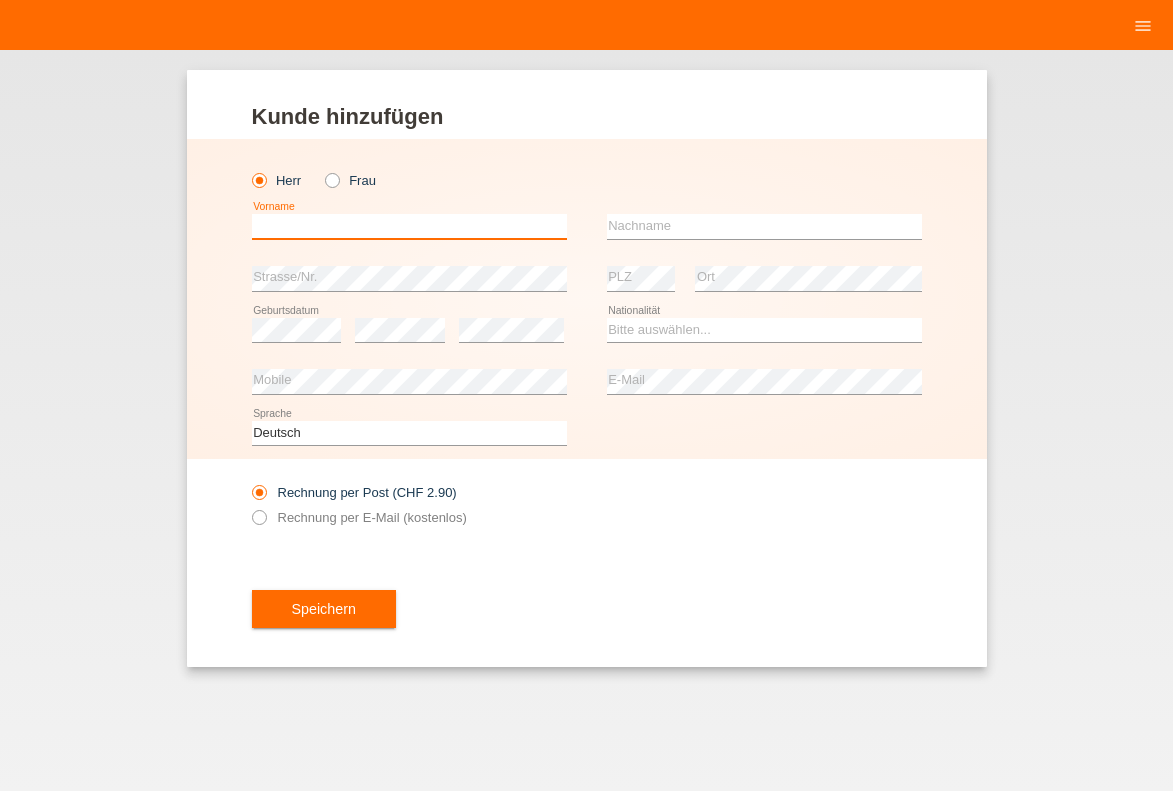 click at bounding box center (409, 226) 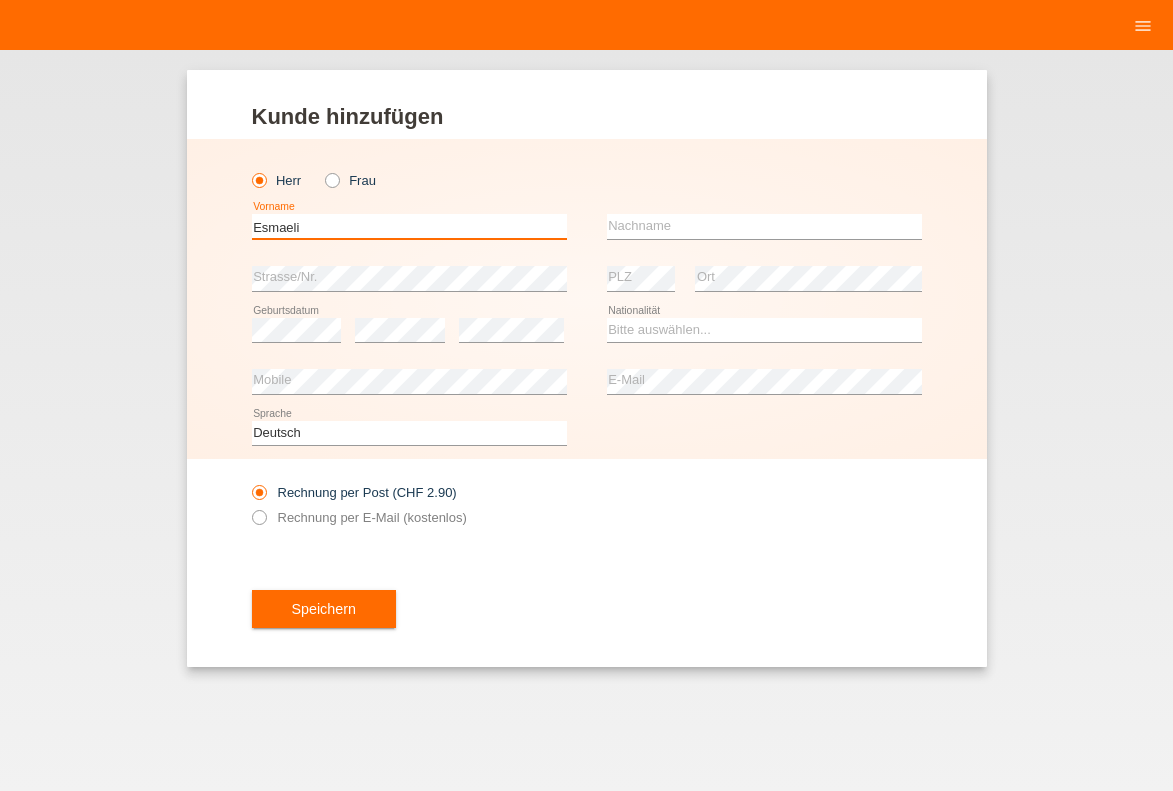 type on "Esmaeli" 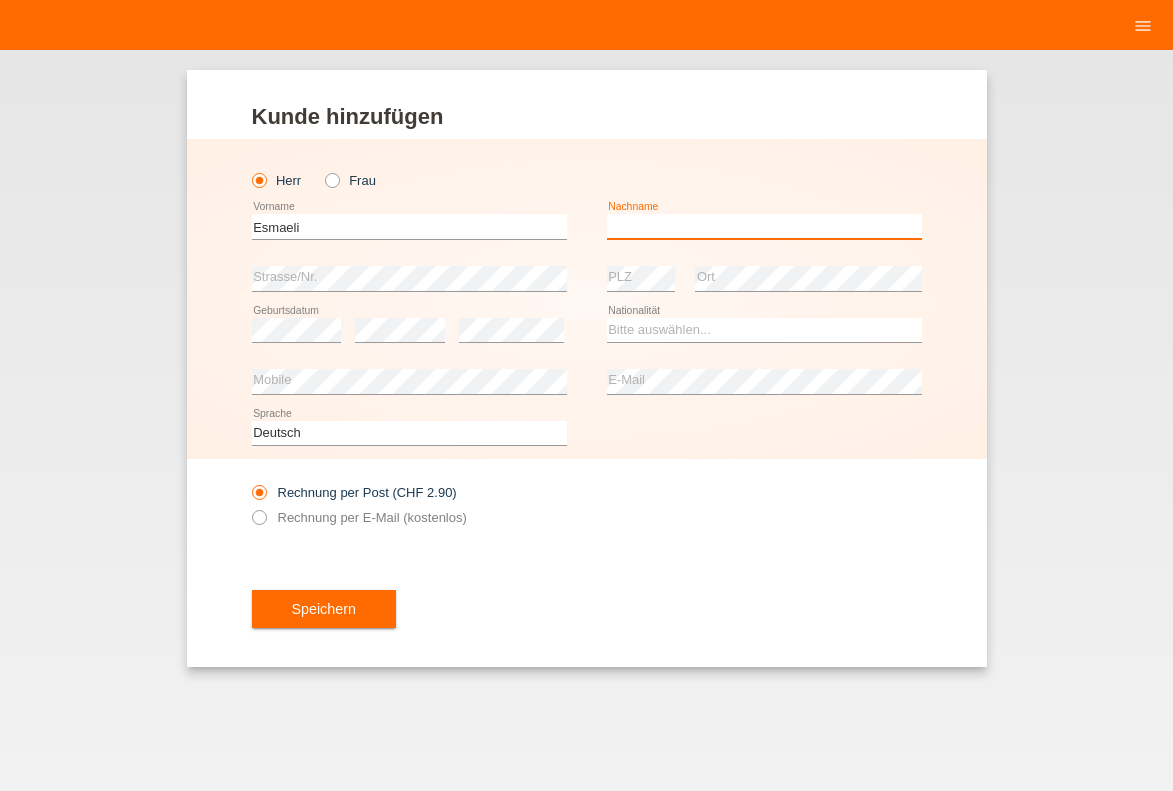 click at bounding box center (764, 226) 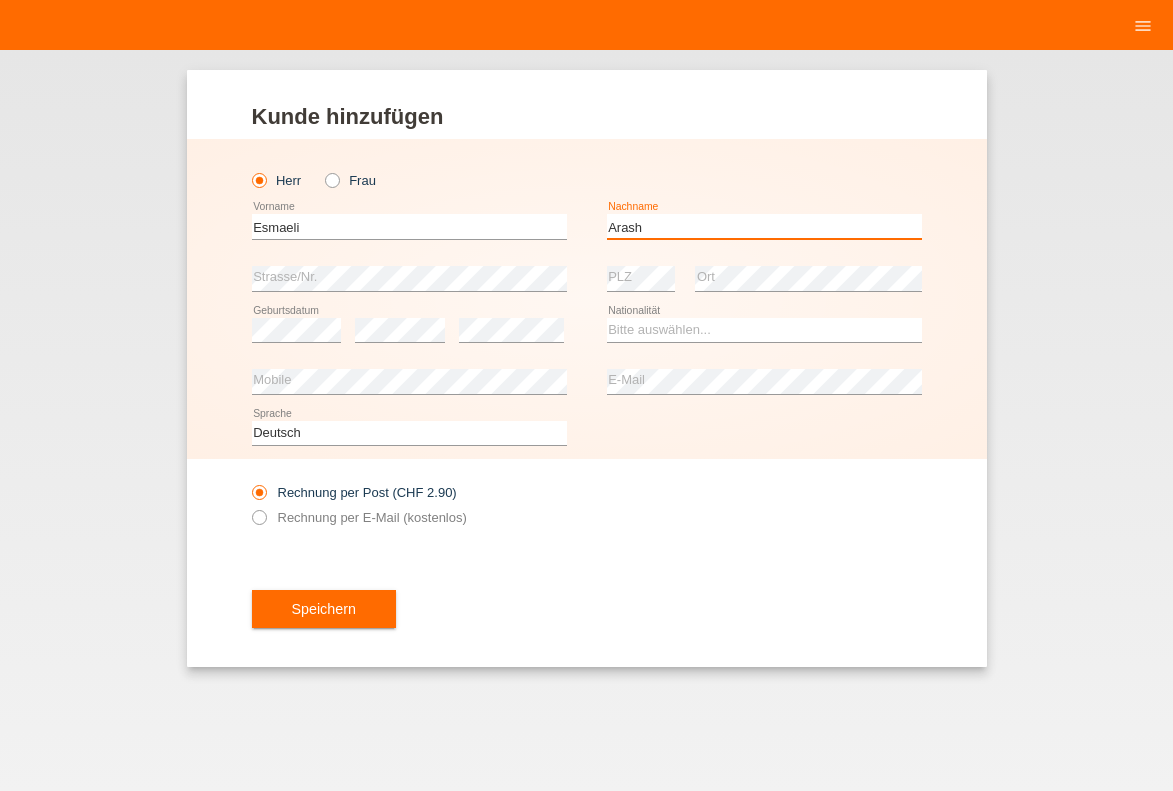type on "Arash" 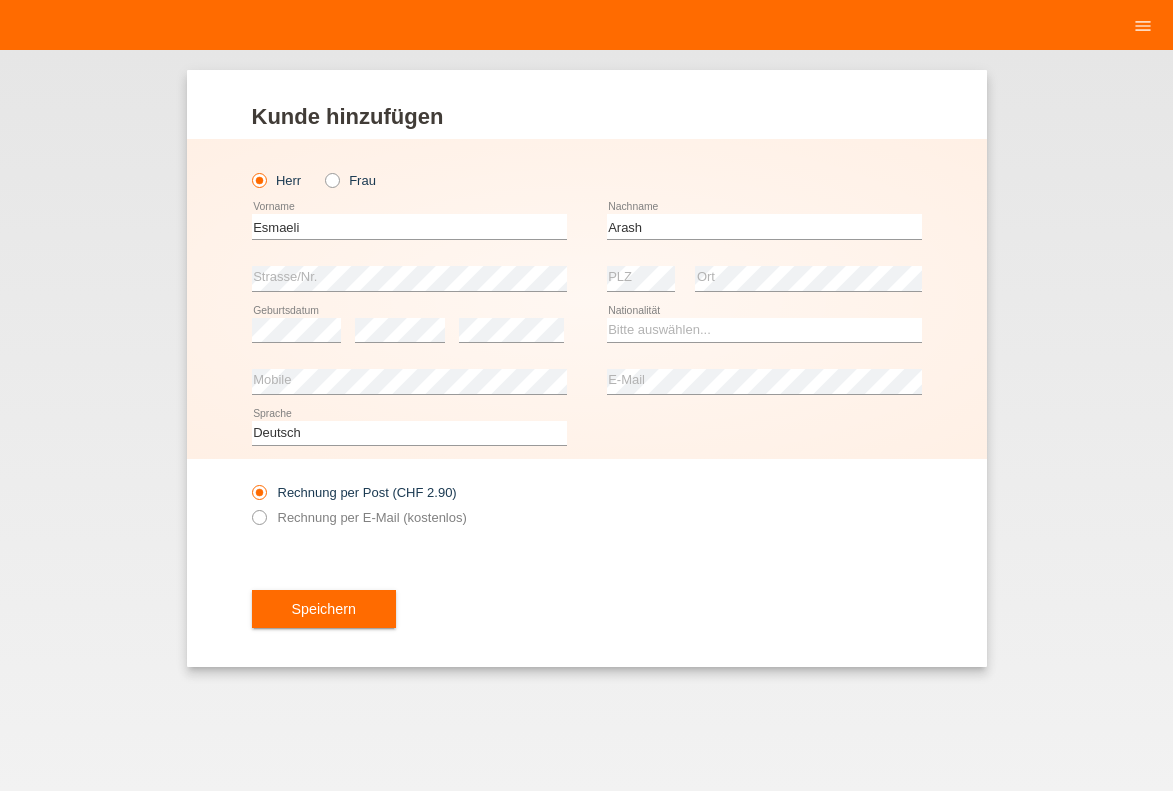 click on "error
Strasse/Nr." at bounding box center [409, 279] 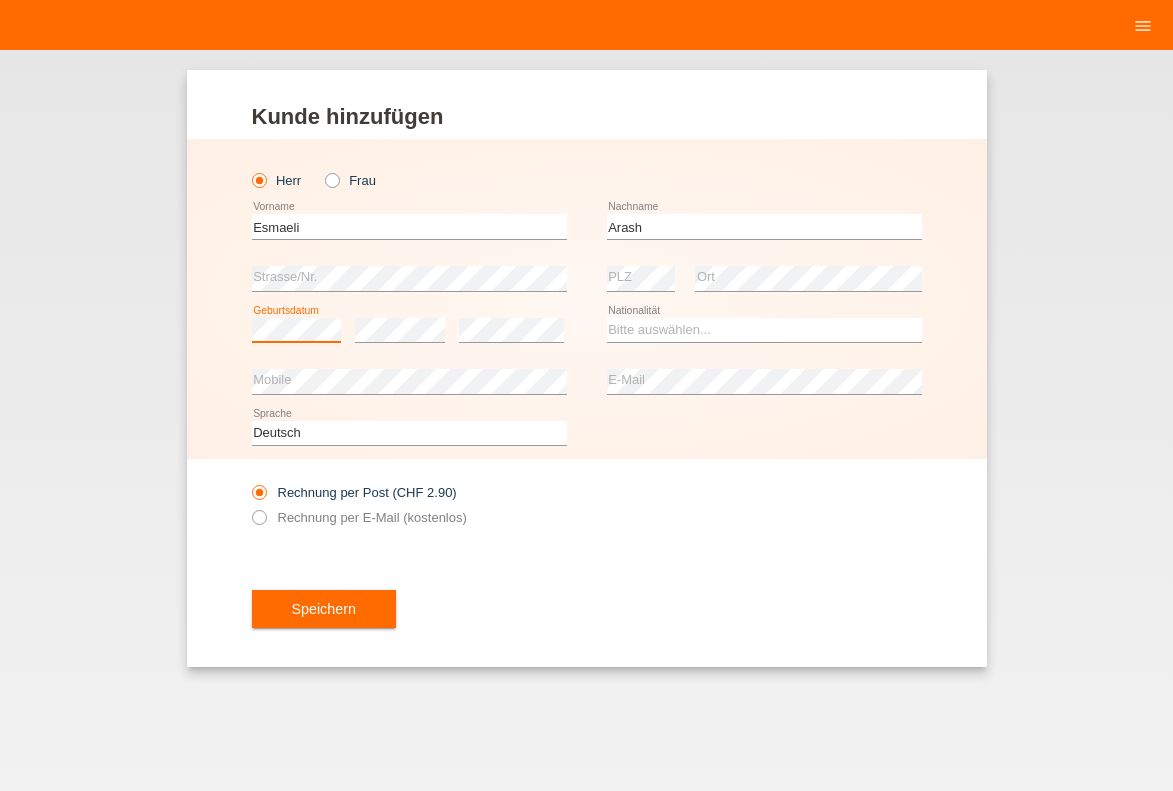 scroll, scrollTop: 0, scrollLeft: 0, axis: both 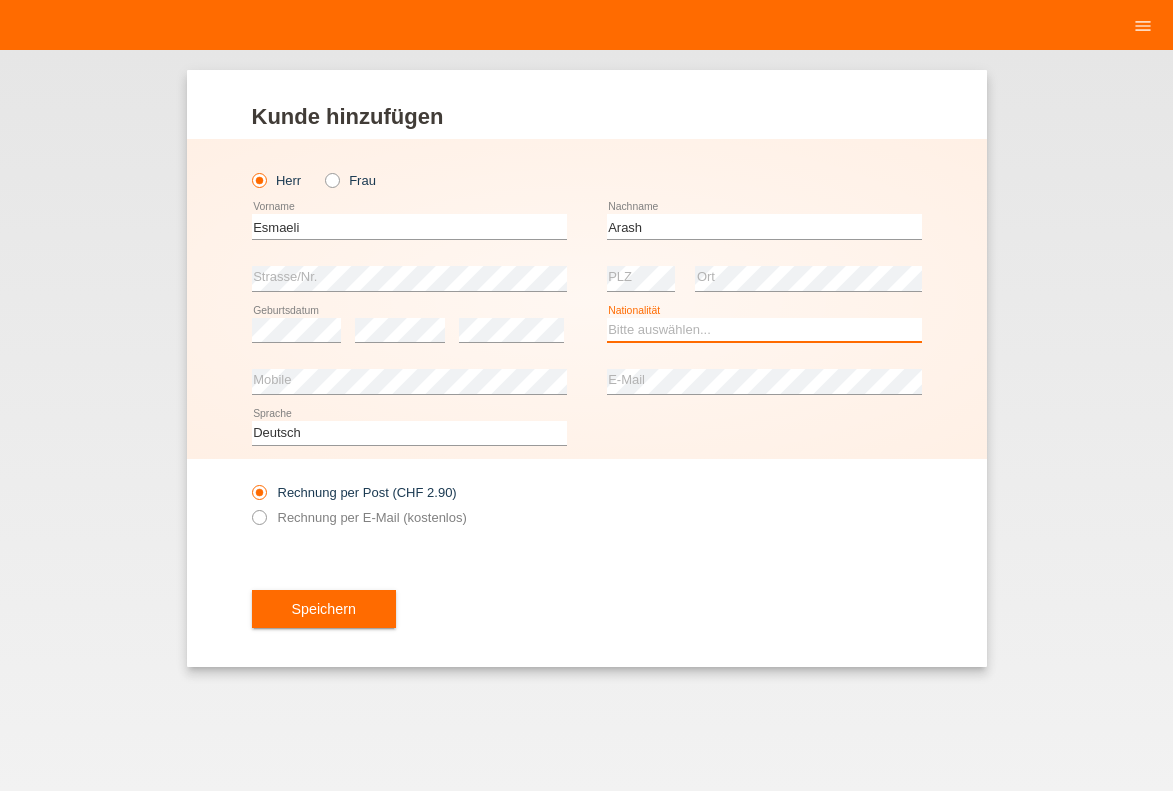 click on "Bitte auswählen...
Schweiz
Deutschland
Liechtenstein
Österreich
------------
Afghanistan
Ägypten
Åland
Albanien
Algerien" at bounding box center (764, 330) 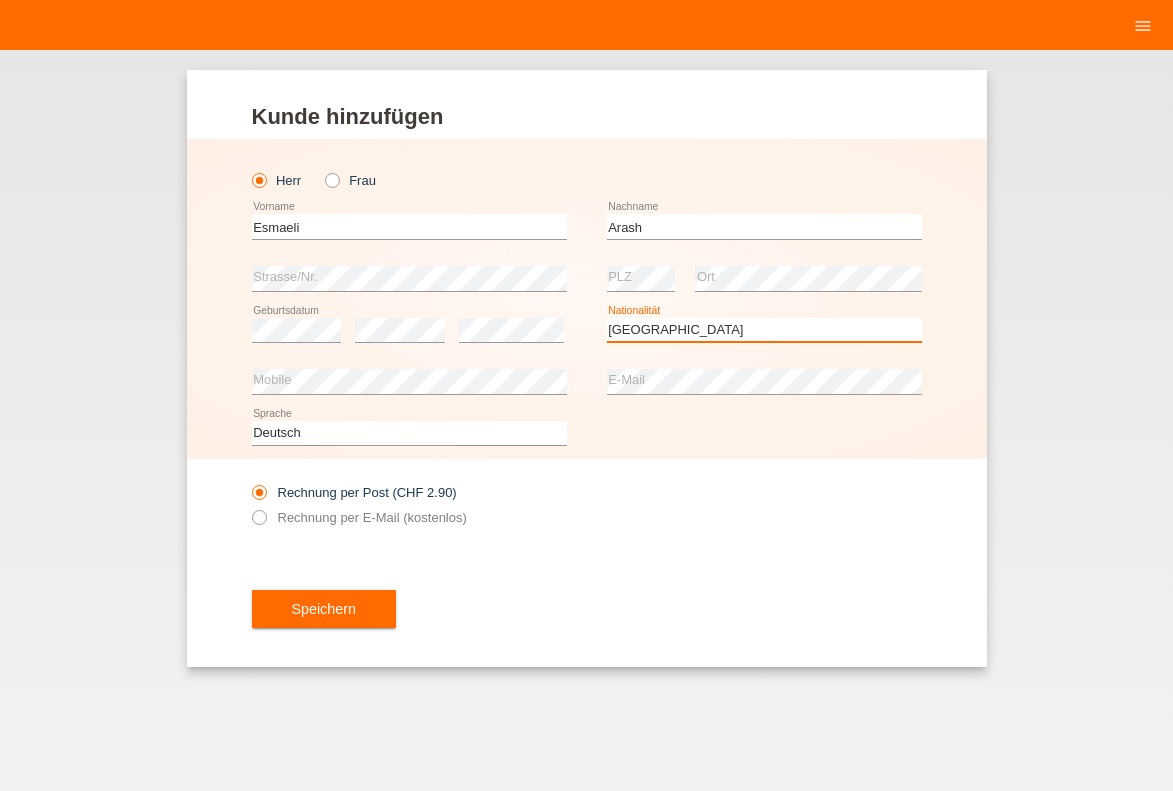 click on "[GEOGRAPHIC_DATA]" at bounding box center (0, 0) 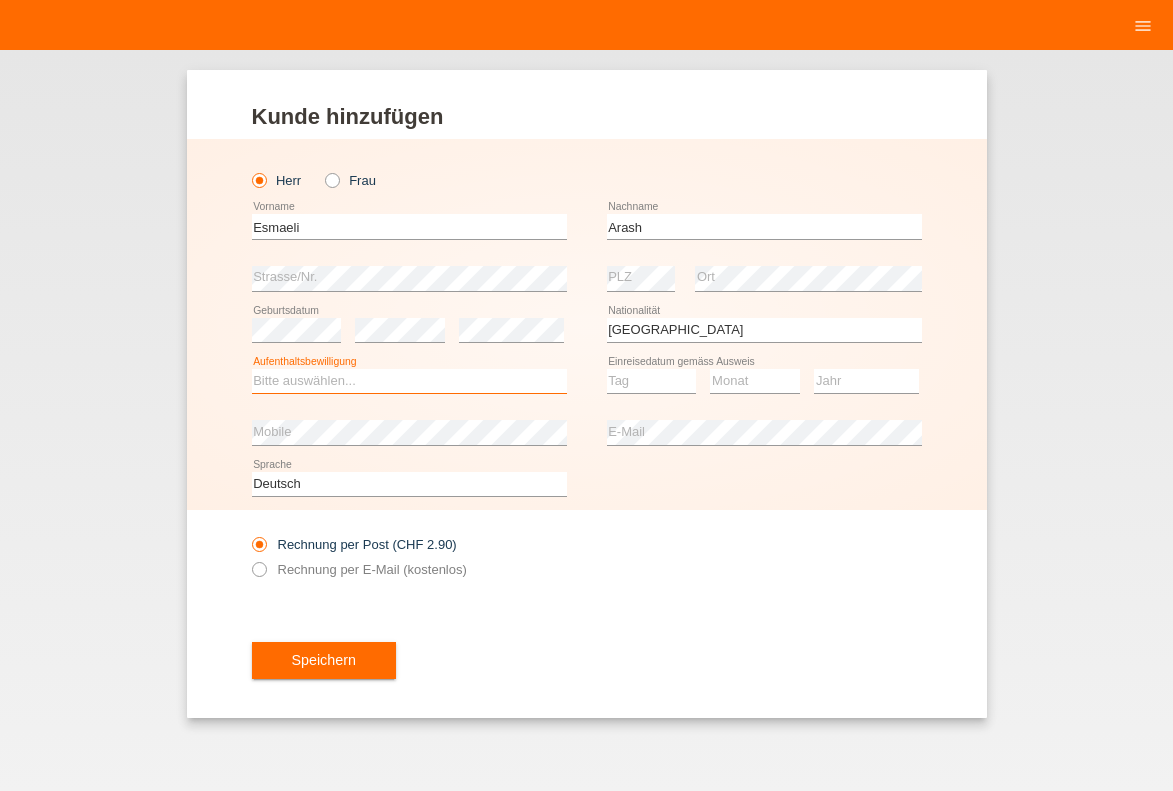 click on "Bitte auswählen...
C
B
B - Flüchtlingsstatus
Andere" at bounding box center (409, 381) 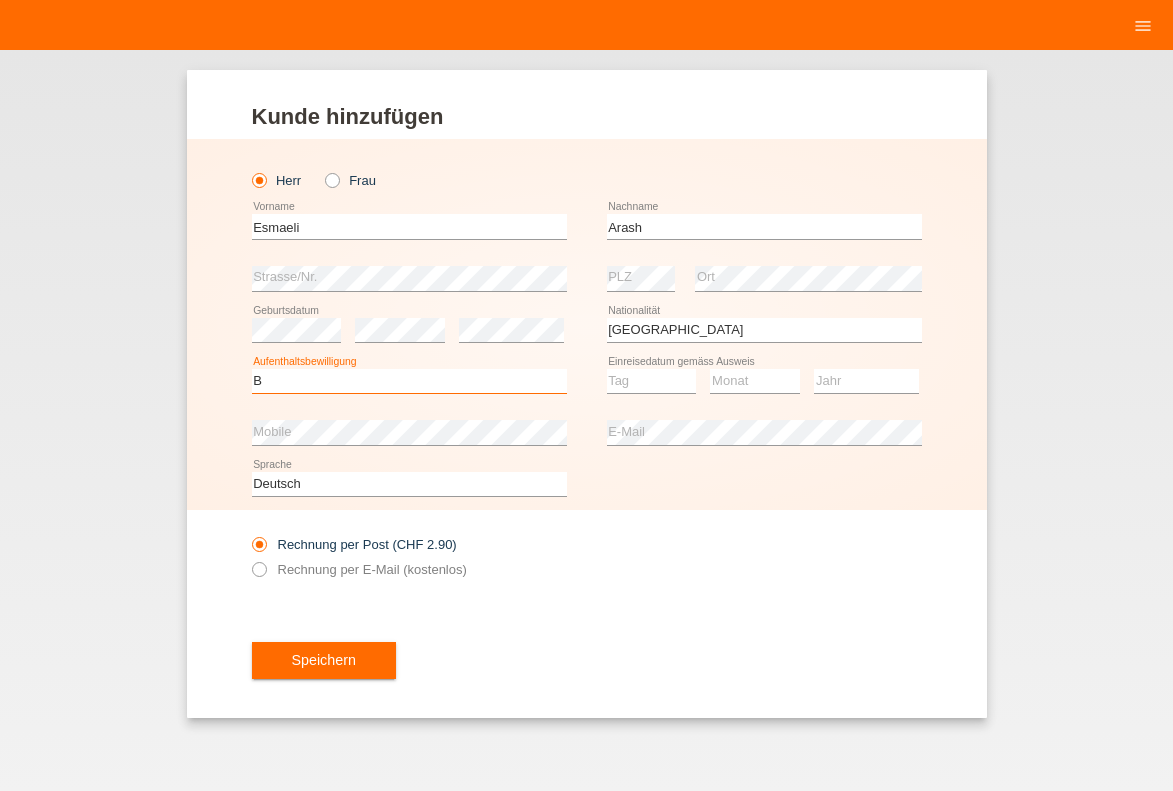 scroll, scrollTop: 0, scrollLeft: 0, axis: both 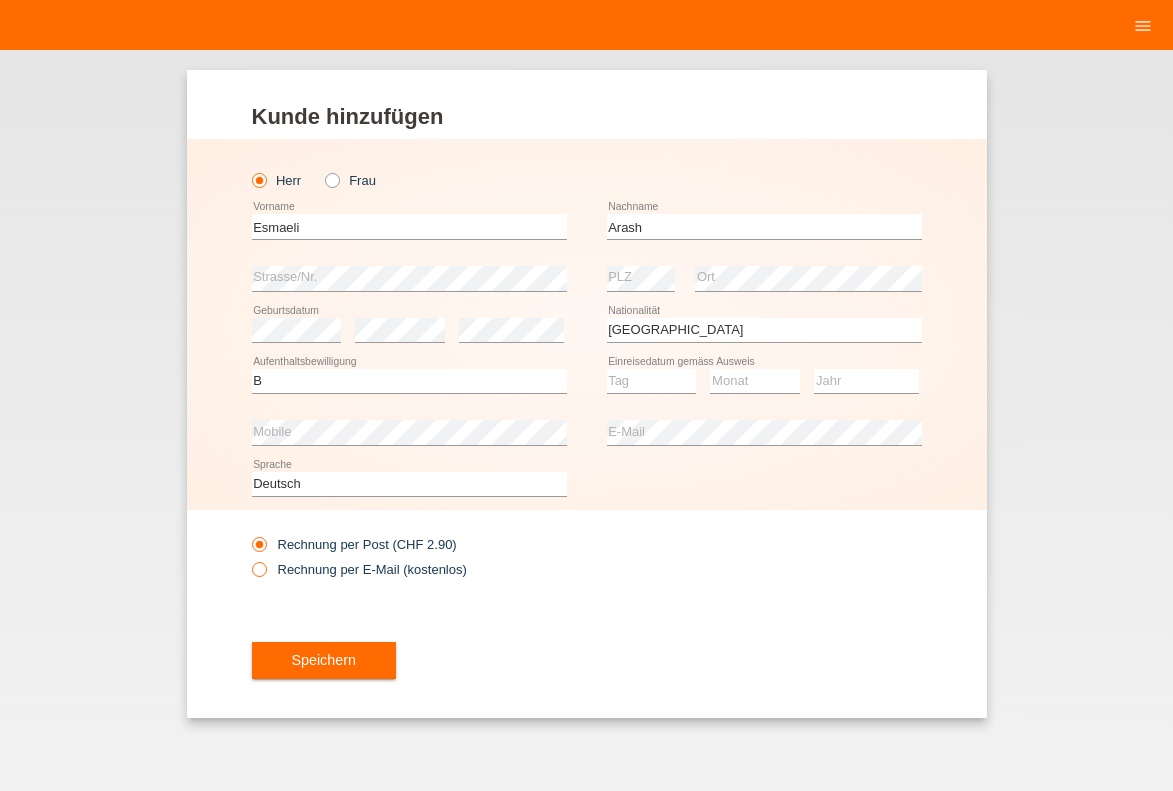 click on "Rechnung per E-Mail                                                                                            (kostenlos)" at bounding box center [359, 569] 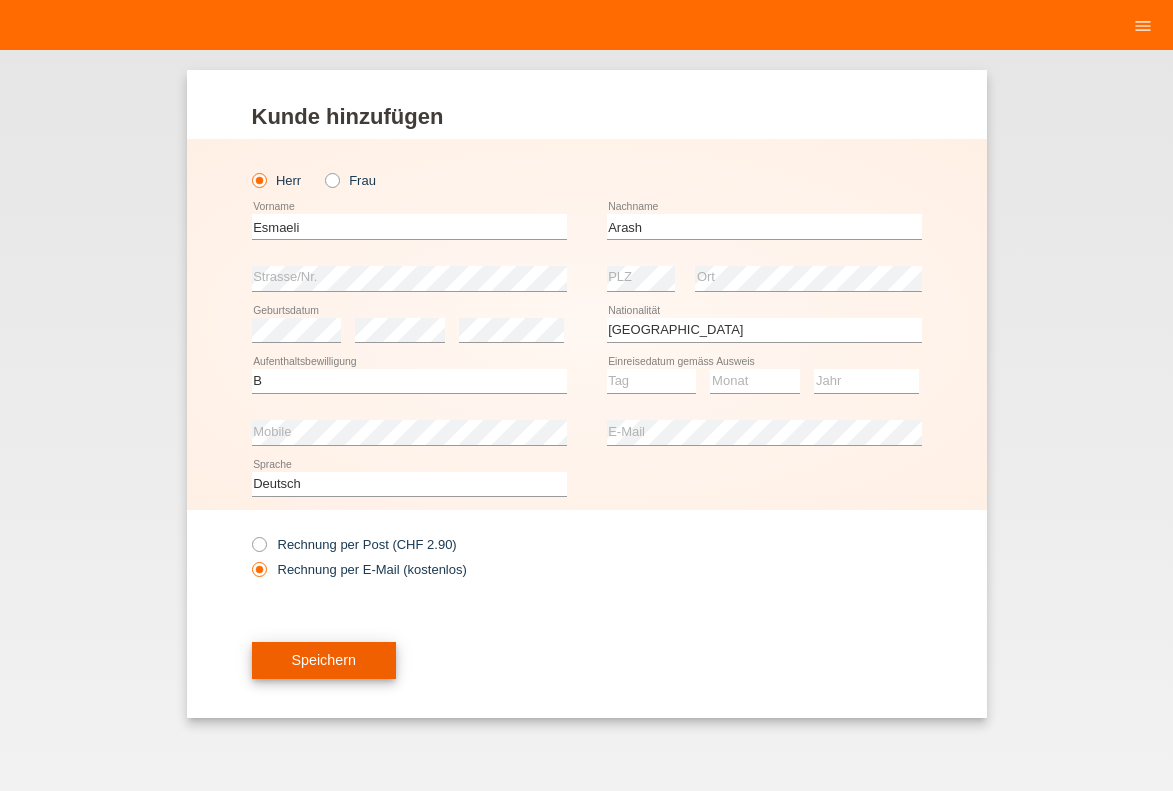 click on "Speichern" at bounding box center (324, 661) 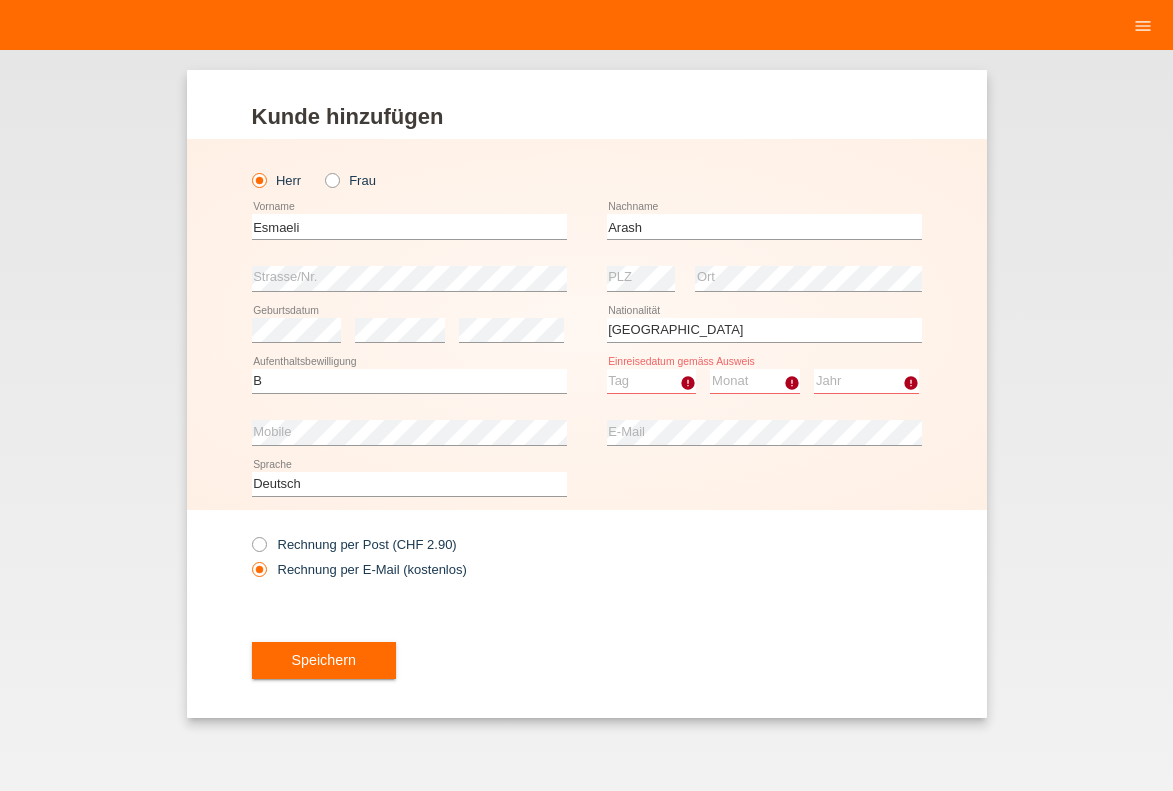 click on "Tag
01
02
03
04
05
06
07
08
09
10 11" at bounding box center (652, 381) 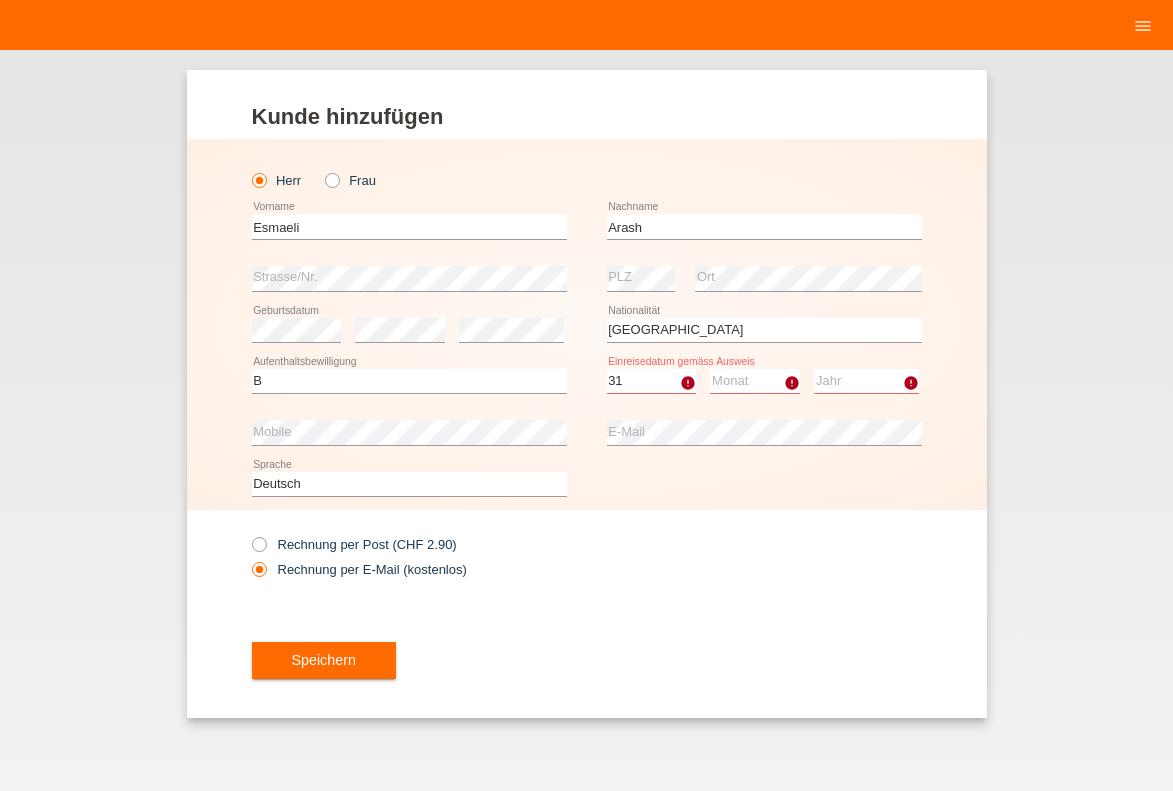 click on "31" at bounding box center (0, 0) 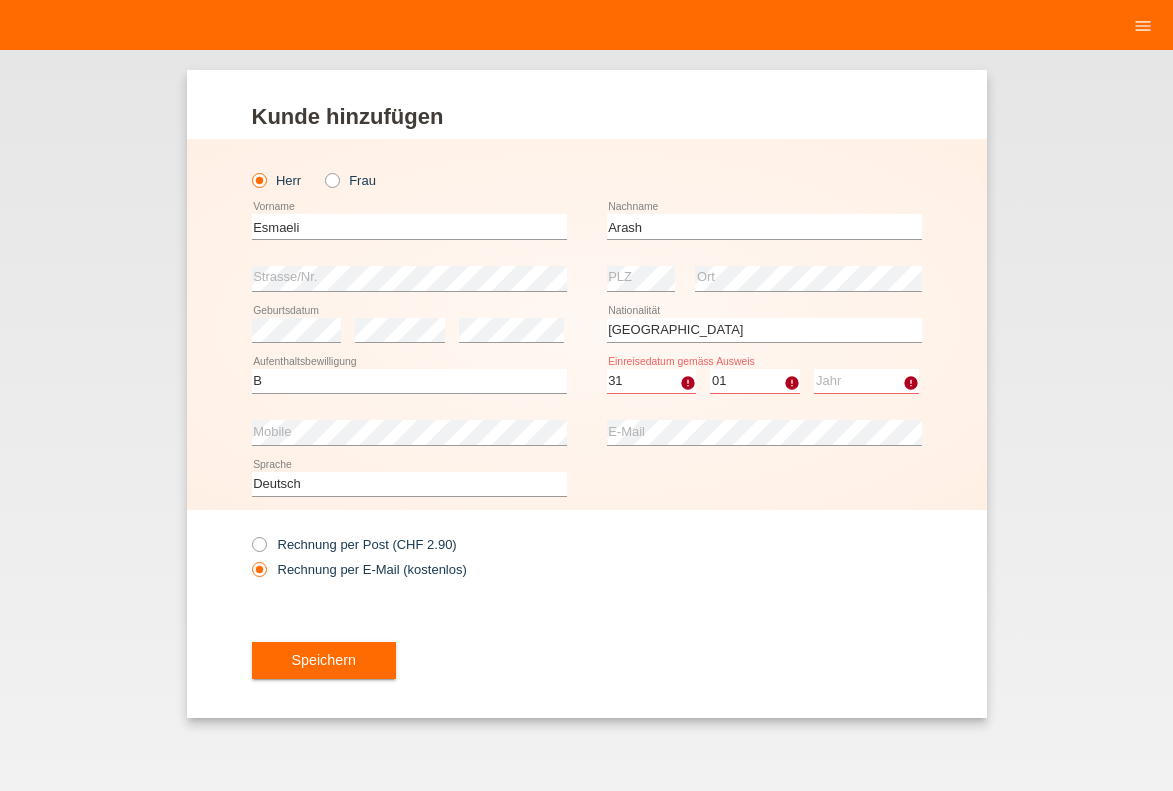 click on "01" at bounding box center (0, 0) 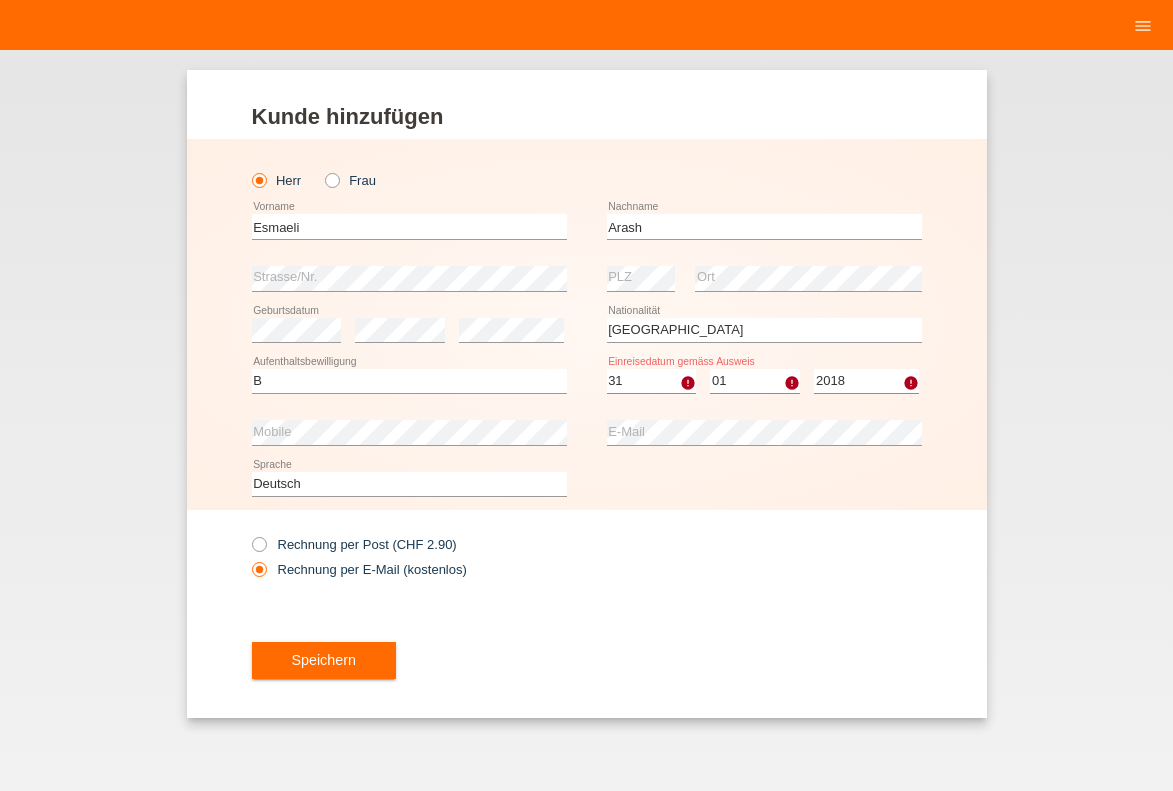 click on "2018" at bounding box center (0, 0) 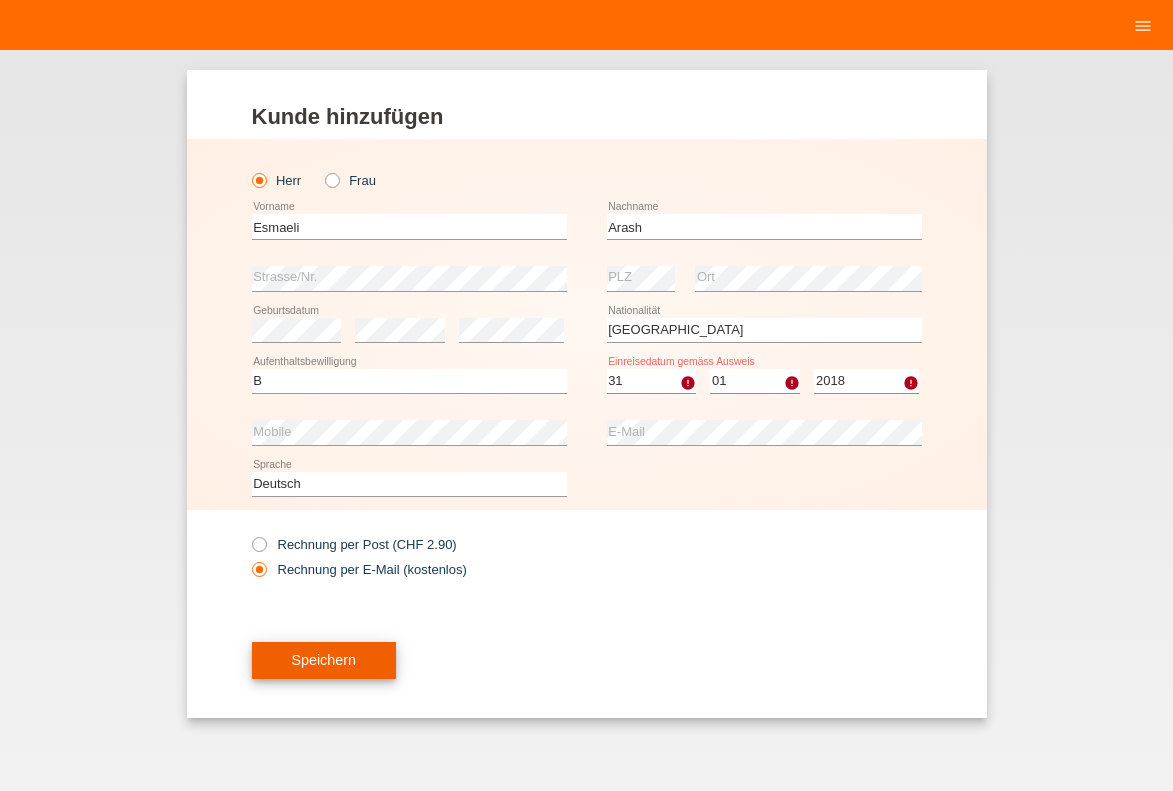 click on "Speichern" at bounding box center [324, 660] 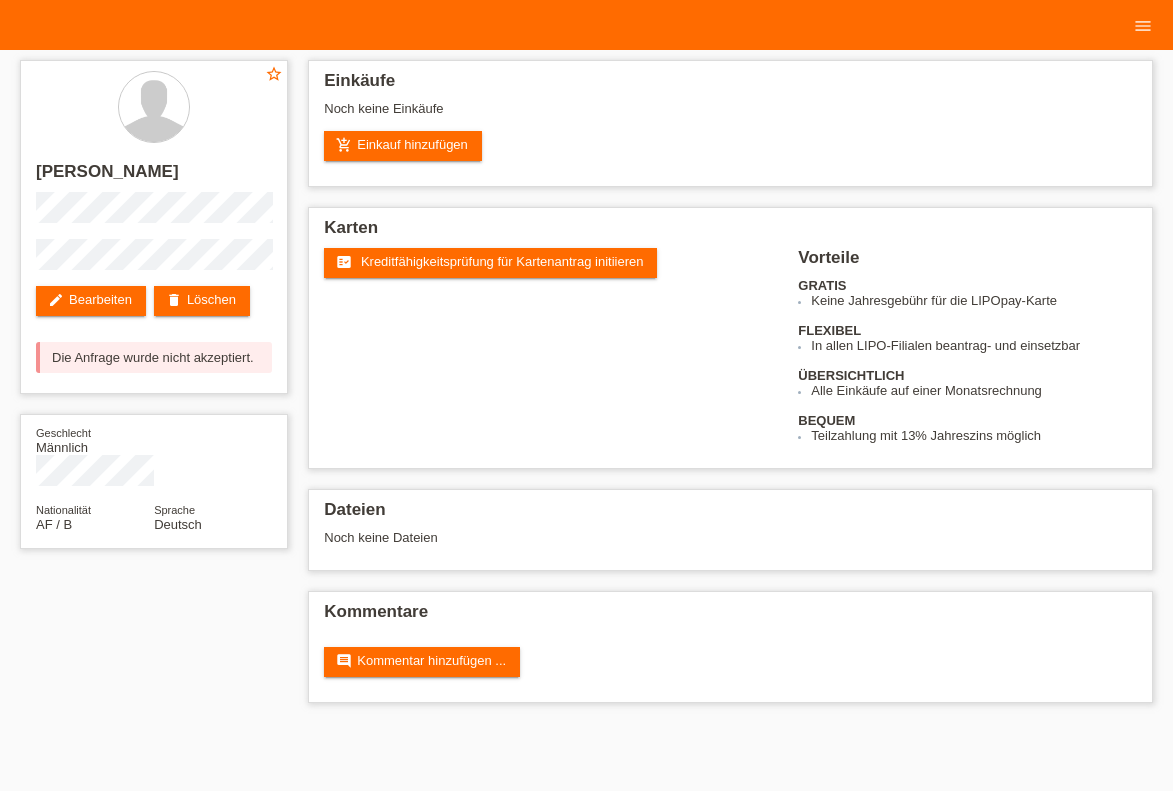 scroll, scrollTop: 0, scrollLeft: 0, axis: both 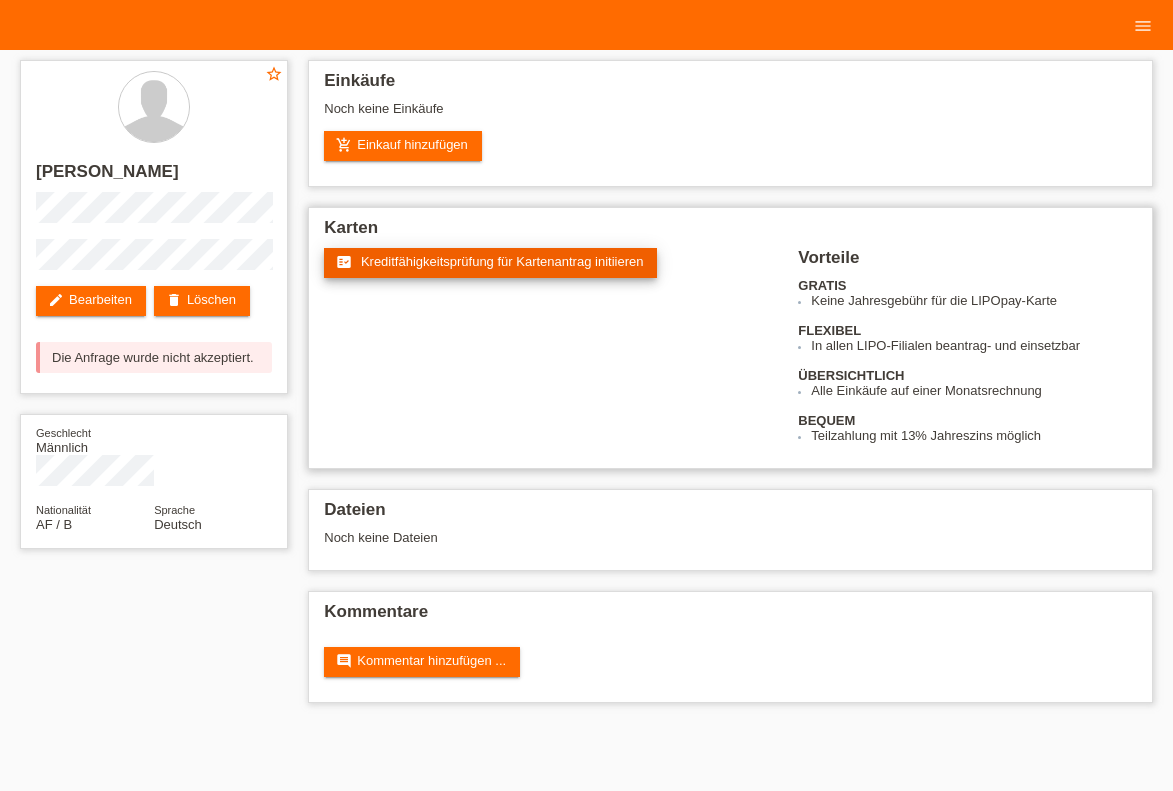 click on "Kreditfähigkeitsprüfung für Kartenantrag initiieren" at bounding box center [502, 261] 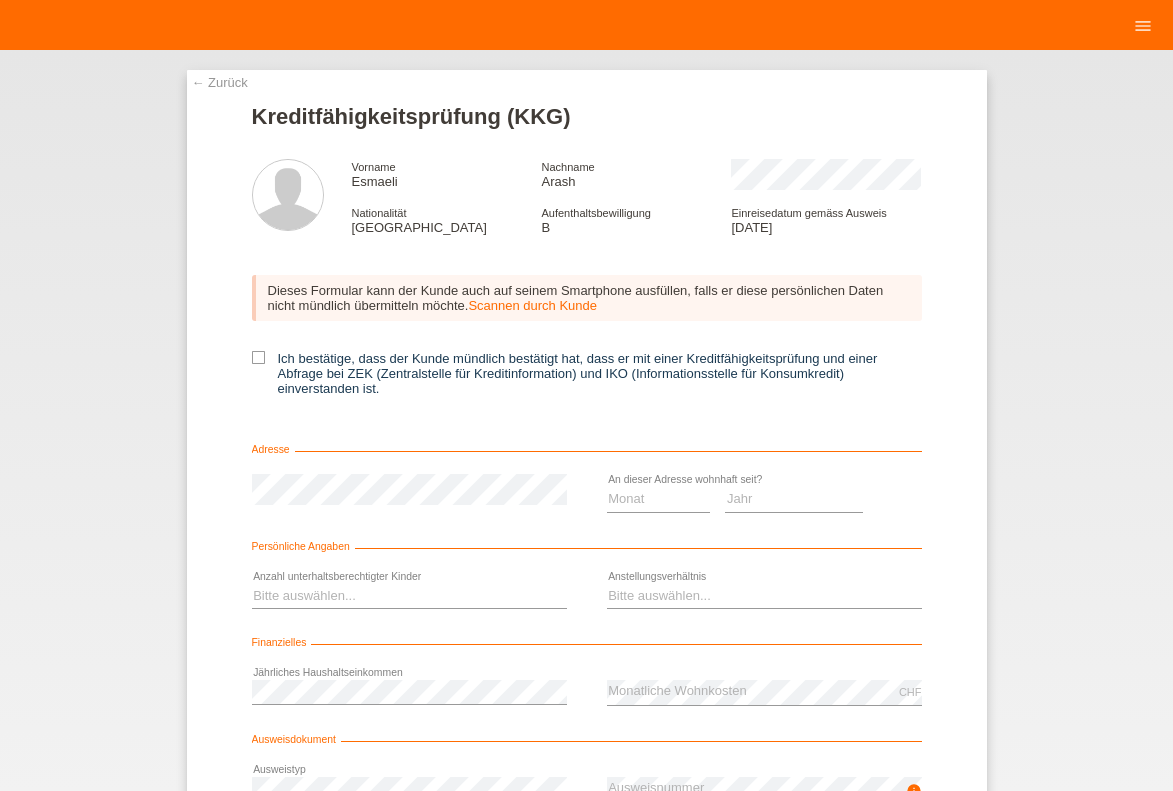 scroll, scrollTop: 0, scrollLeft: 0, axis: both 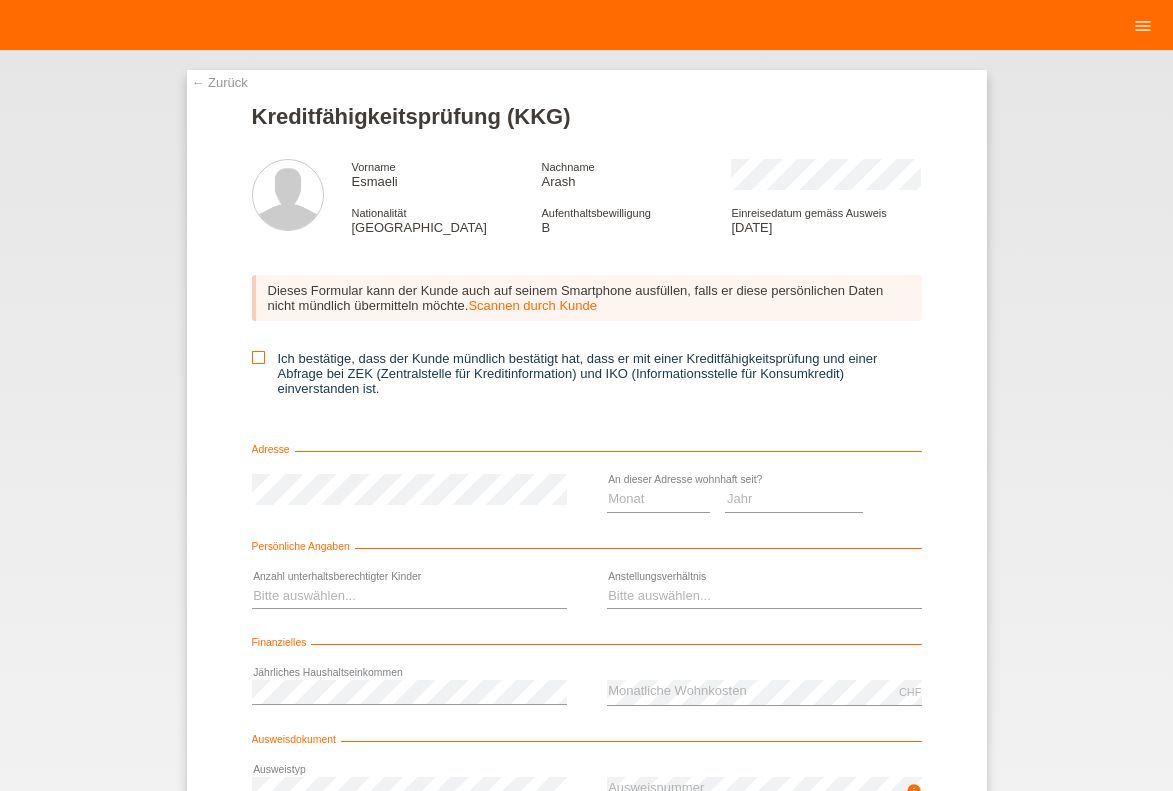 click on "Ich bestätige, dass der Kunde mündlich bestätigt hat, dass er mit einer Kreditfähigkeitsprüfung und einer Abfrage bei ZEK (Zentralstelle für Kreditinformation) und IKO (Informationsstelle für Konsumkredit) einverstanden ist." at bounding box center [587, 373] 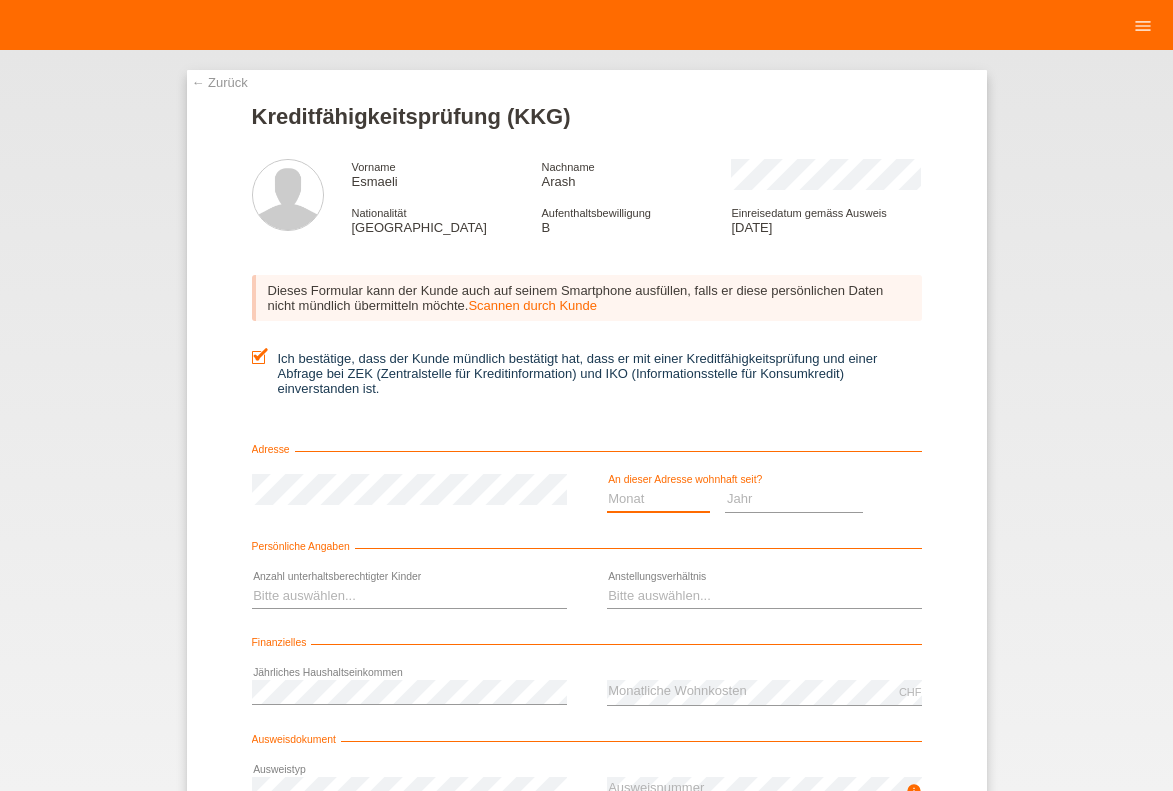 click on "Monat
01
02
03
04
05
06
07
08
09
10" at bounding box center [659, 499] 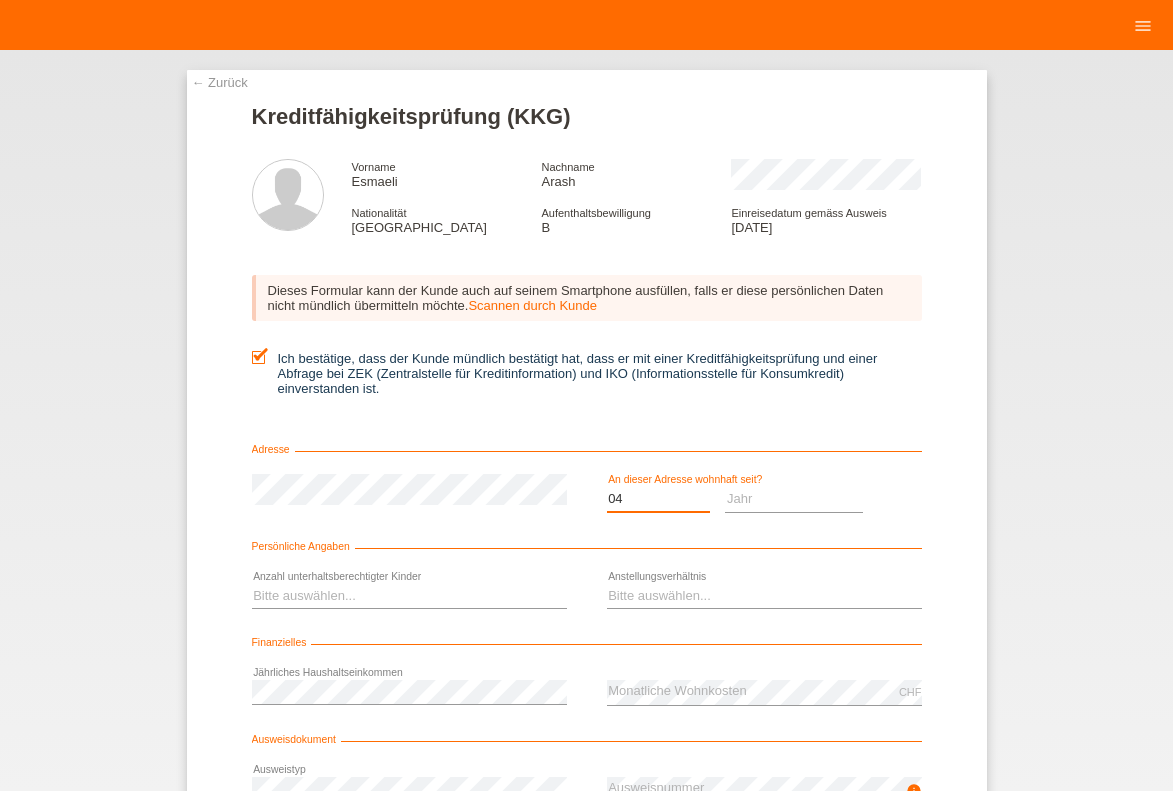 click on "04" at bounding box center [0, 0] 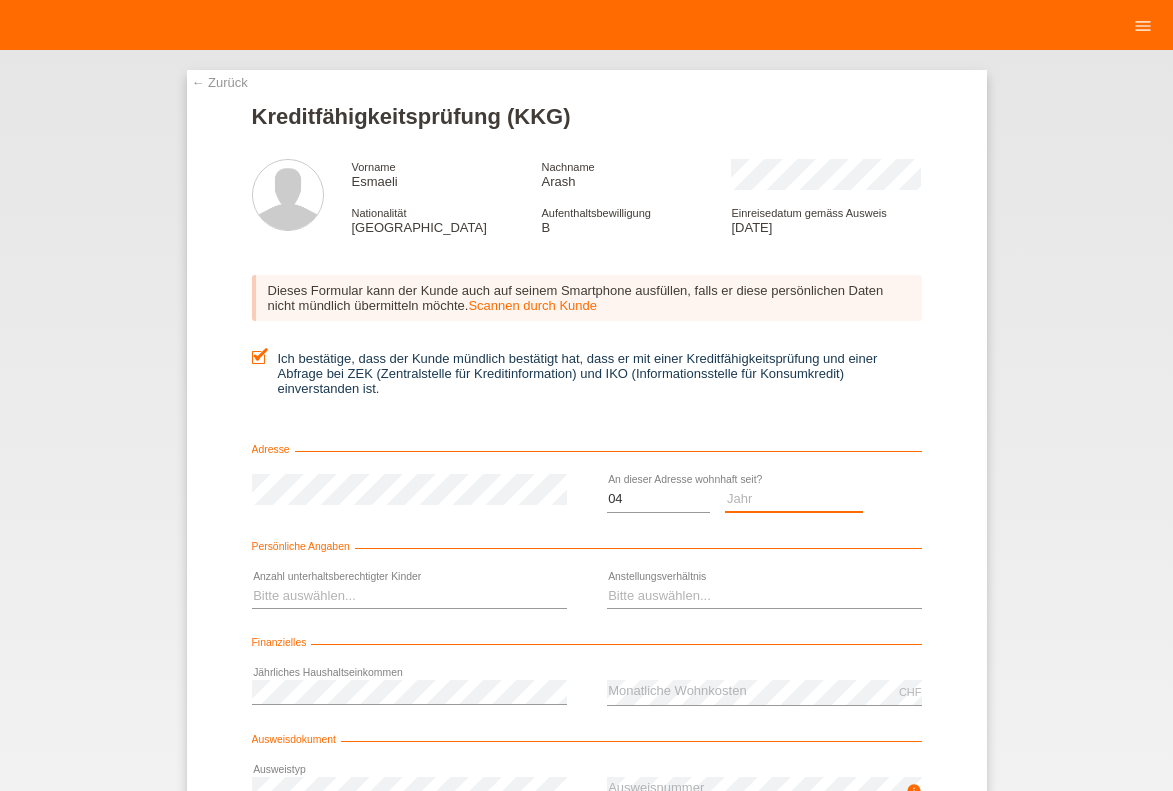 click on "Jahr
2025
2024
2023
2022
2021
2020
2019
2018
2017
2016 2015 2014 2013 2012 2011 2010 2009 2008 2007 2006 2005 2004 2003" at bounding box center (794, 499) 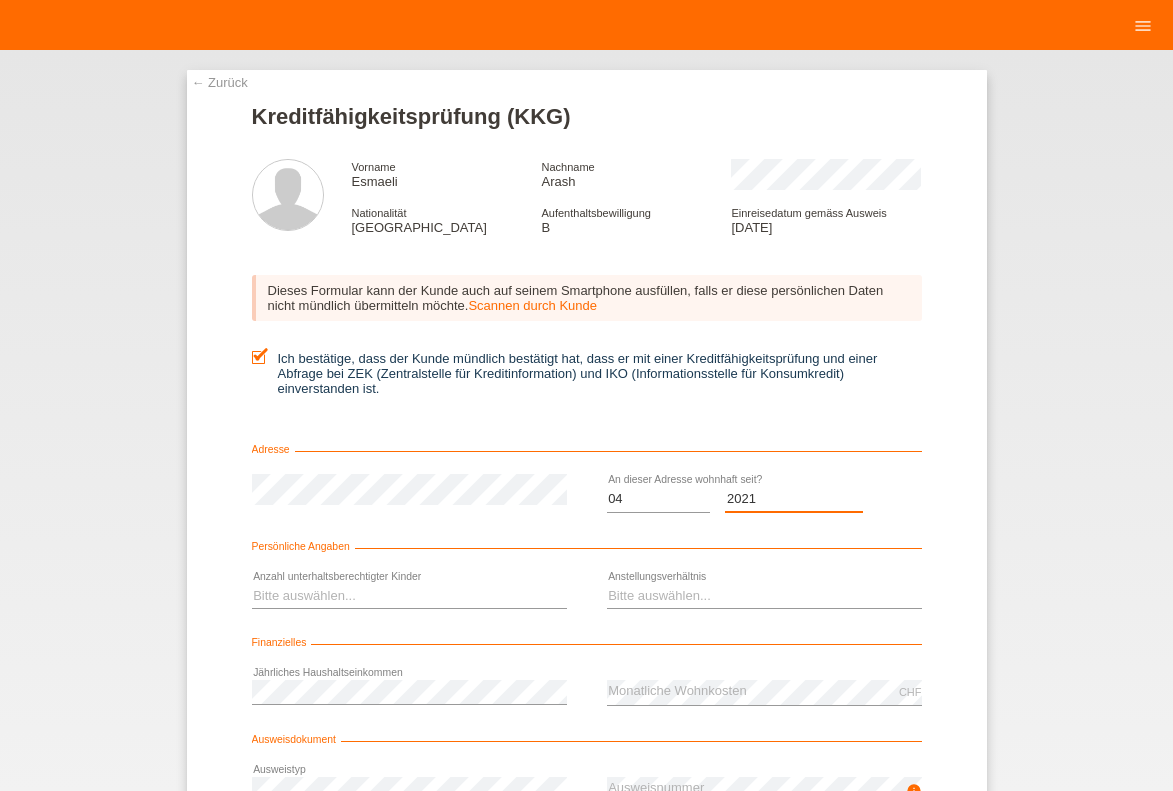 click on "2021" at bounding box center [0, 0] 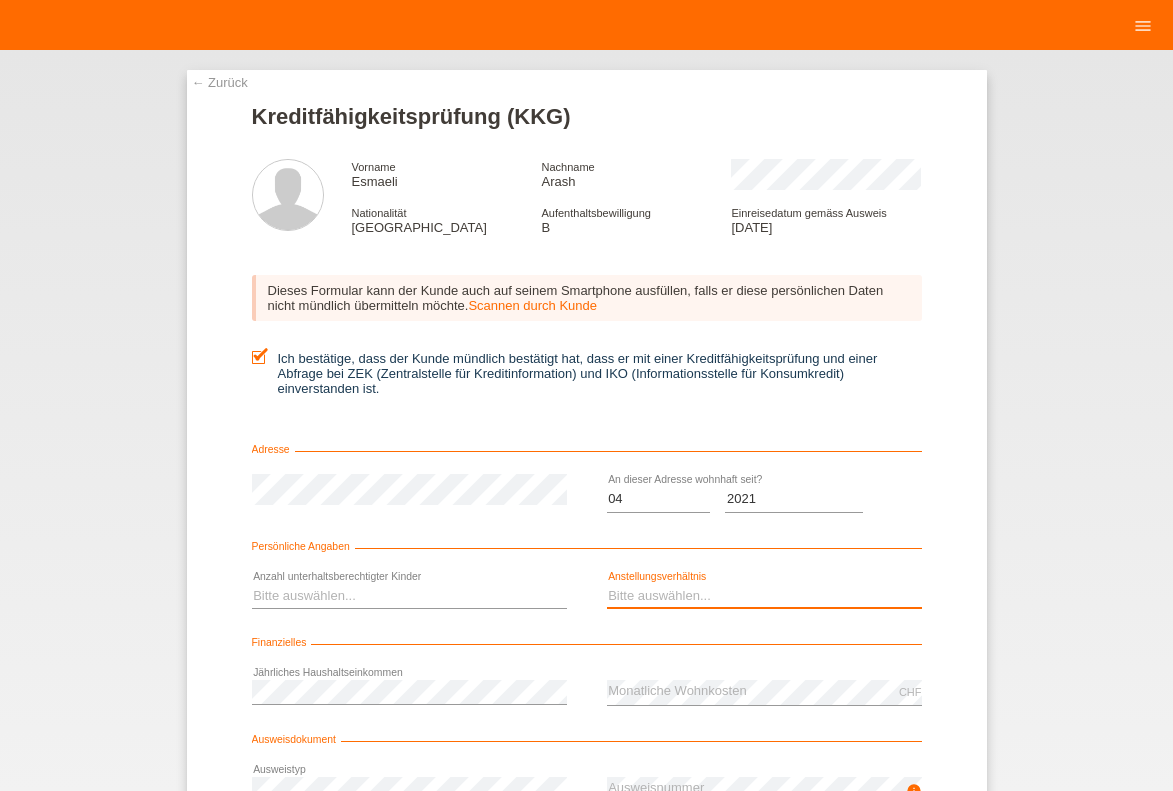 click on "Bitte auswählen...
Unbefristet
Befristet
Lehrling/Student
Pensioniert
Nicht arbeitstätig
Hausfrau/-mann
Selbständig" at bounding box center [764, 596] 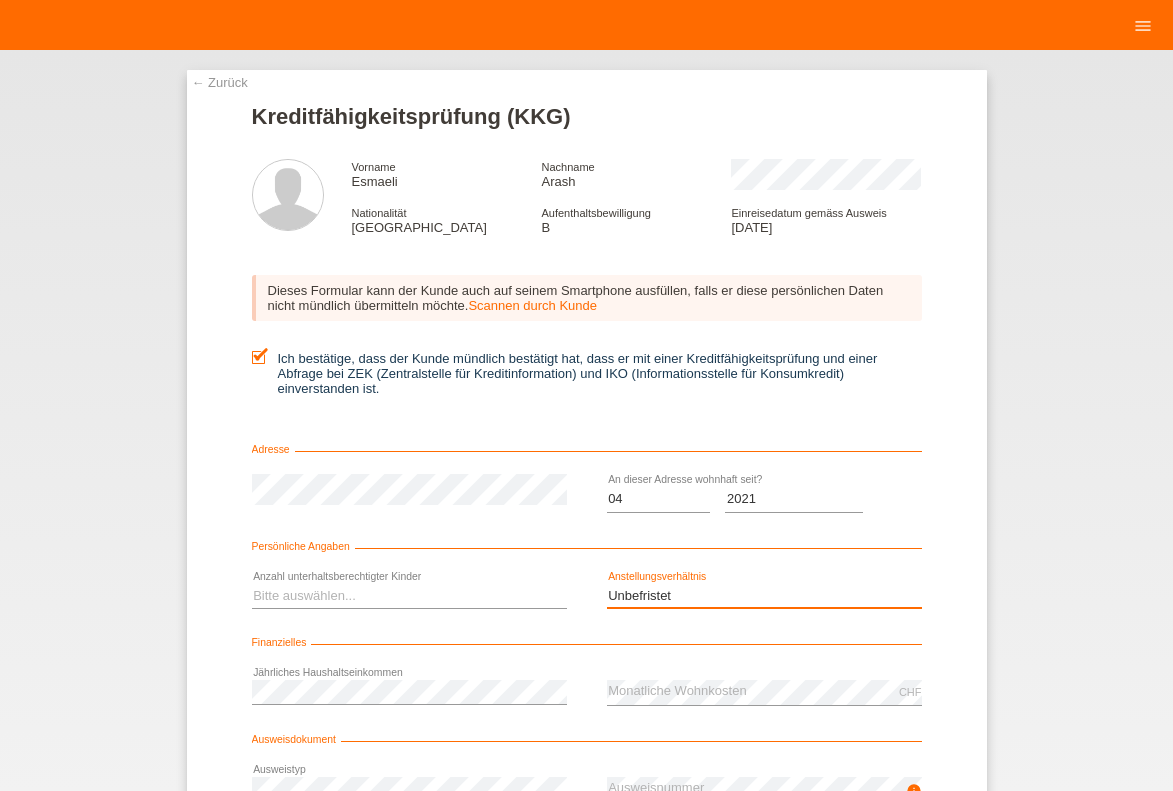 click on "Unbefristet" at bounding box center [0, 0] 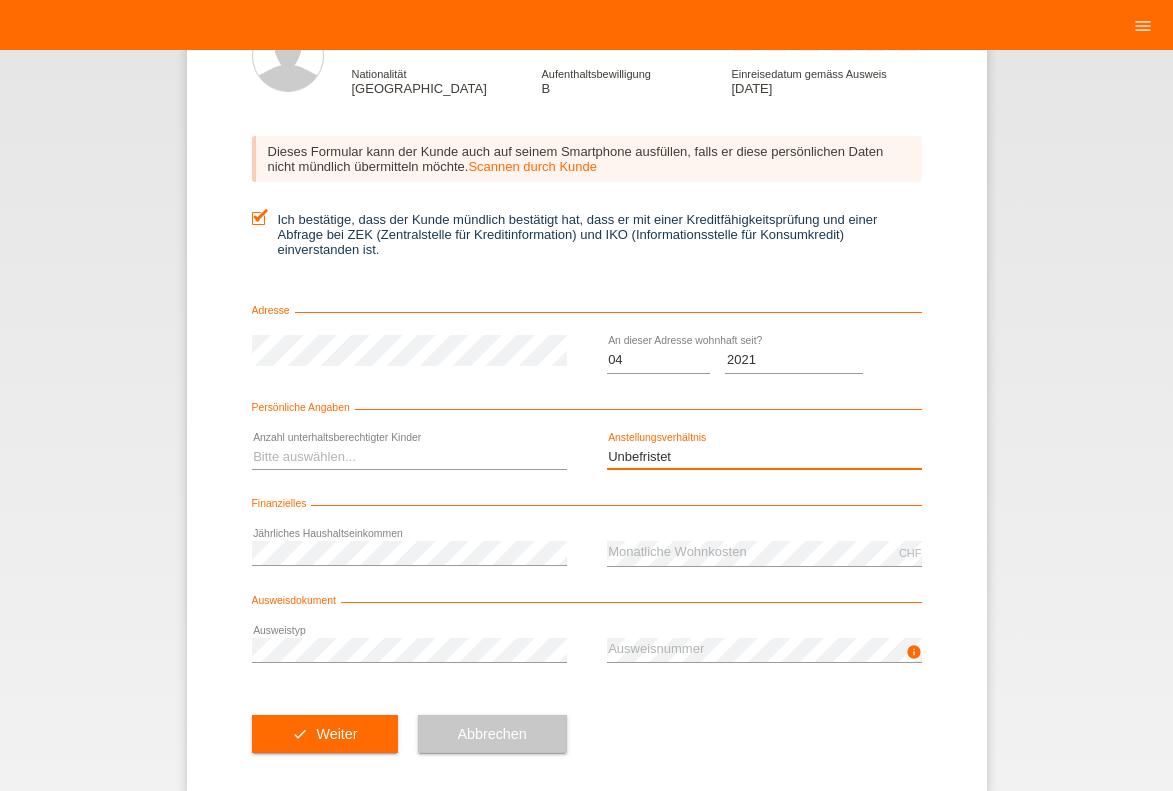 scroll, scrollTop: 166, scrollLeft: 0, axis: vertical 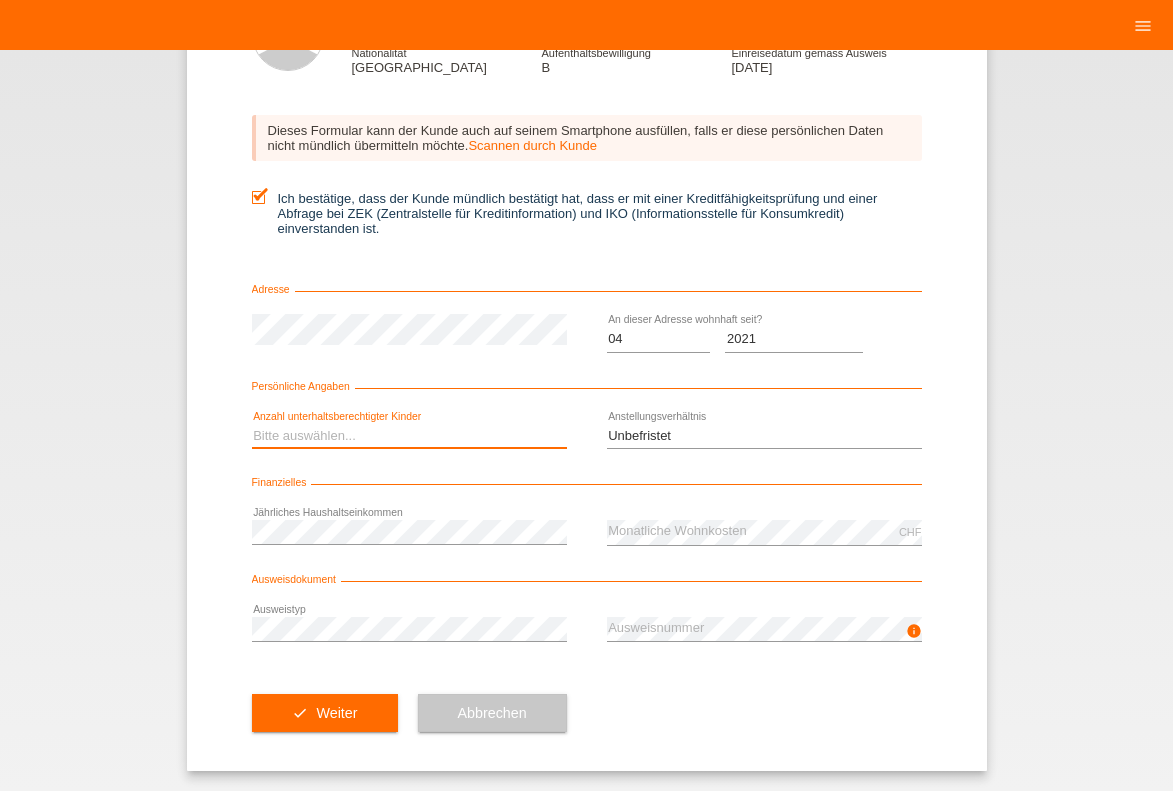 click on "Bitte auswählen...
0
1
2
3
4
5
6
7
8
9" at bounding box center [409, 436] 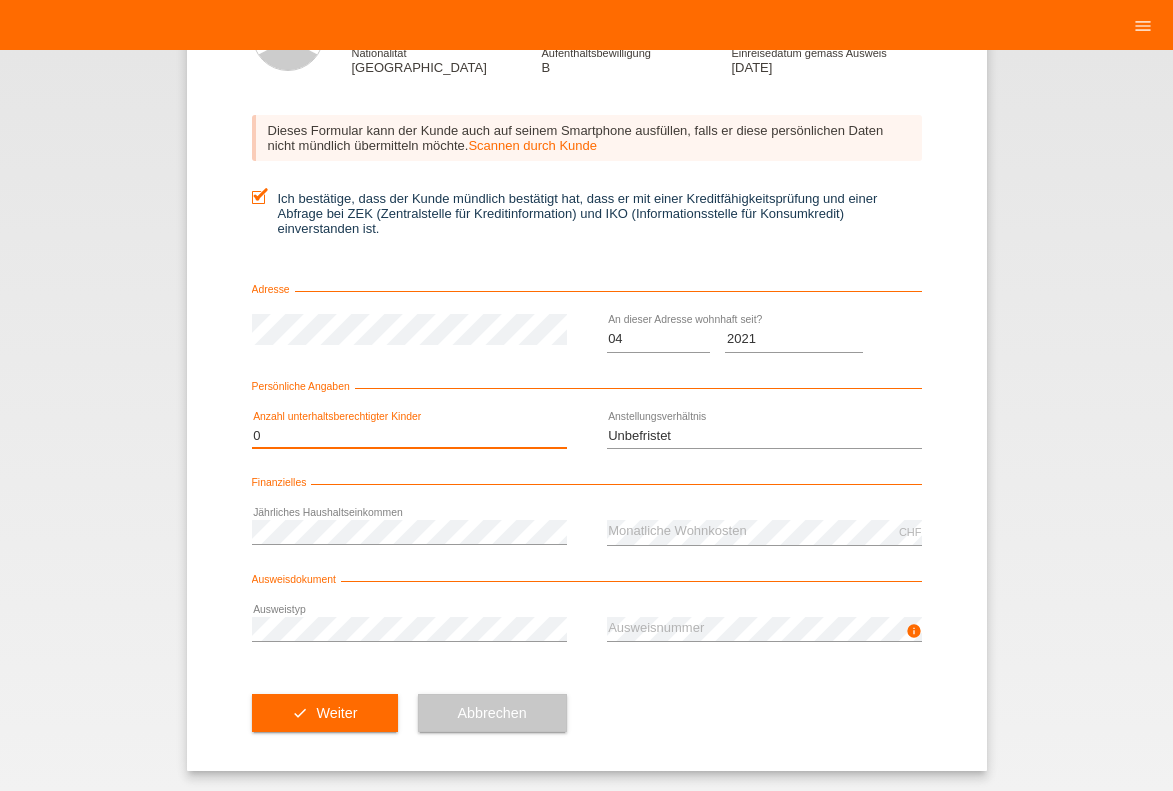 click on "0" at bounding box center [0, 0] 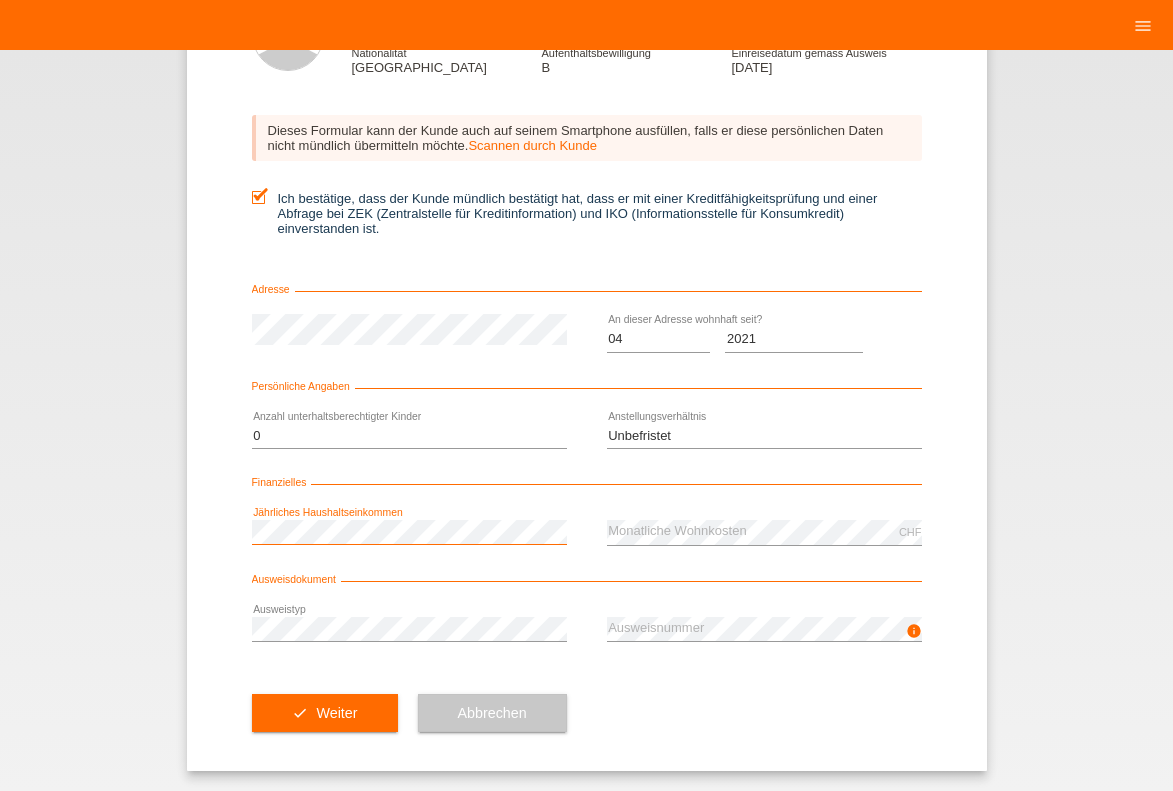 scroll, scrollTop: 0, scrollLeft: 0, axis: both 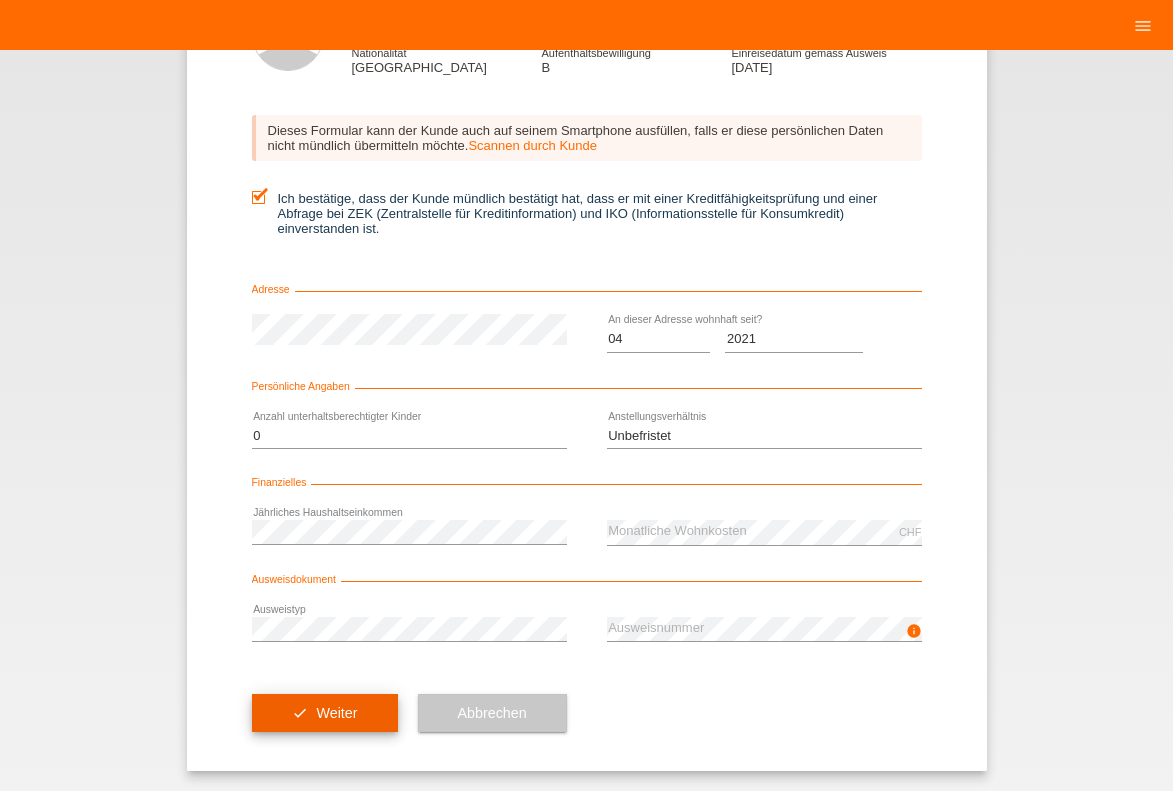 click on "check" at bounding box center [300, 713] 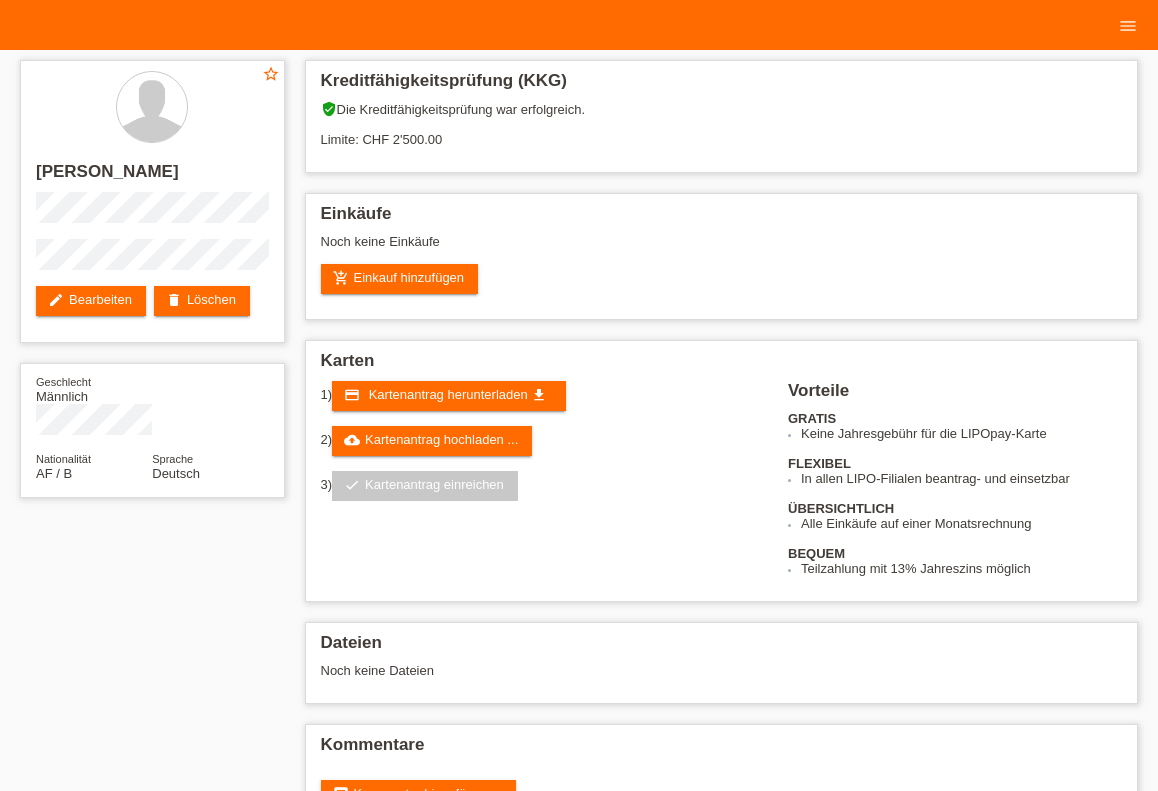 scroll, scrollTop: 0, scrollLeft: 0, axis: both 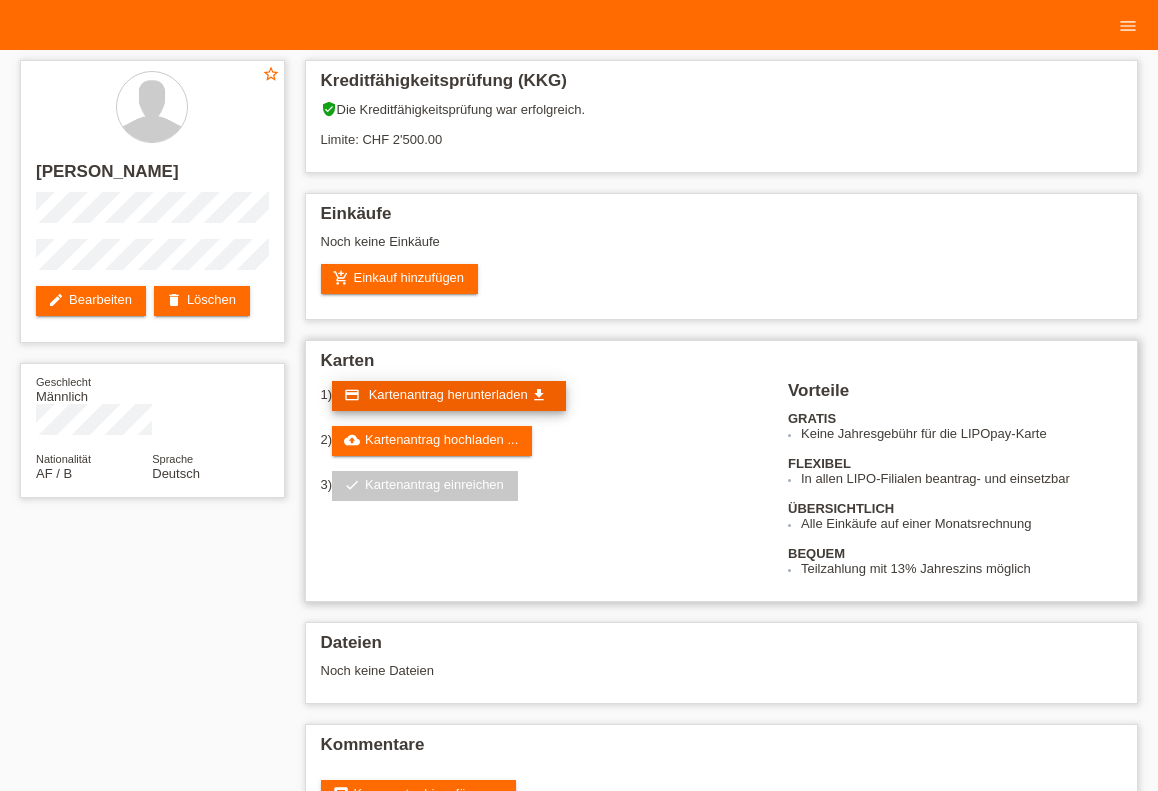 click on "Kartenantrag herunterladen" at bounding box center (448, 394) 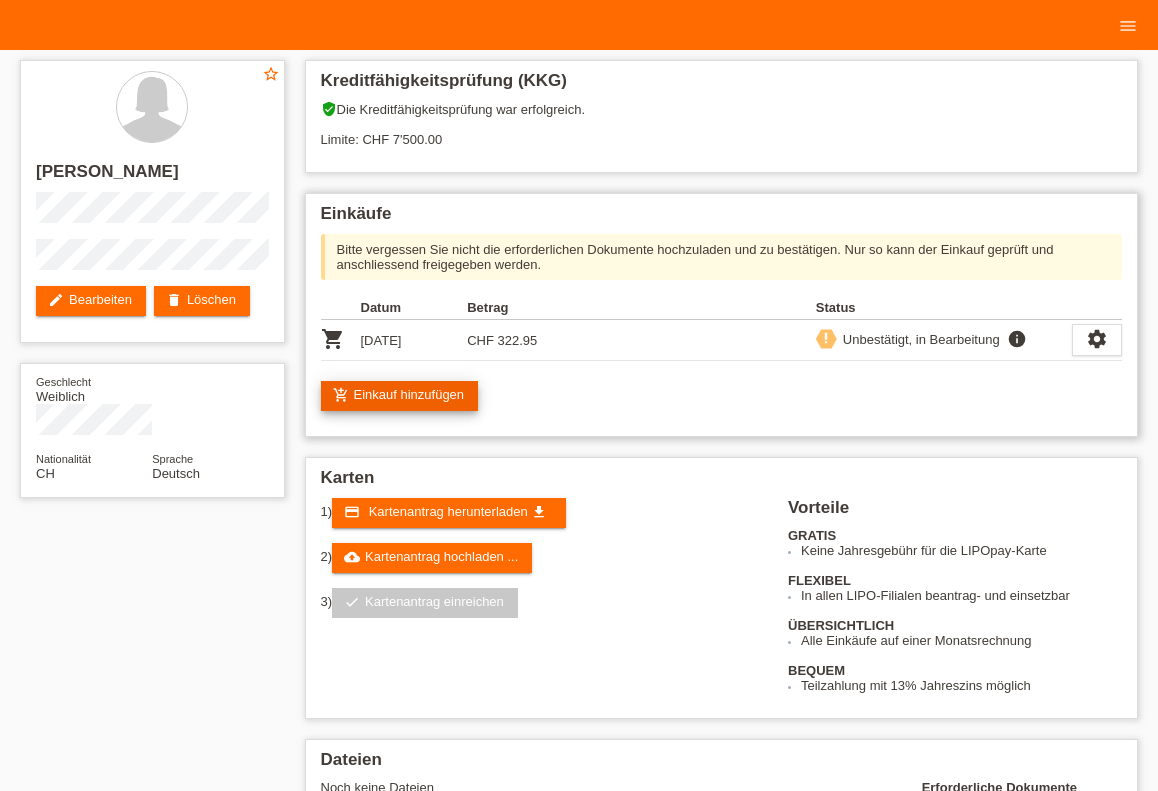 scroll, scrollTop: 0, scrollLeft: 0, axis: both 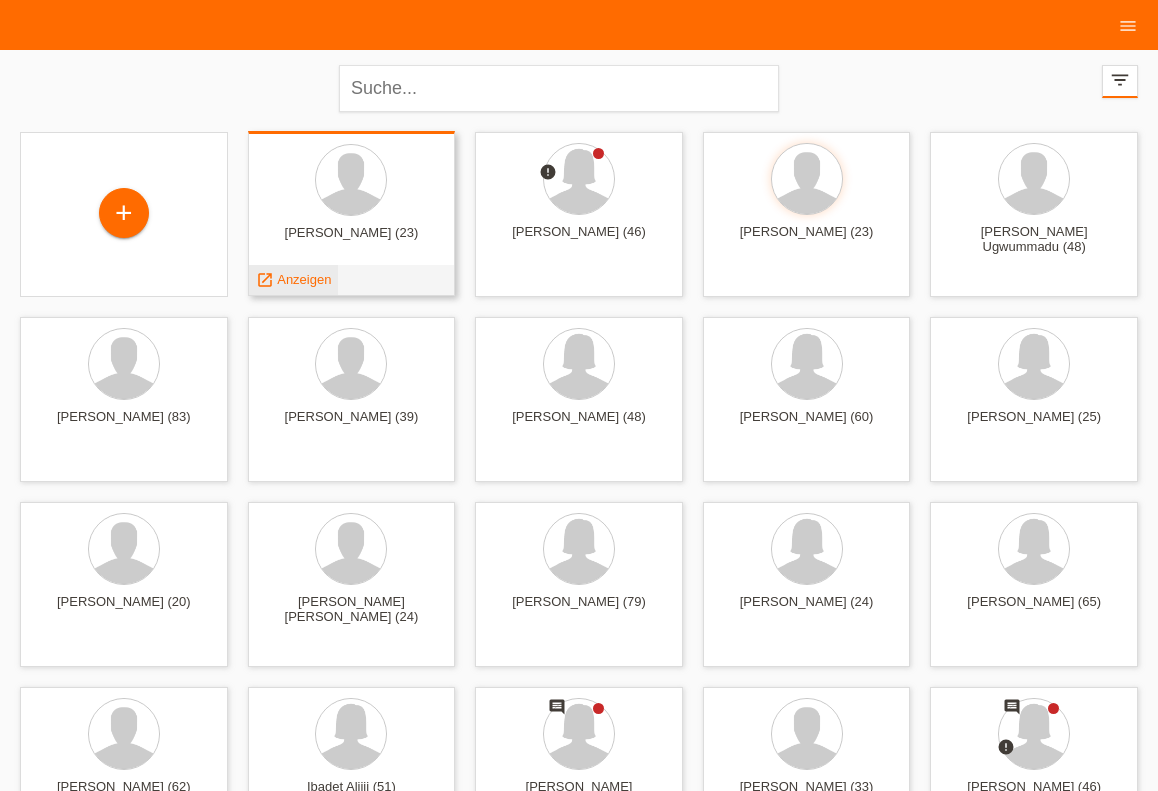 click on "Anzeigen" at bounding box center (304, 279) 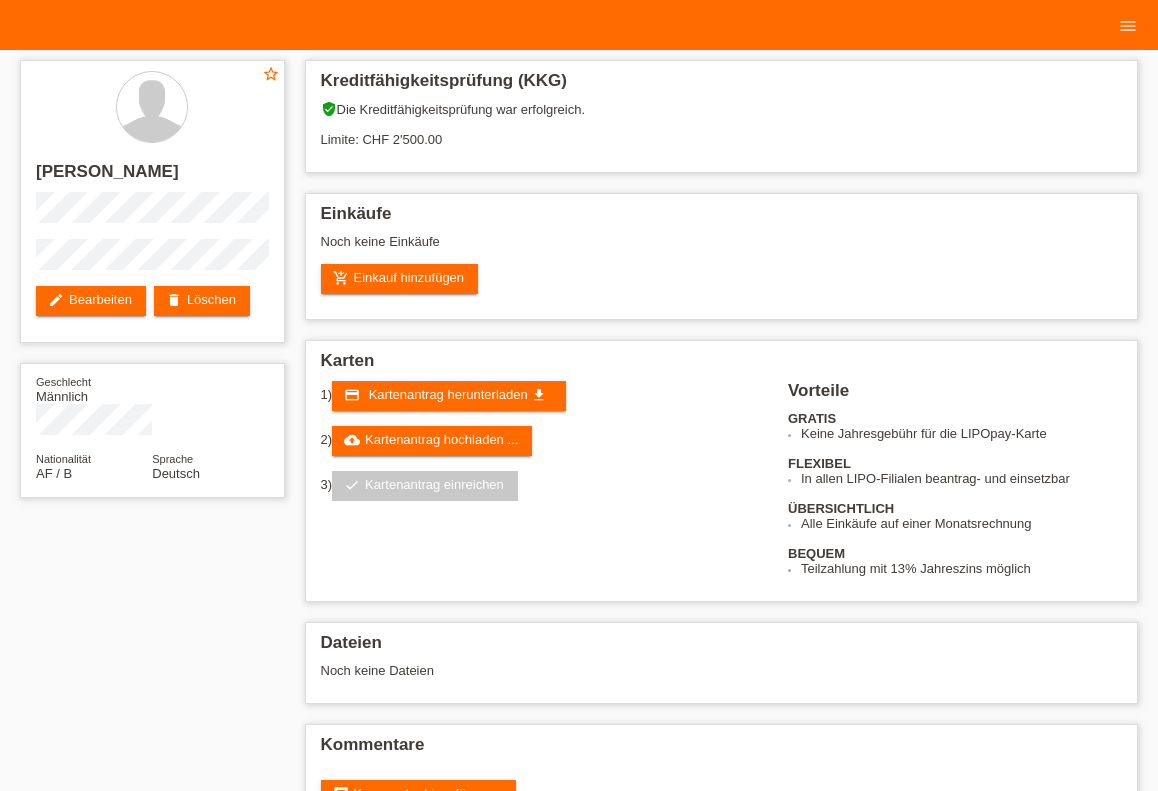 scroll, scrollTop: 0, scrollLeft: 0, axis: both 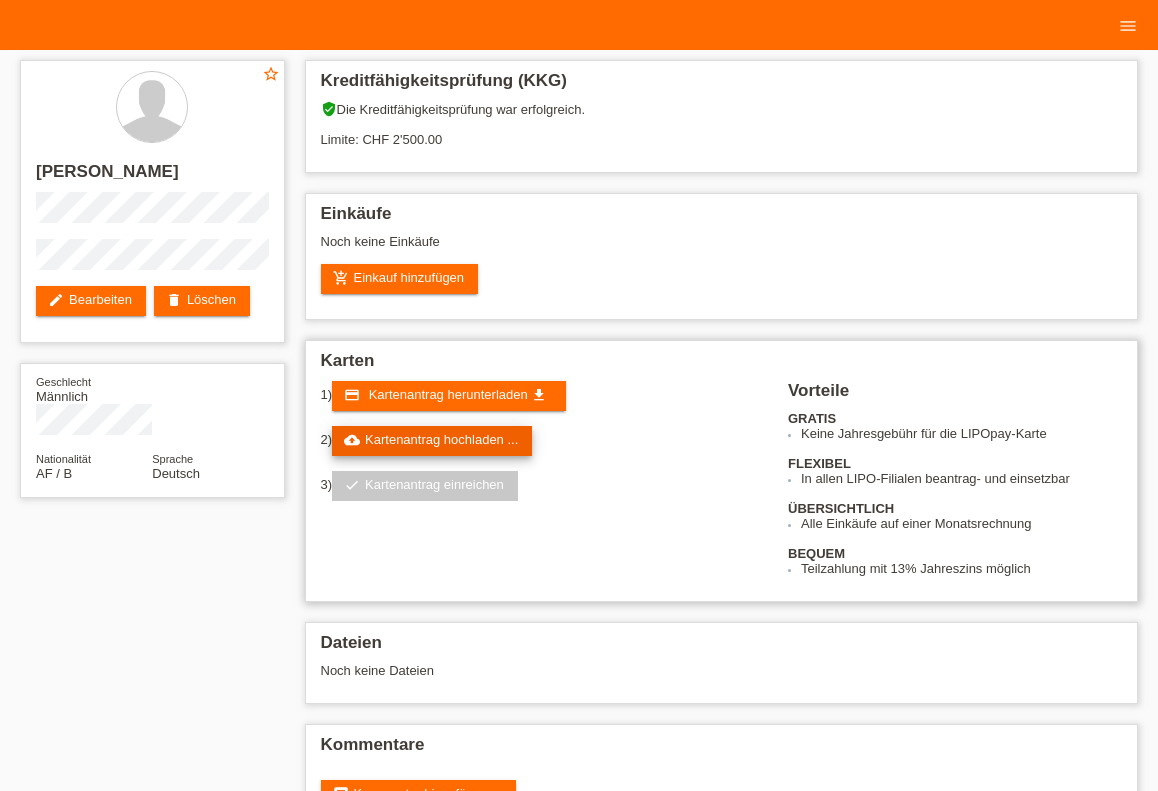 click on "cloud_upload  Kartenantrag hochladen ..." at bounding box center [432, 441] 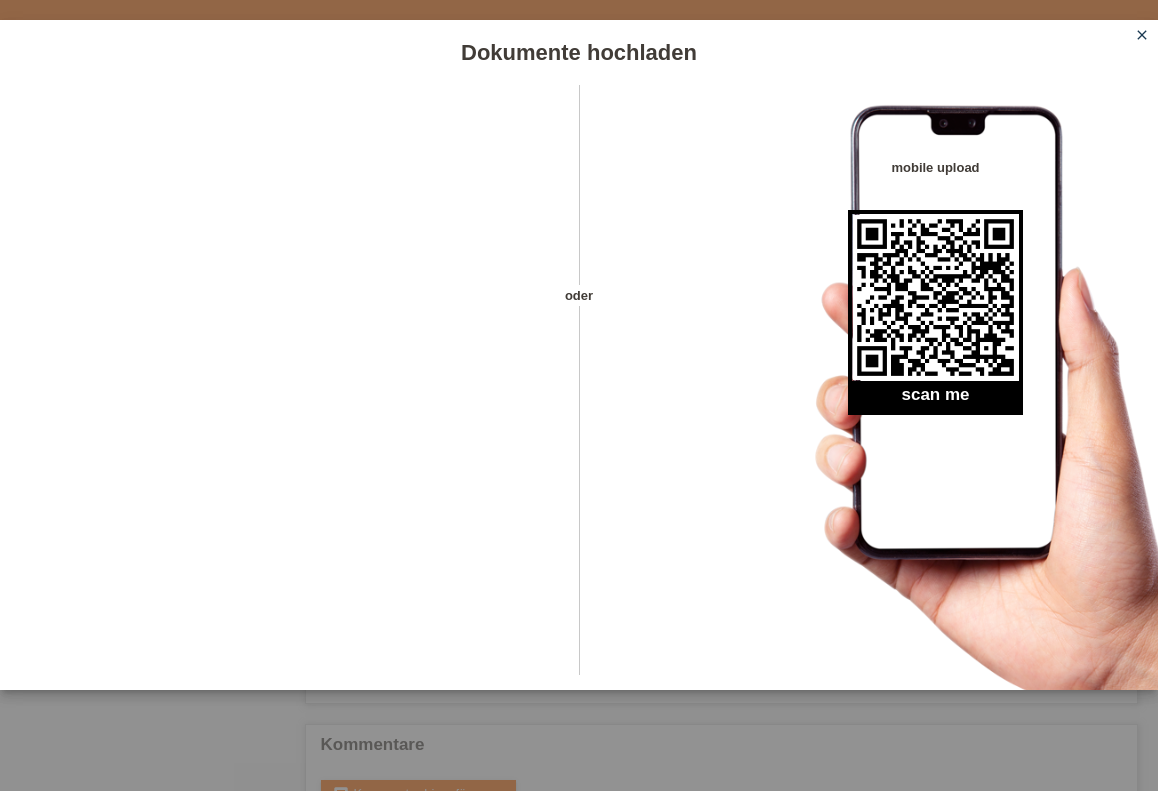 click on "close" at bounding box center (1142, 36) 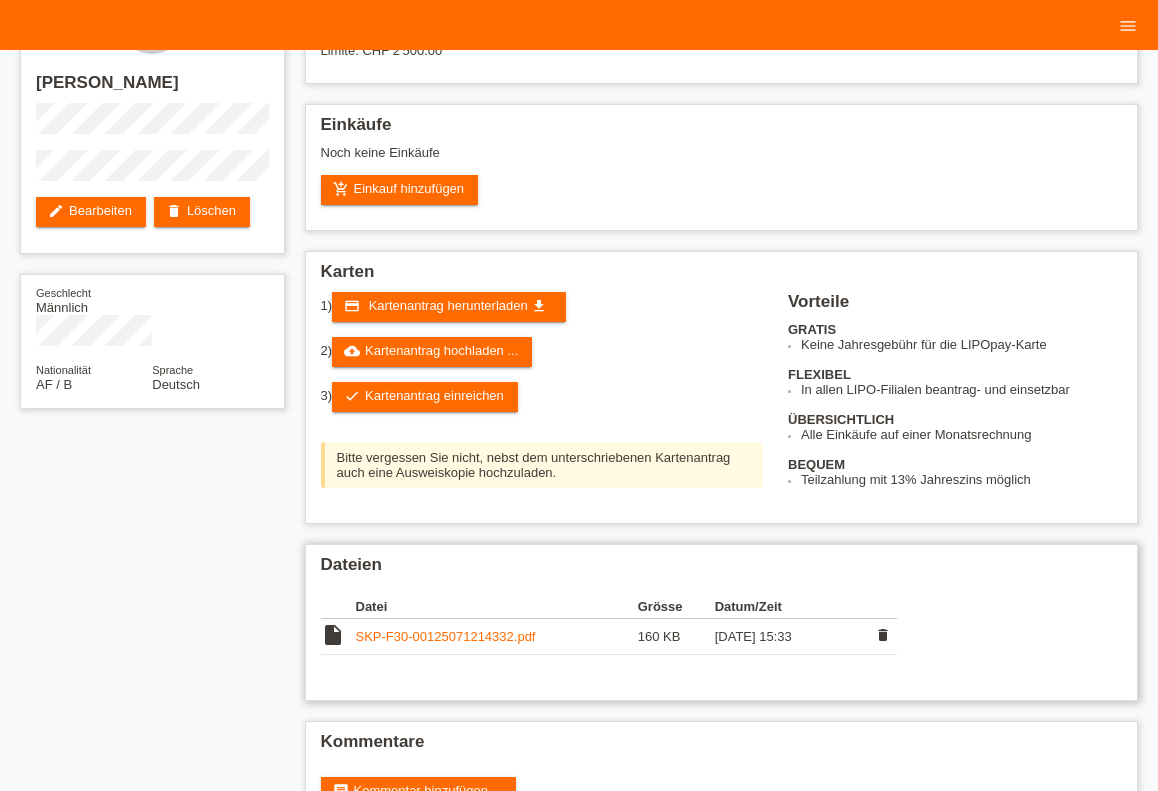 scroll, scrollTop: 162, scrollLeft: 0, axis: vertical 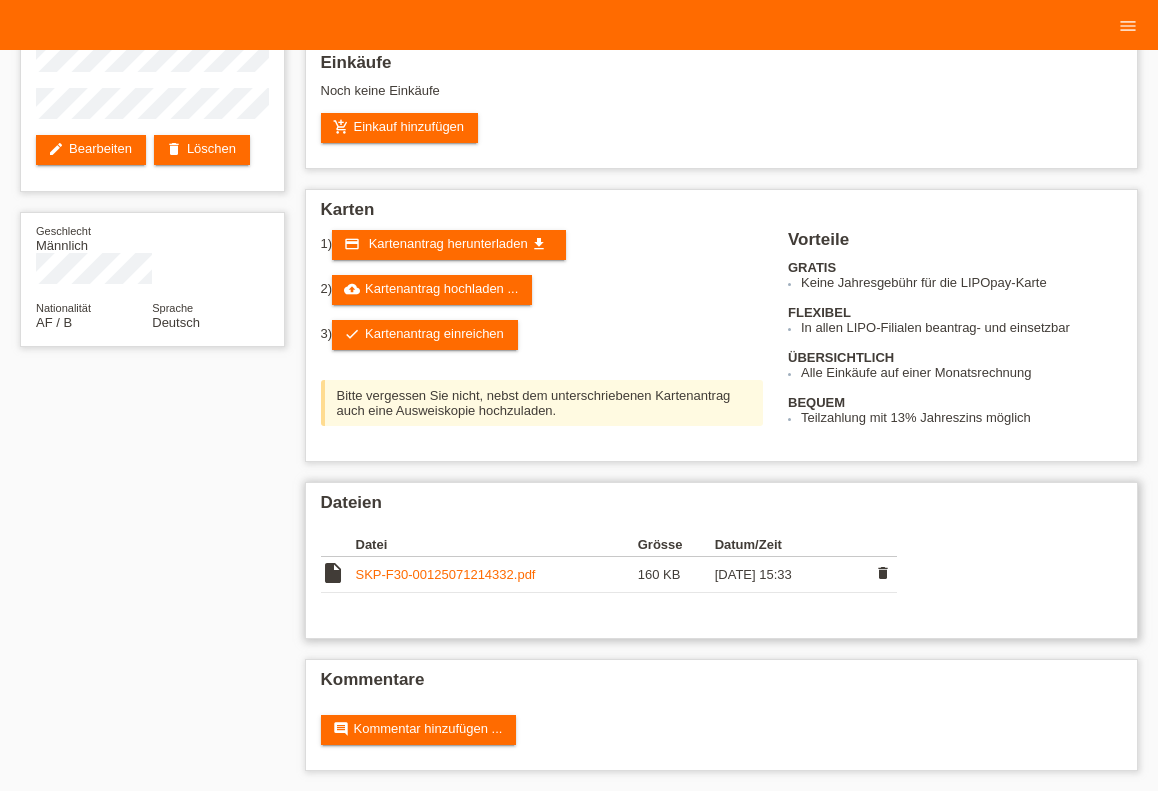 click on "SKP-F30-00125071214332.pdf" at bounding box center (446, 574) 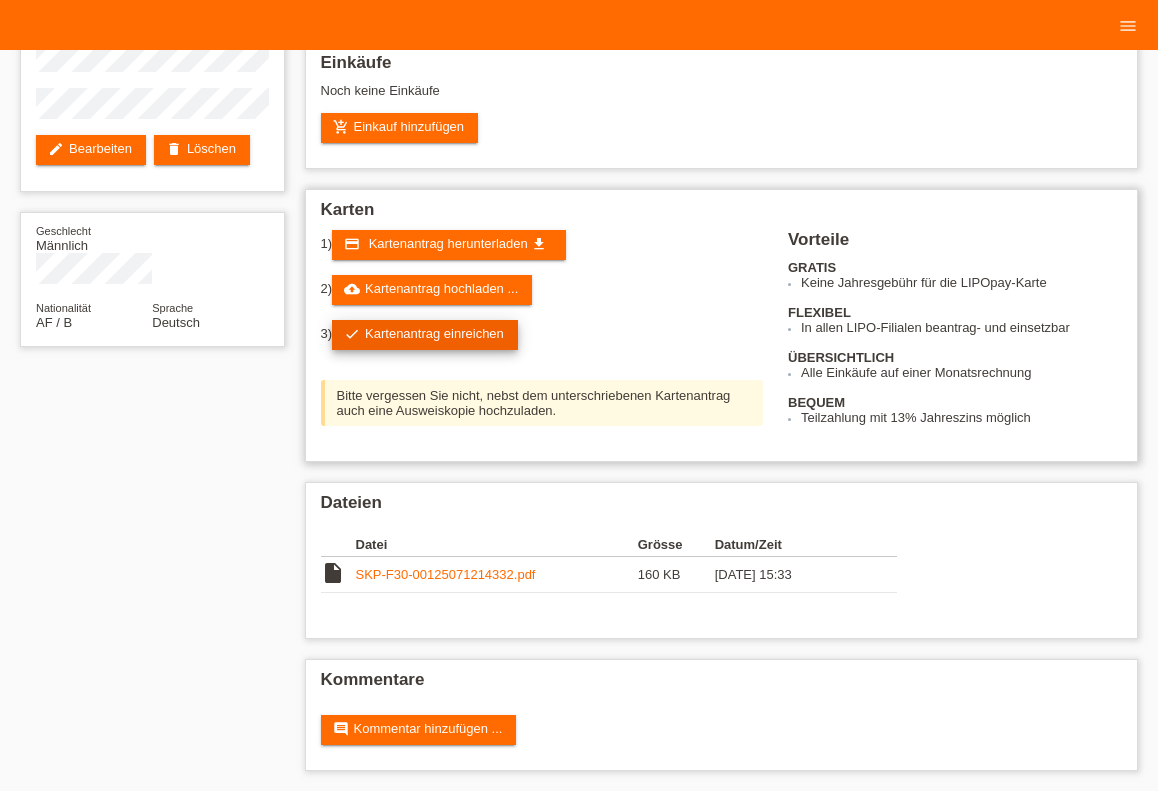 click on "check  Kartenantrag einreichen" at bounding box center [425, 335] 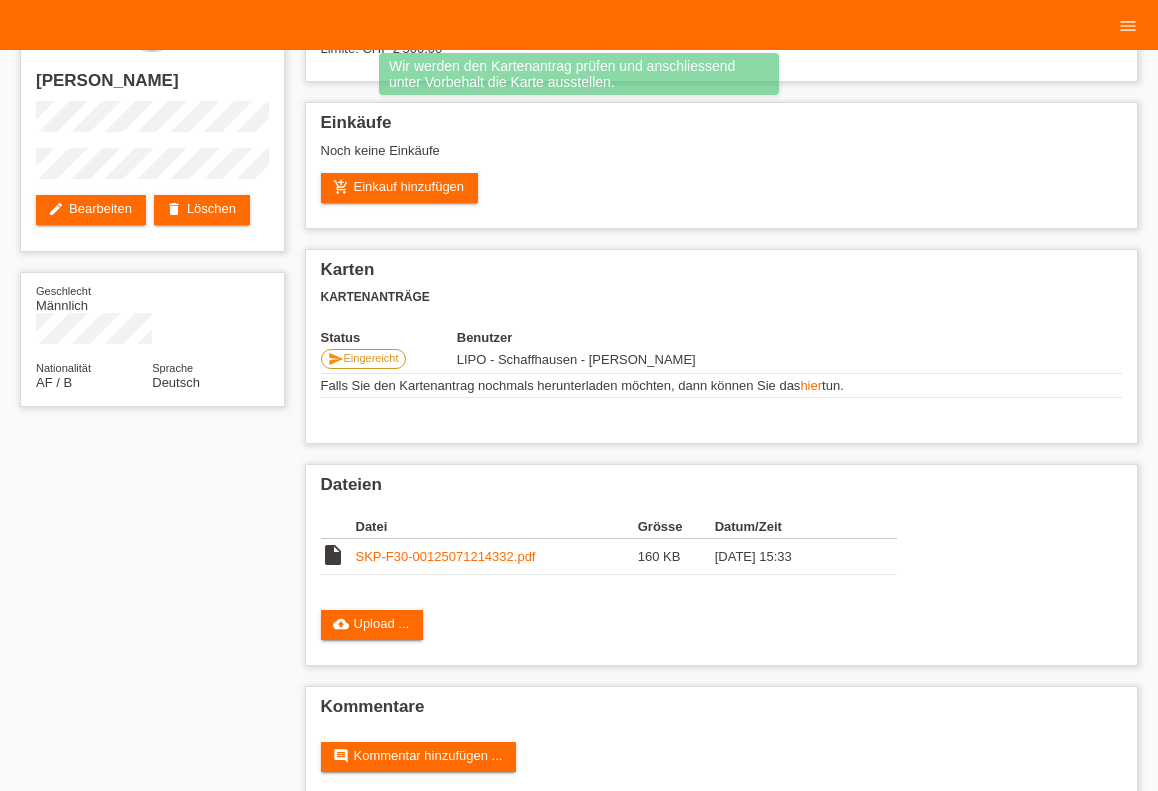 scroll, scrollTop: 0, scrollLeft: 0, axis: both 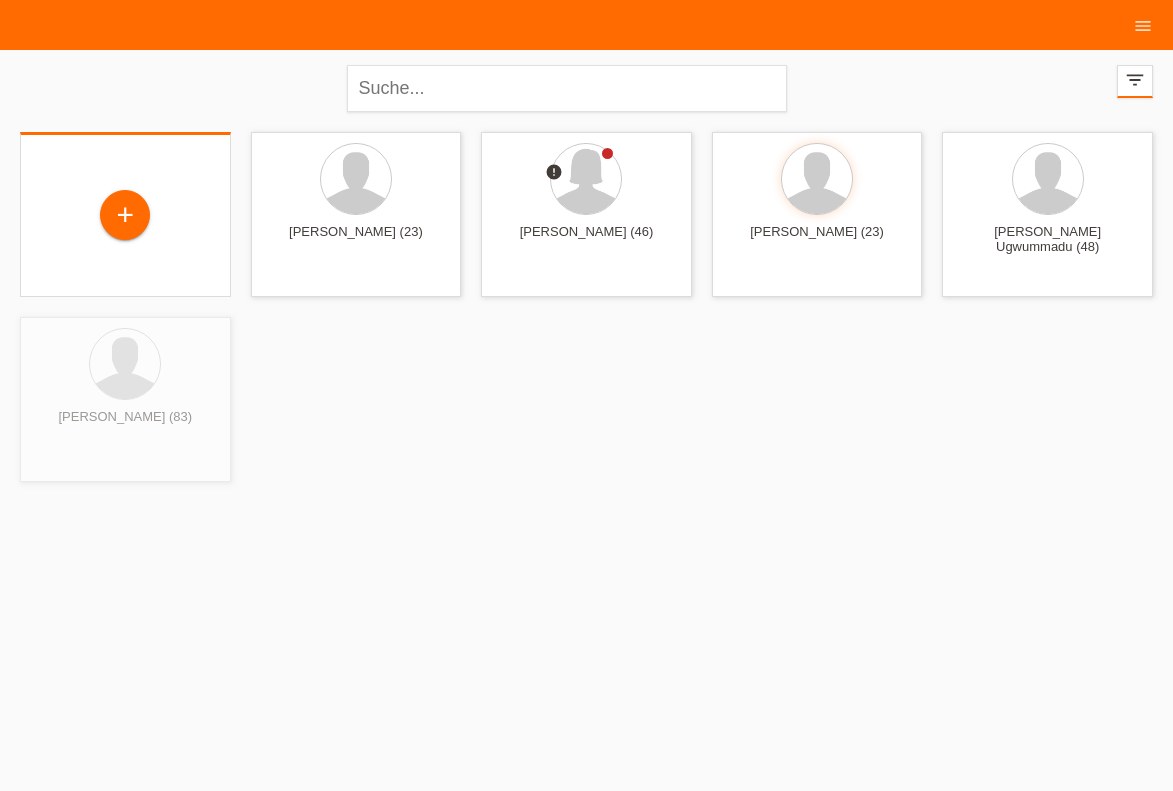 click on "+" at bounding box center [125, 216] 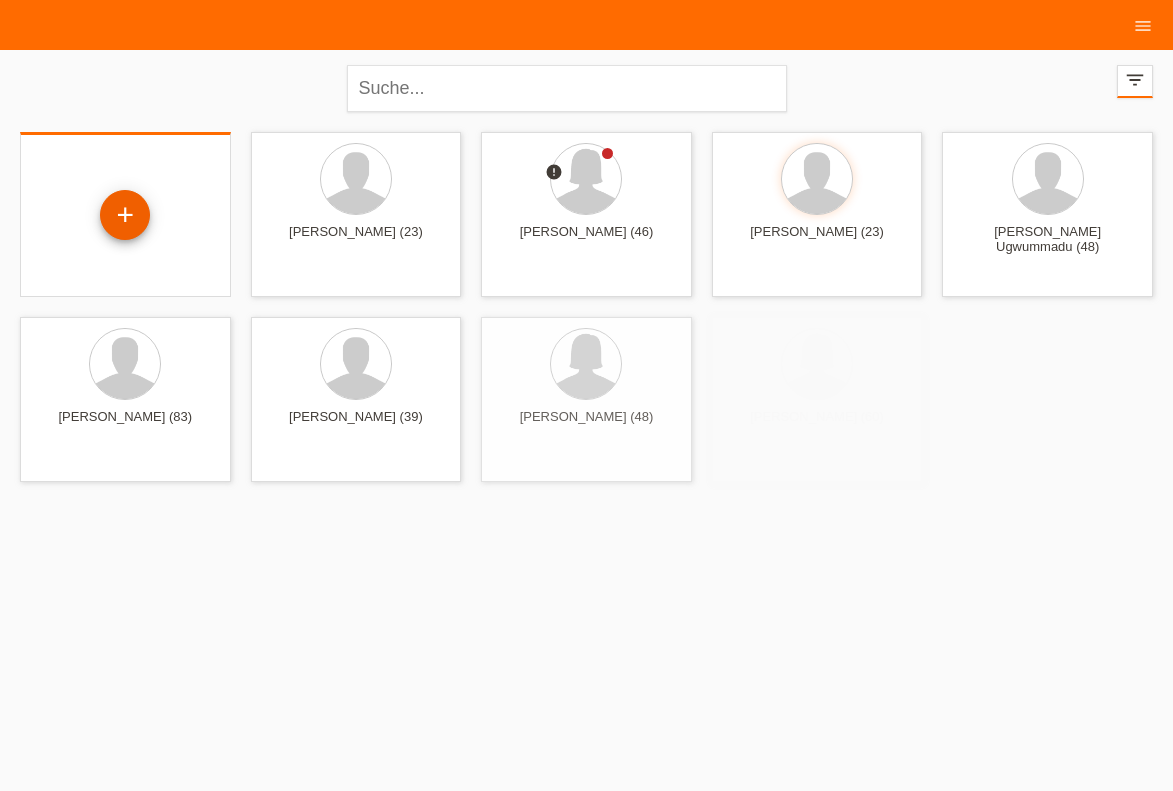 click on "+" at bounding box center [125, 215] 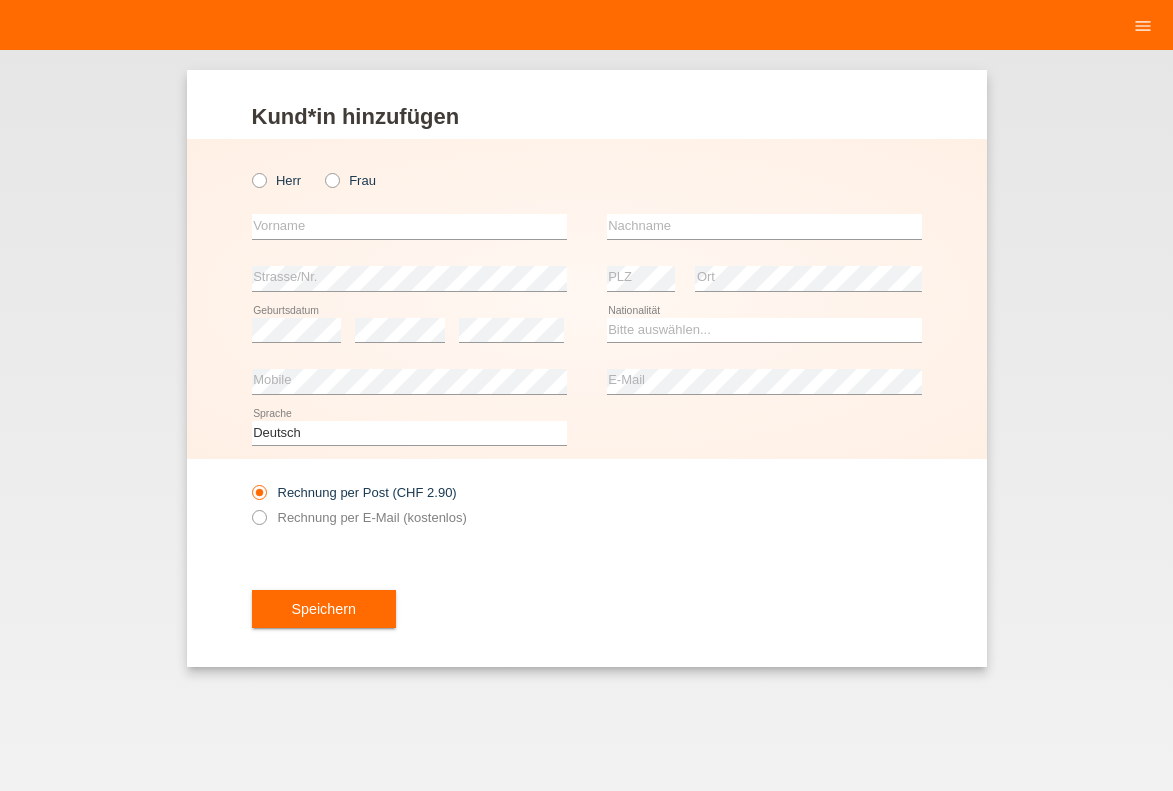 scroll, scrollTop: 0, scrollLeft: 0, axis: both 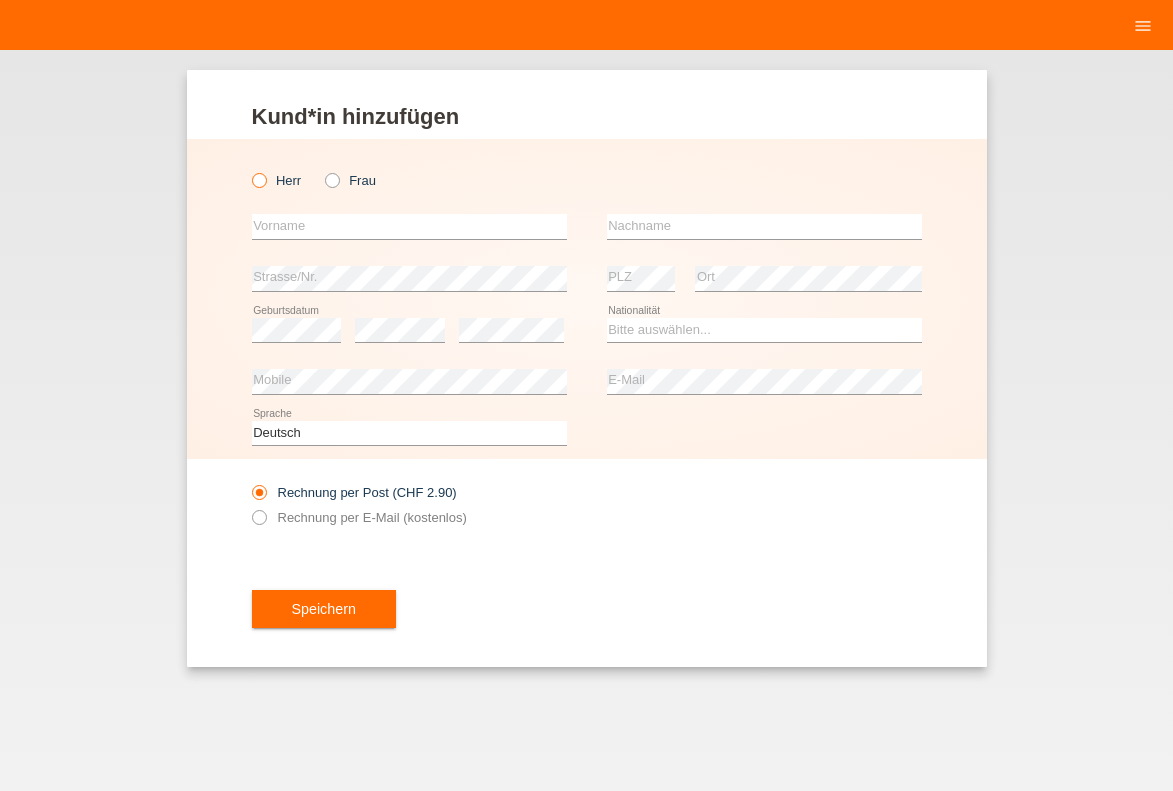 click on "Herr" at bounding box center [277, 180] 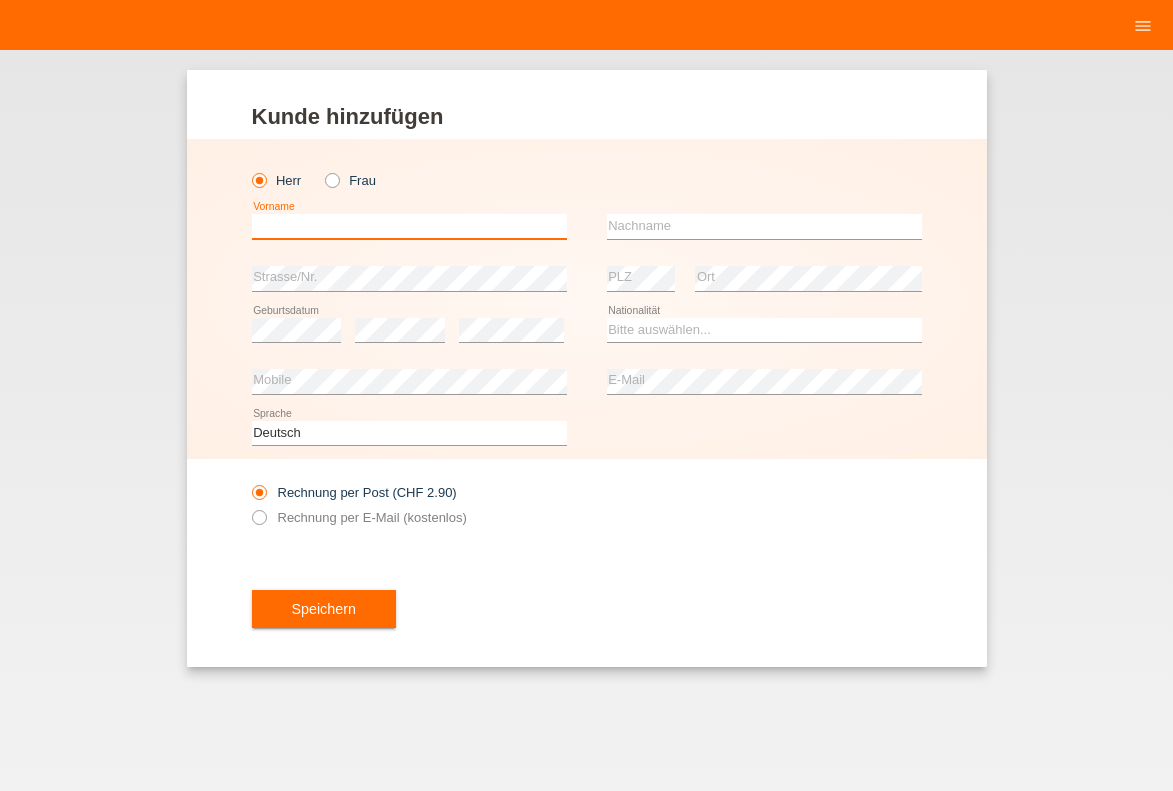 click at bounding box center (409, 226) 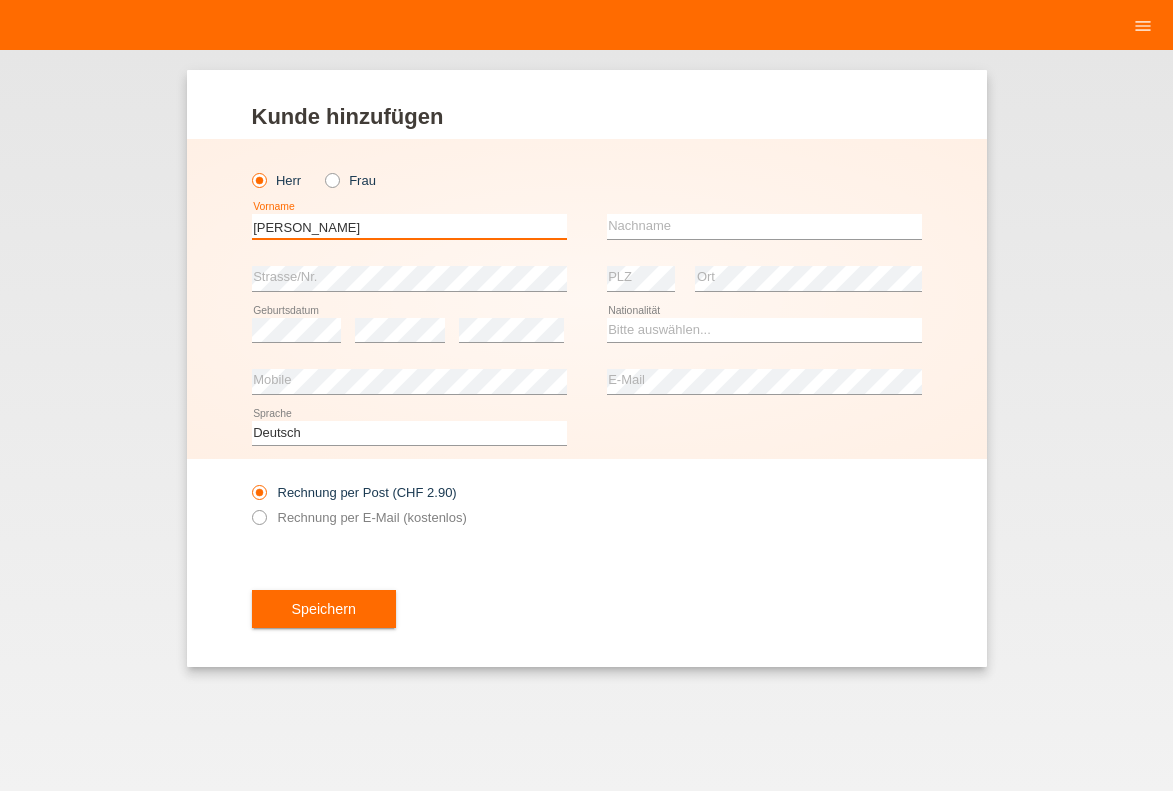 type on "[PERSON_NAME]" 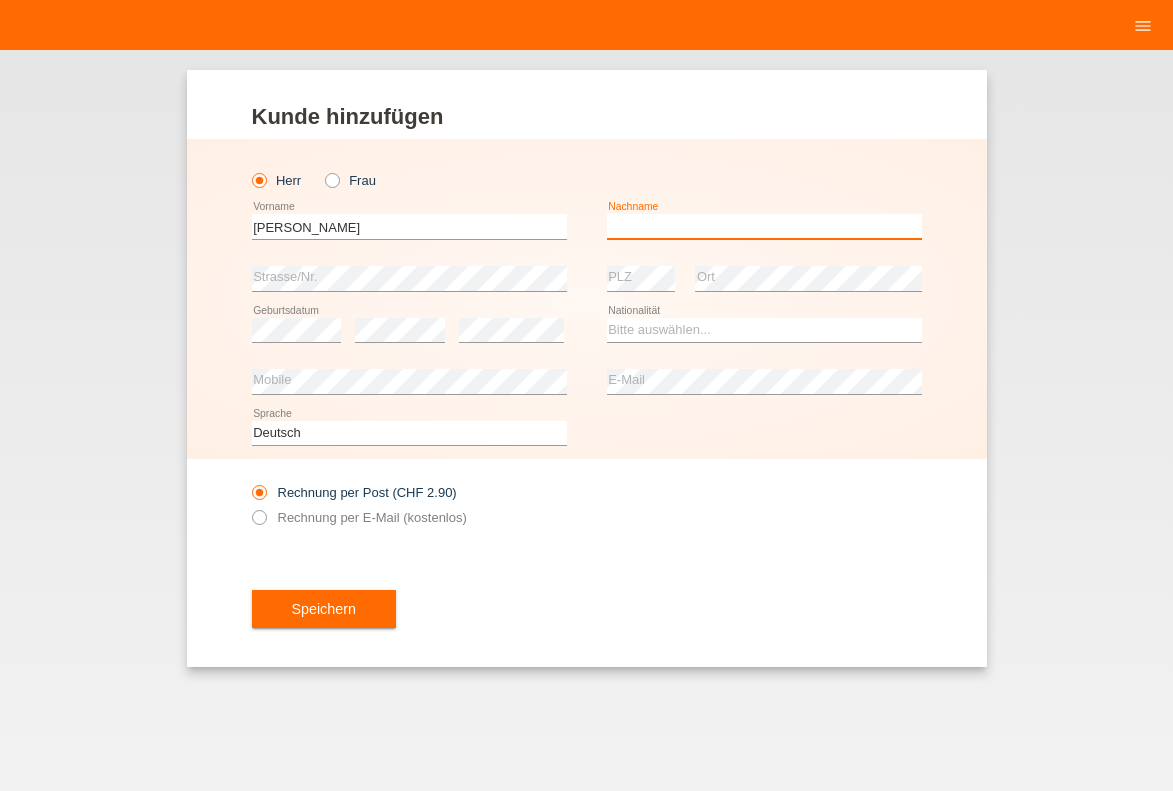 click at bounding box center [764, 226] 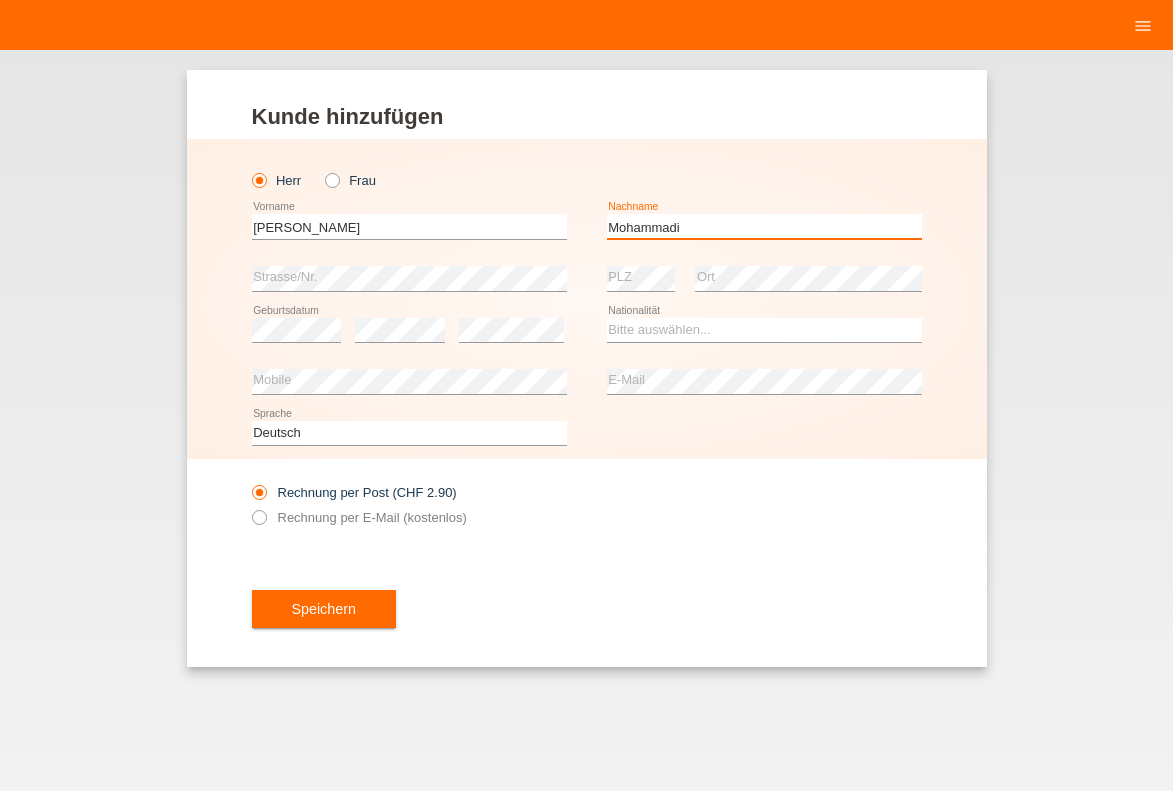 type on "Mohammadi" 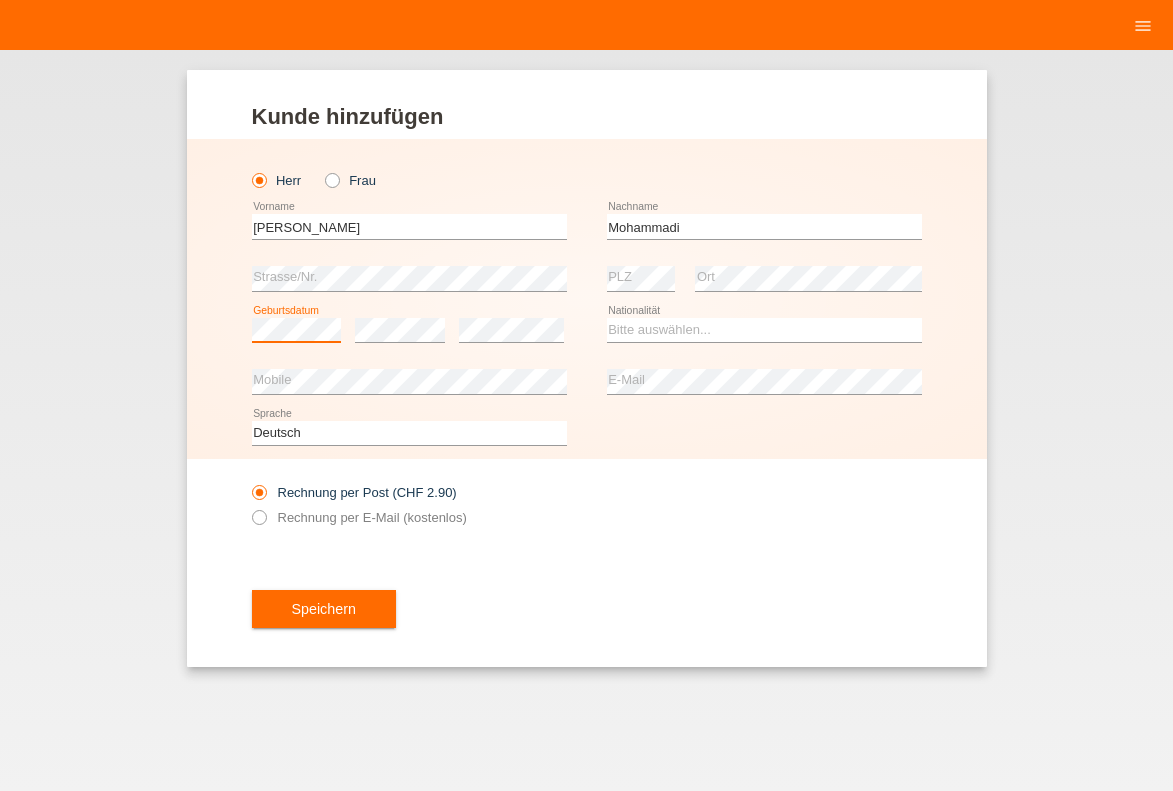 scroll, scrollTop: 0, scrollLeft: 0, axis: both 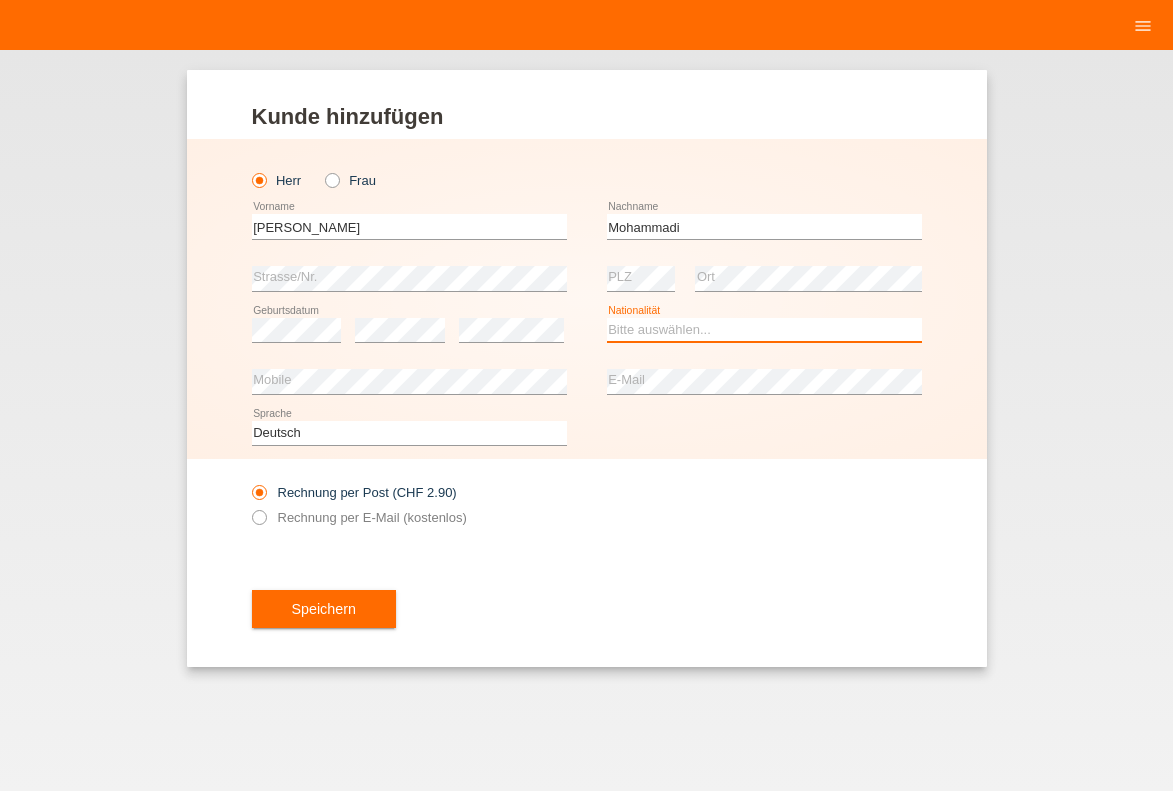 click on "Bitte auswählen...
Schweiz
Deutschland
Liechtenstein
Österreich
------------
Afghanistan
Ägypten
Åland
Albanien
Algerien" at bounding box center (764, 330) 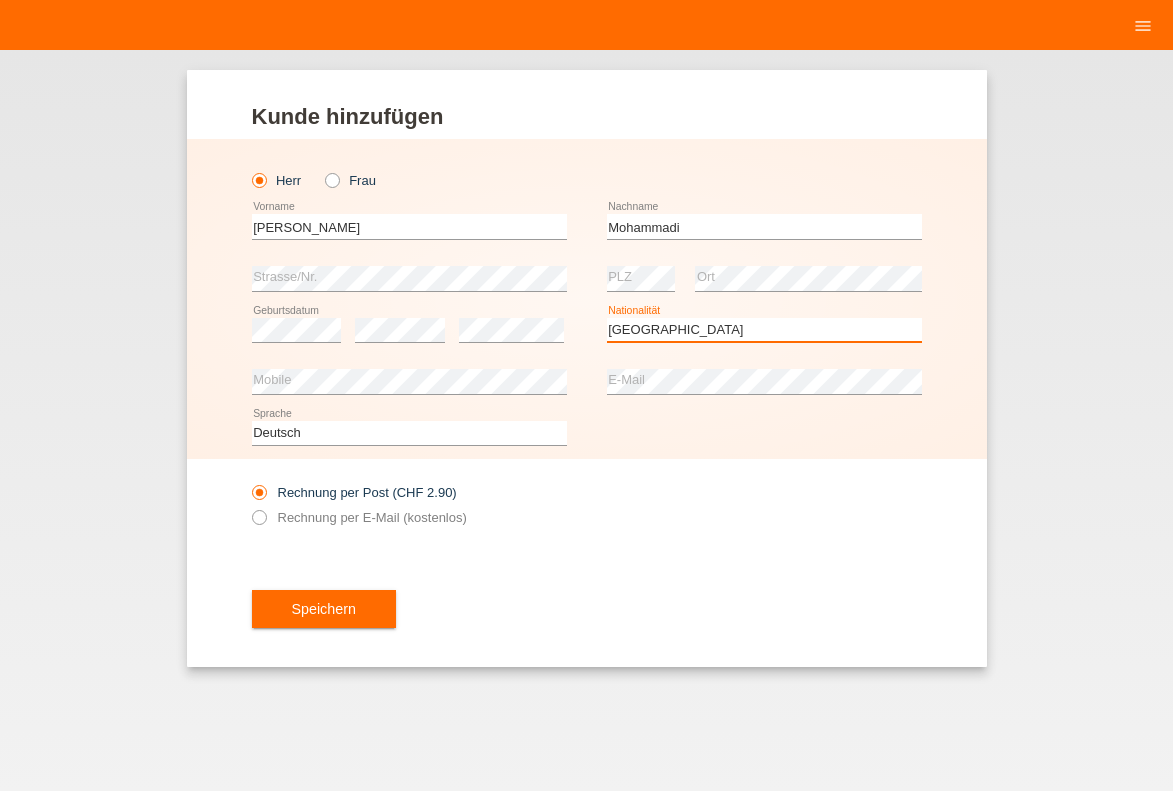 click on "Afghanistan" at bounding box center [0, 0] 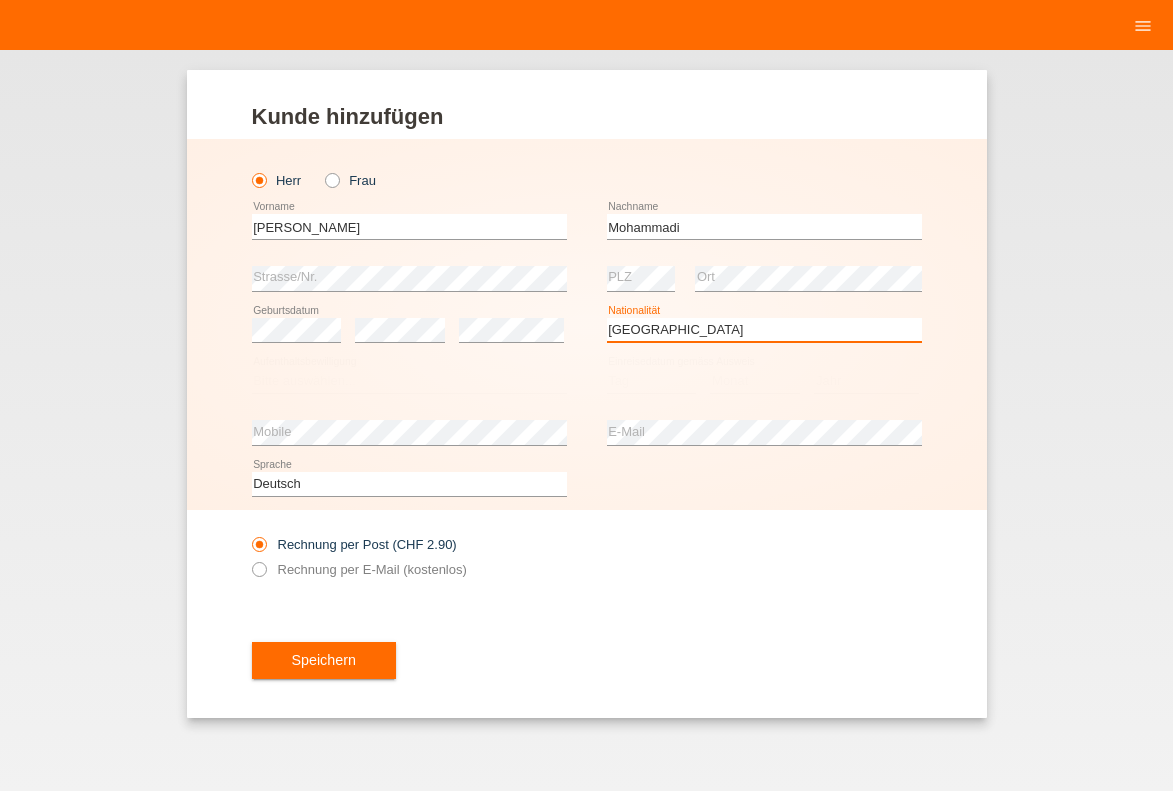 scroll, scrollTop: 0, scrollLeft: 0, axis: both 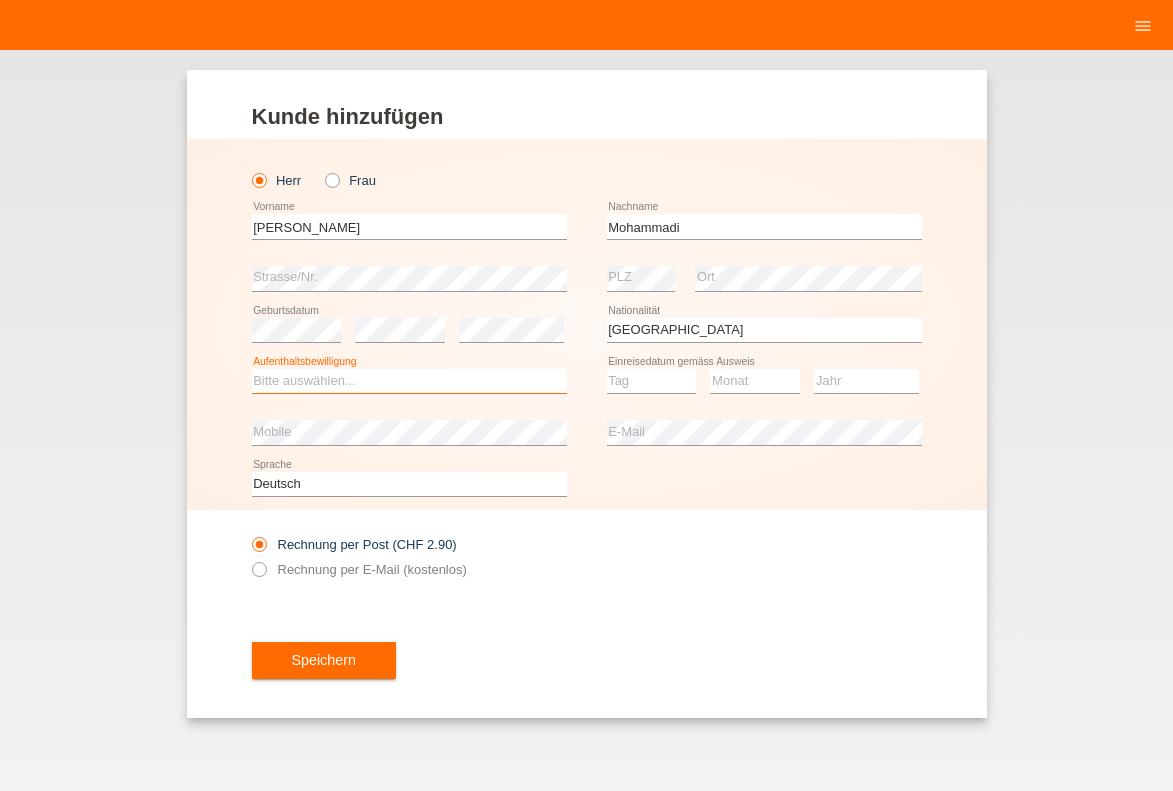 click on "Bitte auswählen...
C
B
B - Flüchtlingsstatus
Andere" at bounding box center [409, 381] 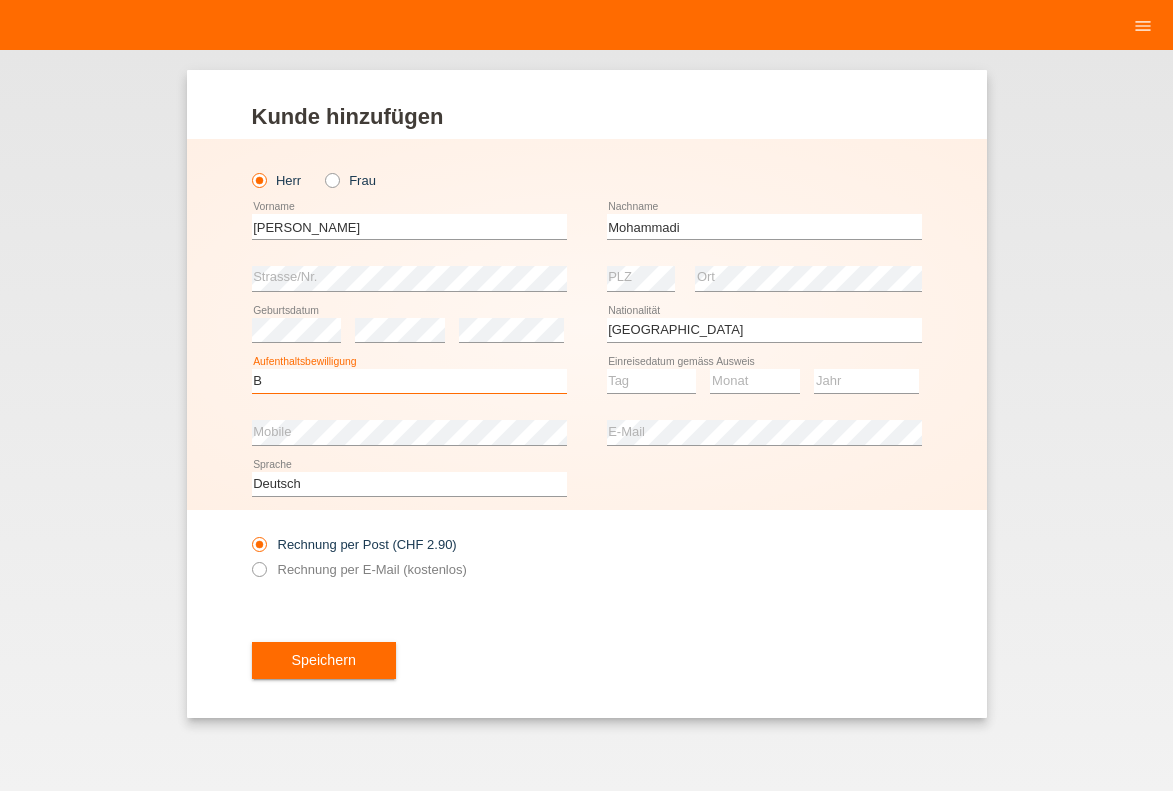 click on "B" at bounding box center [0, 0] 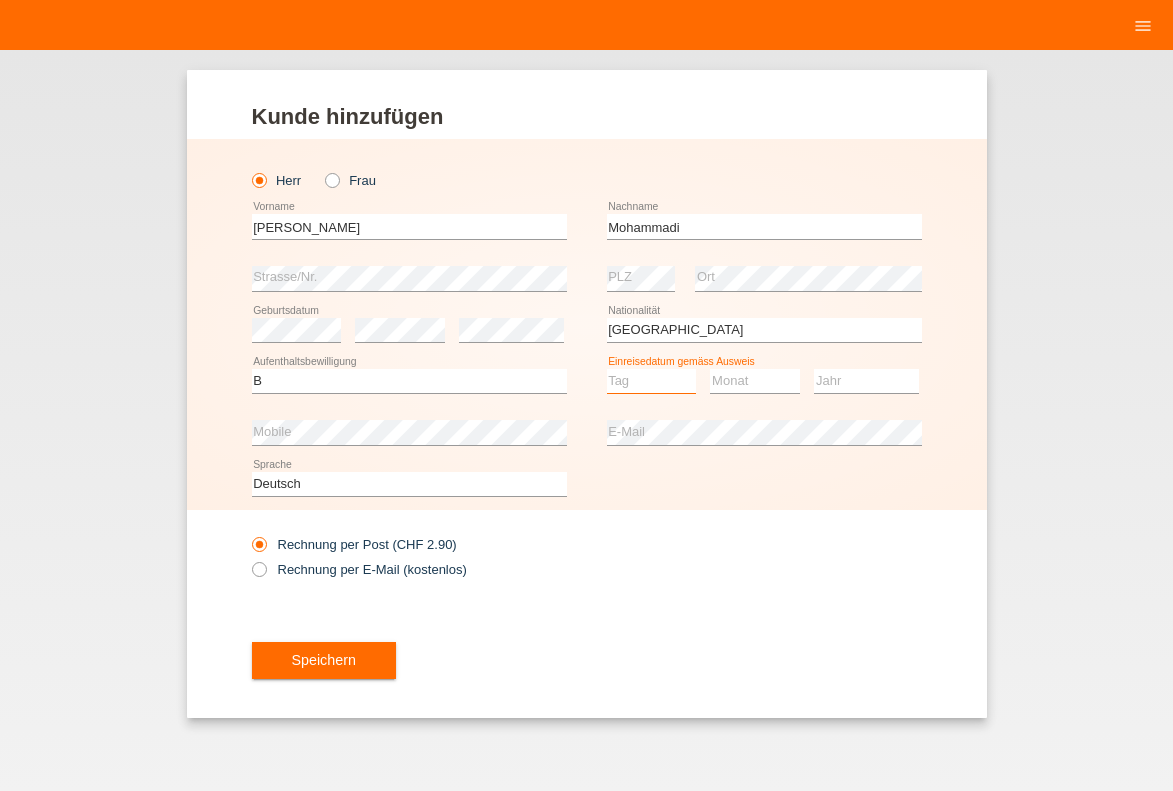 click on "Tag
01
02
03
04
05
06
07
08
09
10 11" at bounding box center [652, 381] 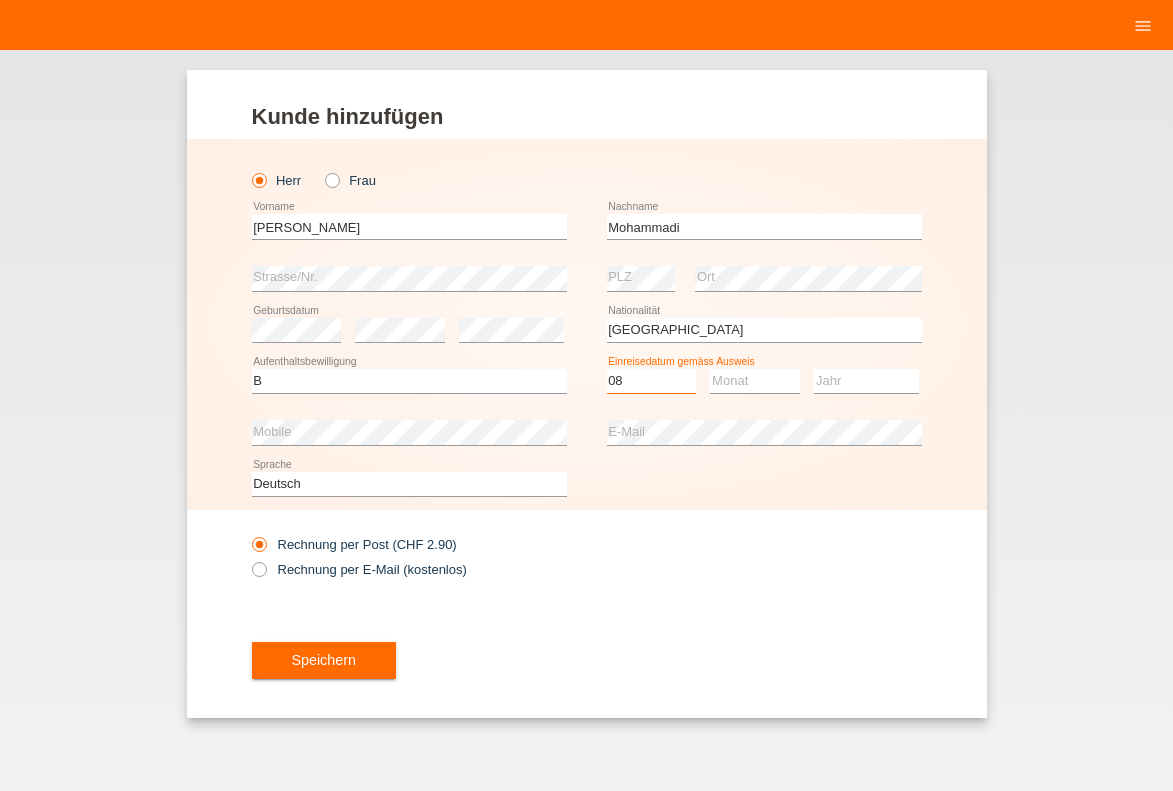 click on "08" at bounding box center (0, 0) 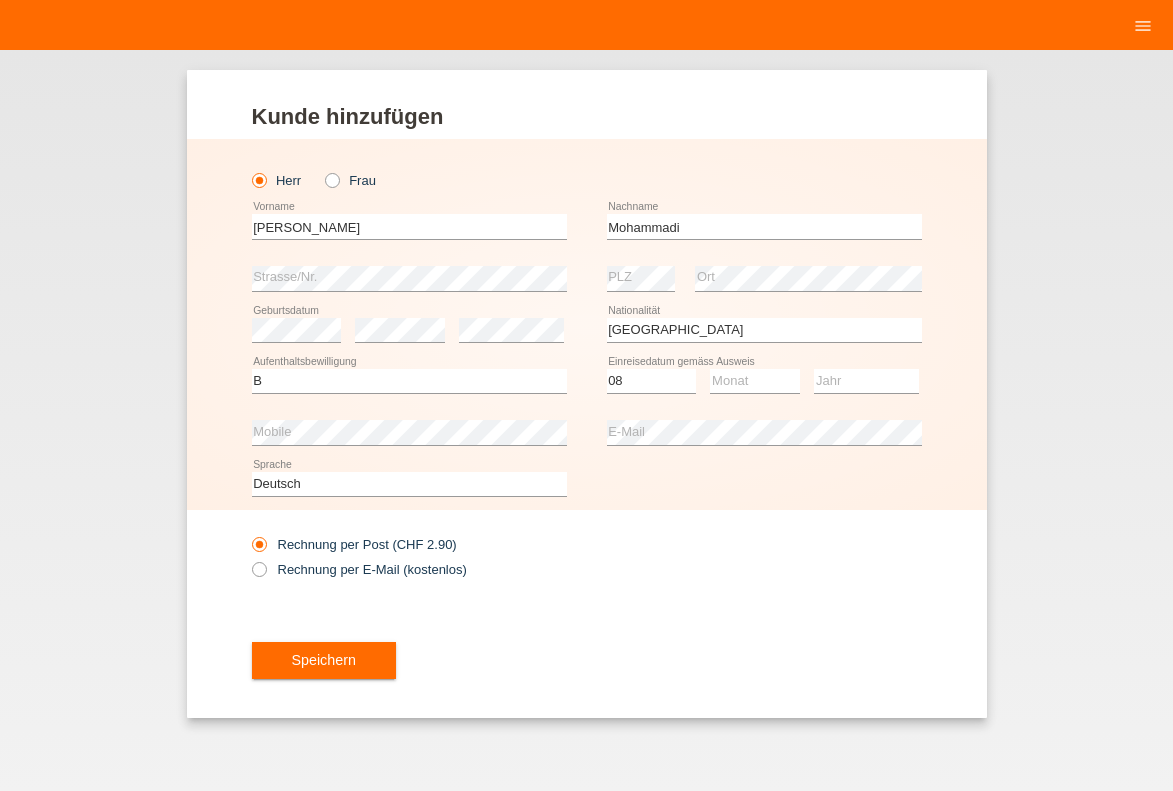 click on "Monat
01
02
03
04
05
06
07
08
09 10 11 12 error" at bounding box center (755, 381) 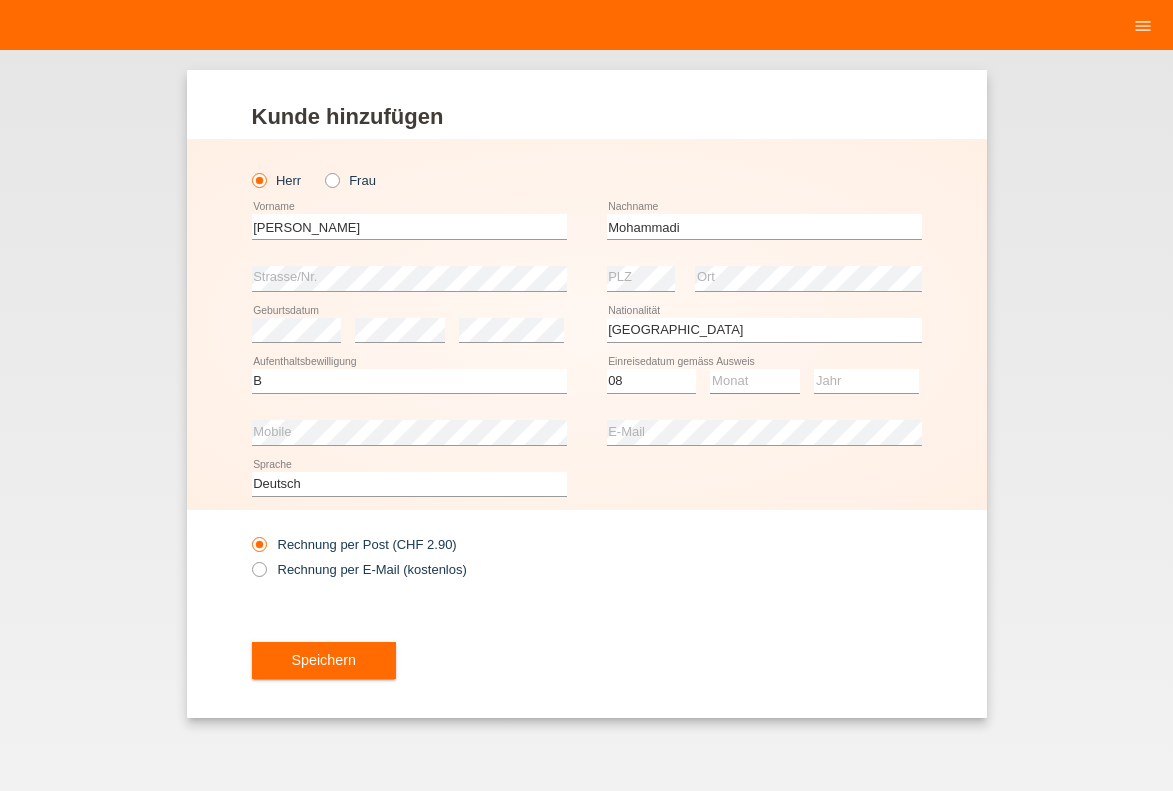 click on "Monat
01
02
03
04
05
06
07
08
09
10 11" at bounding box center [755, 381] 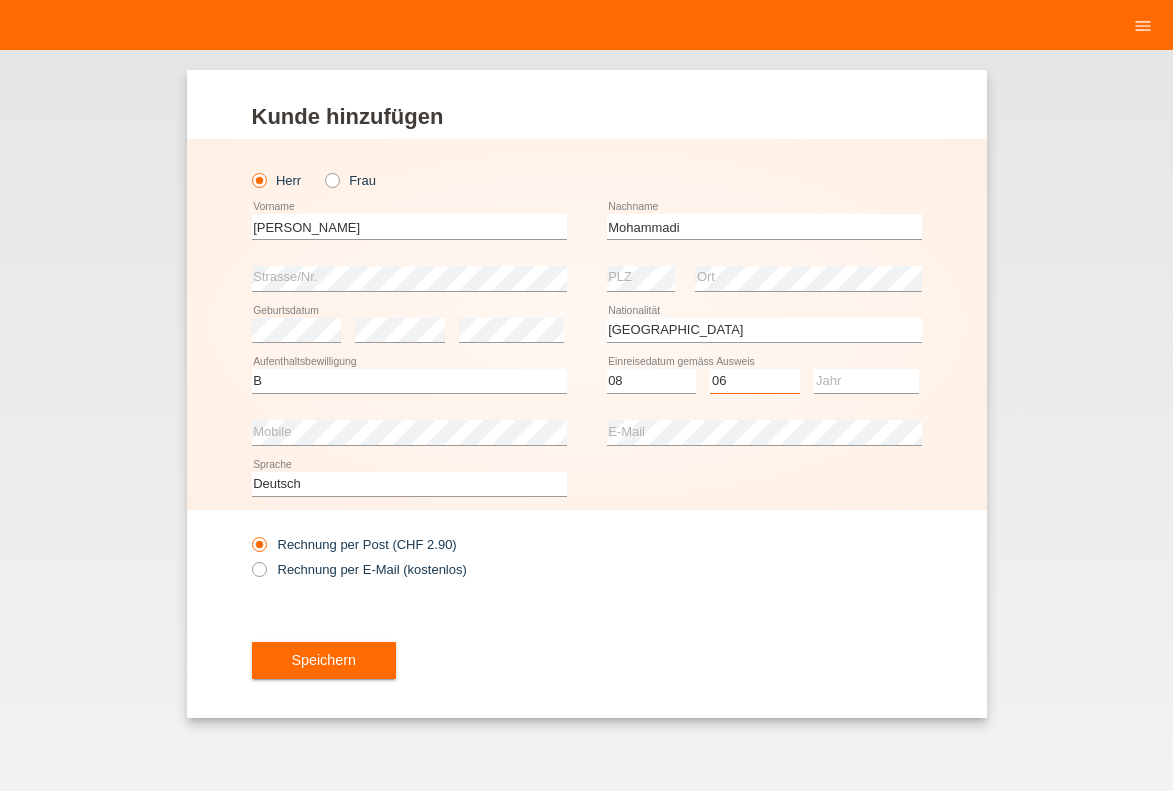 click on "06" at bounding box center (0, 0) 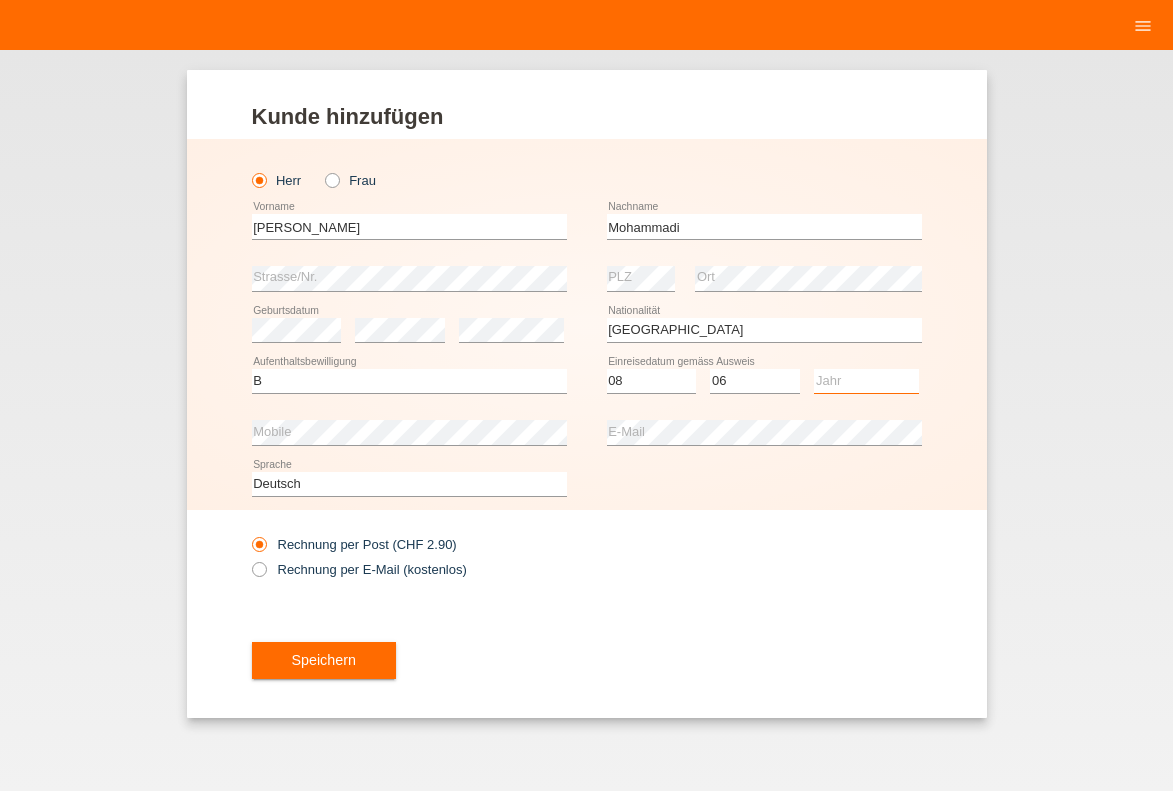 click on "Jahr
2025
2024
2023
2022
2021
2020
2019
2018
2017 2016 2015 2014 2013 2012 2011 2010 2009 2008 2007 2006 2005 2004 2003 2002 2001" at bounding box center (866, 381) 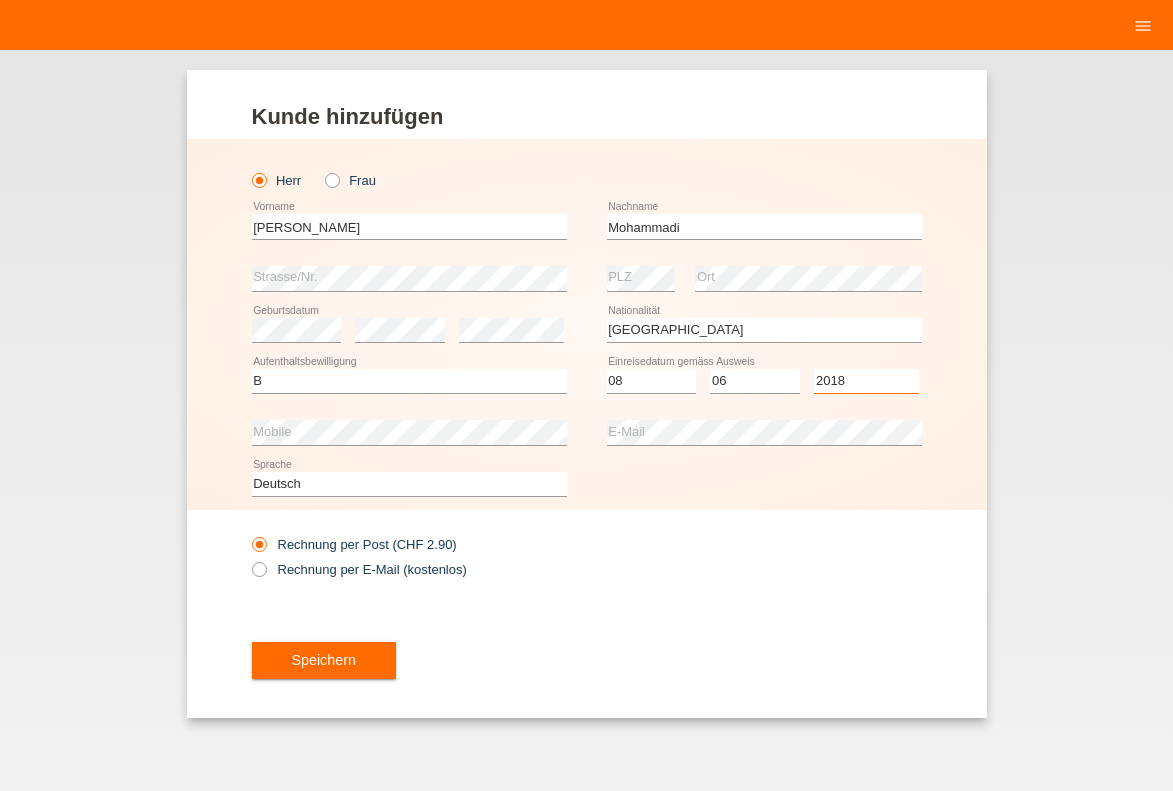 click on "2018" at bounding box center (0, 0) 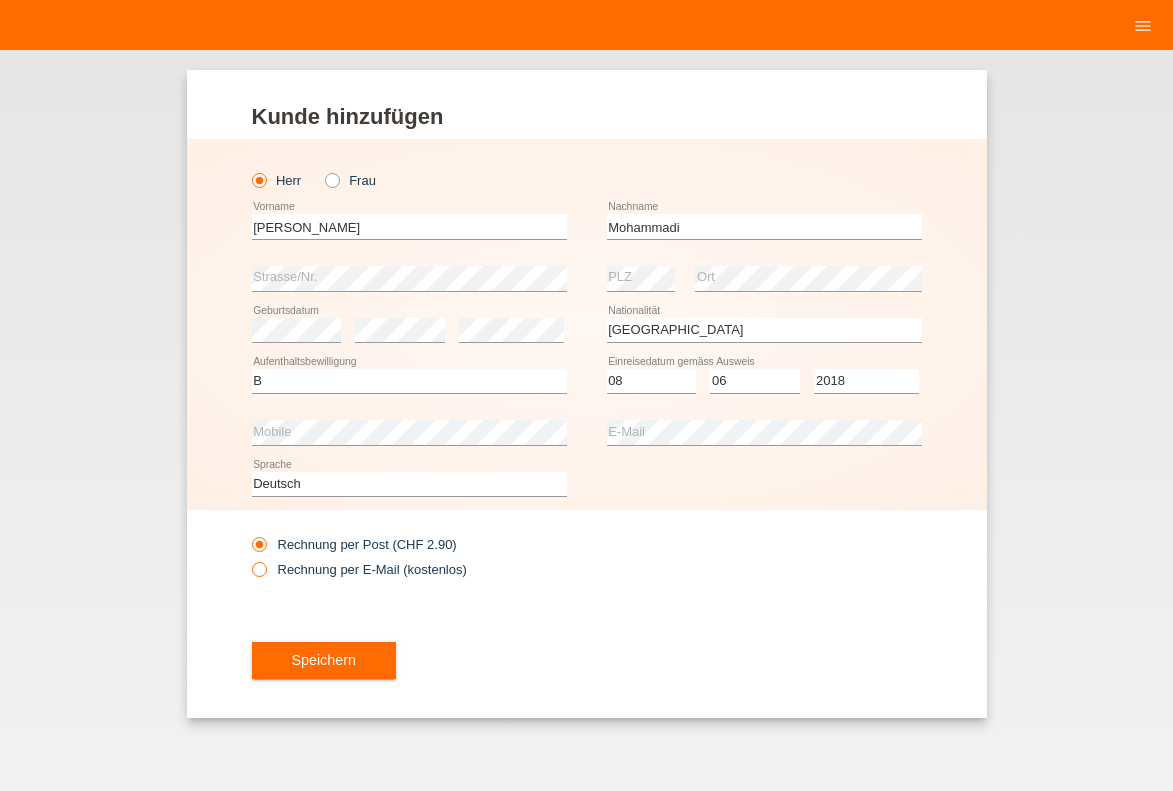 click on "Rechnung per E-Mail                                                                                            (kostenlos)" at bounding box center [359, 569] 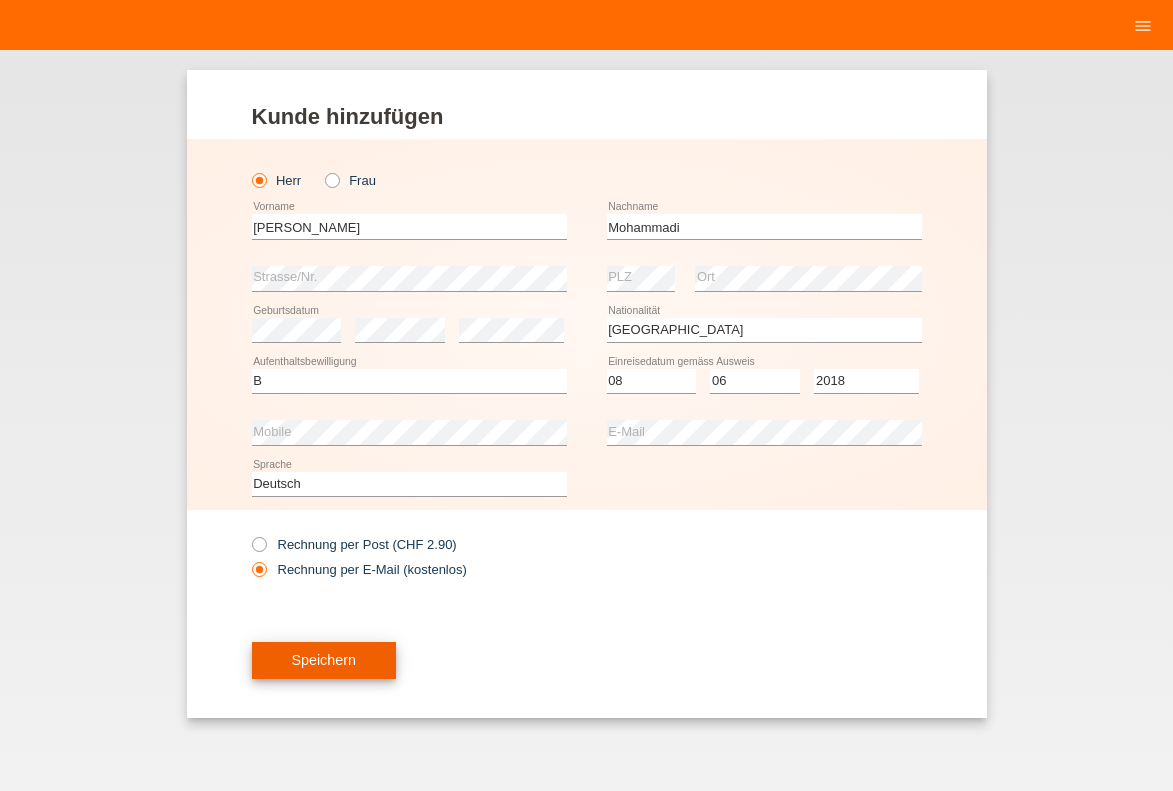 click on "Speichern" at bounding box center (324, 661) 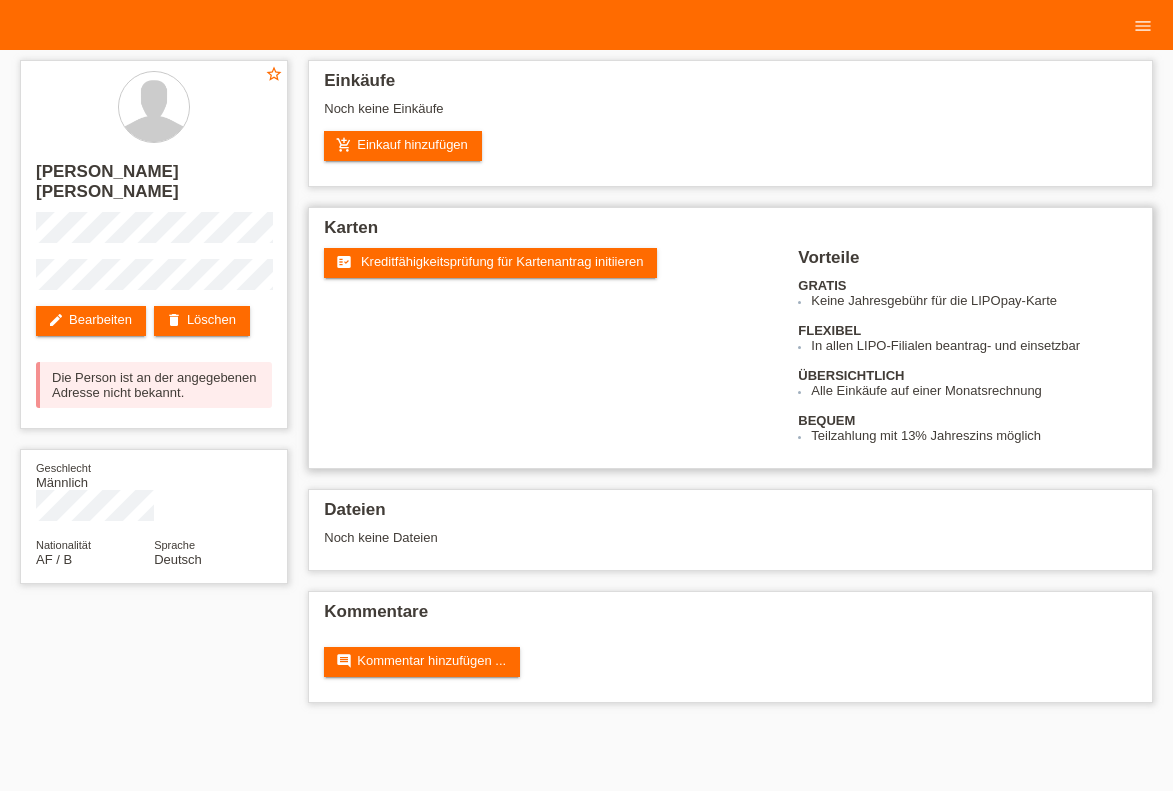 scroll, scrollTop: 0, scrollLeft: 0, axis: both 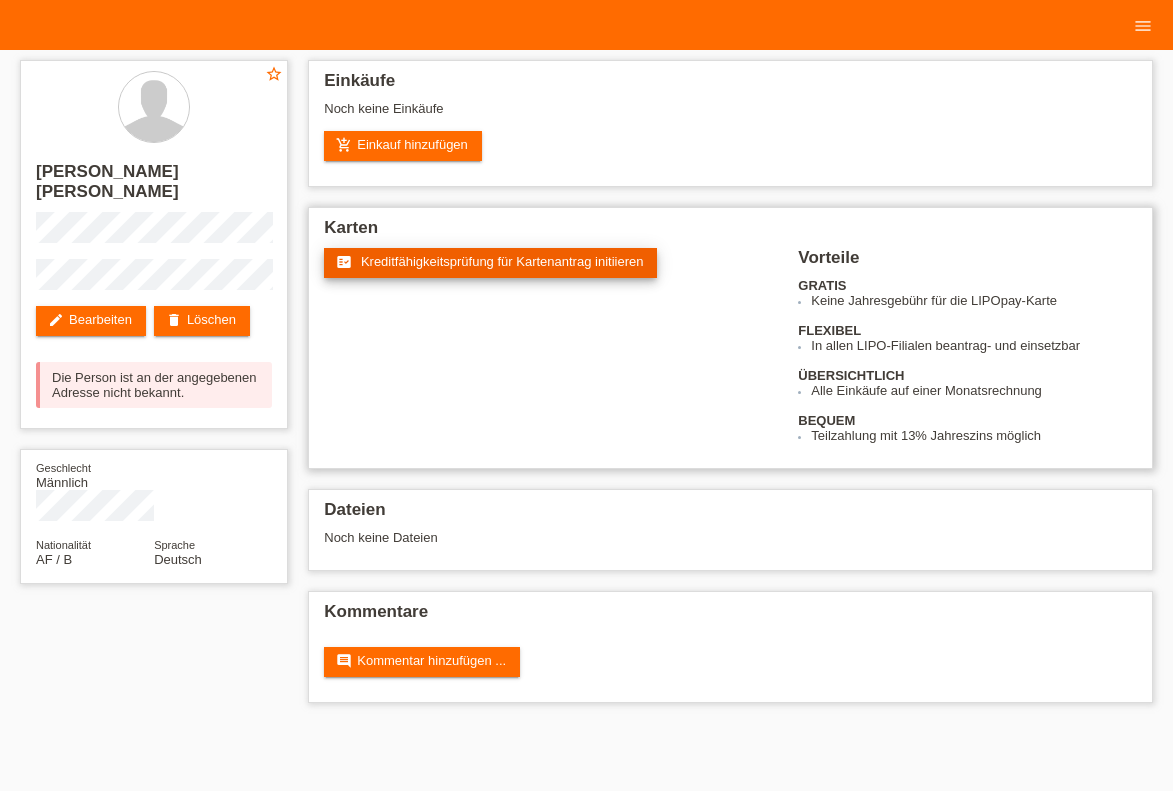 click on "Kreditfähigkeitsprüfung für Kartenantrag initiieren" at bounding box center [502, 261] 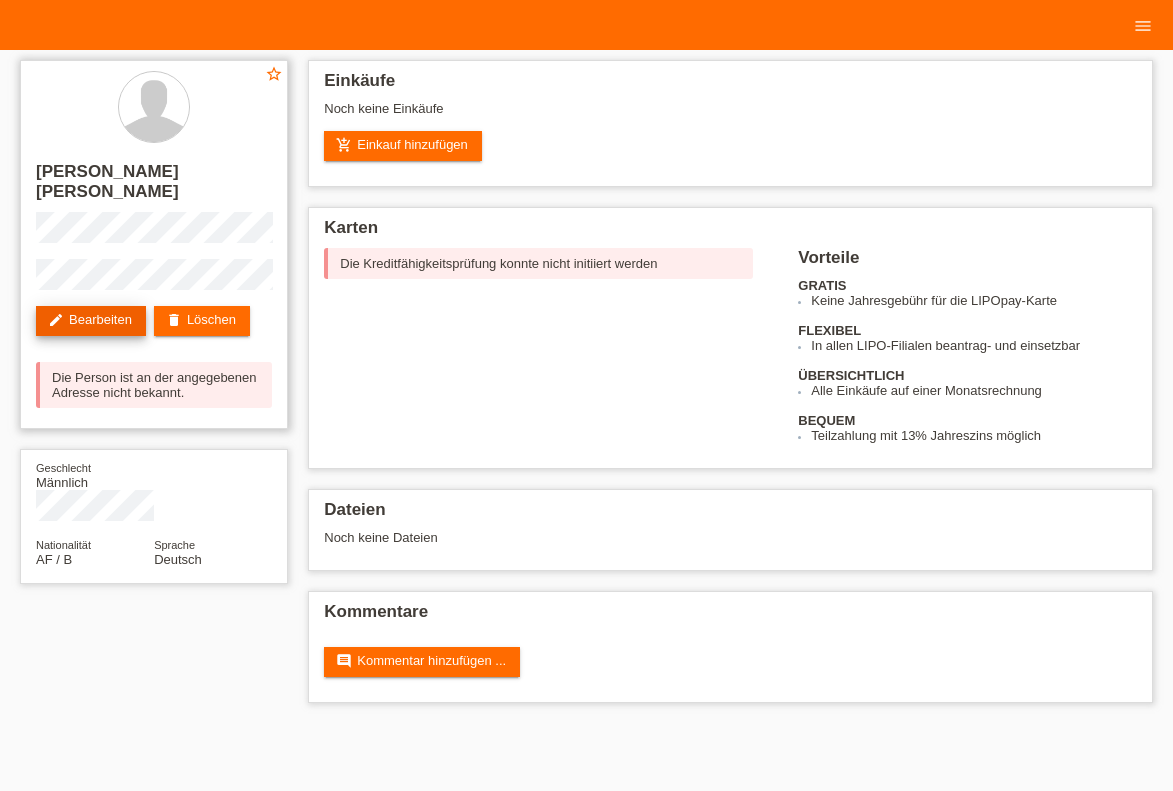 click on "edit  Bearbeiten" at bounding box center (91, 321) 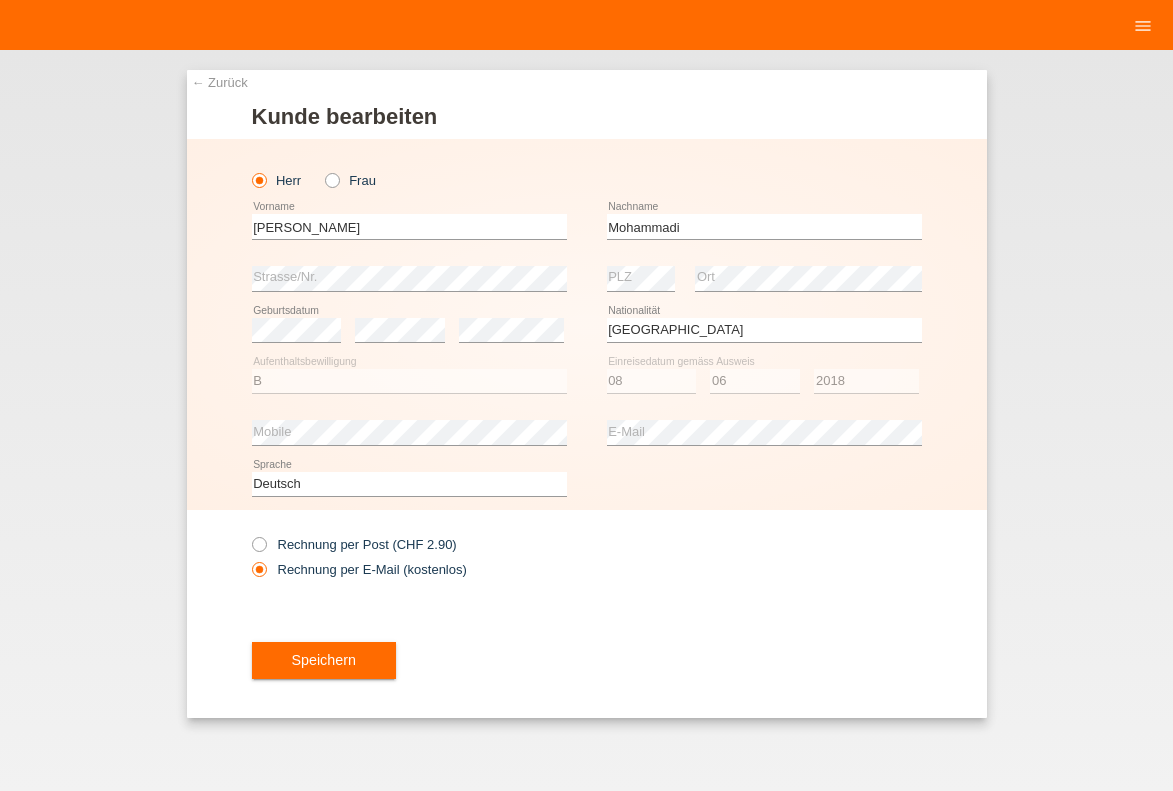 select on "AF" 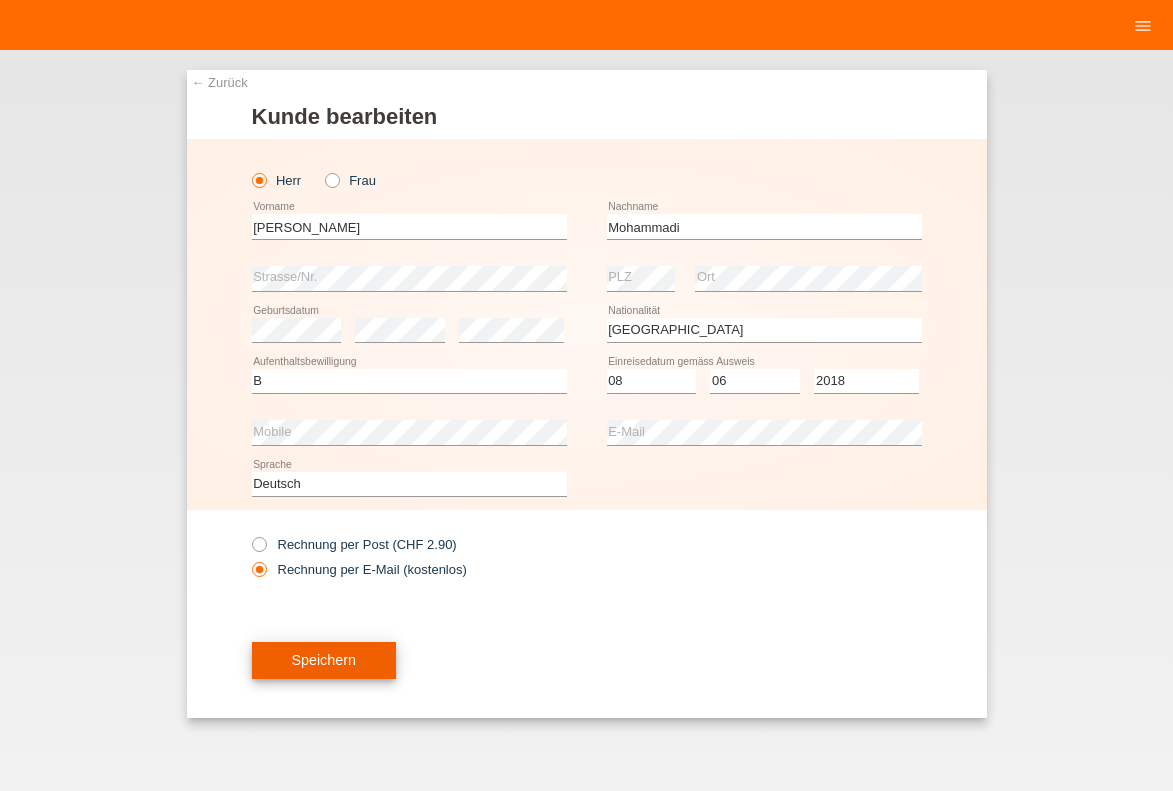 click on "Speichern" at bounding box center [324, 661] 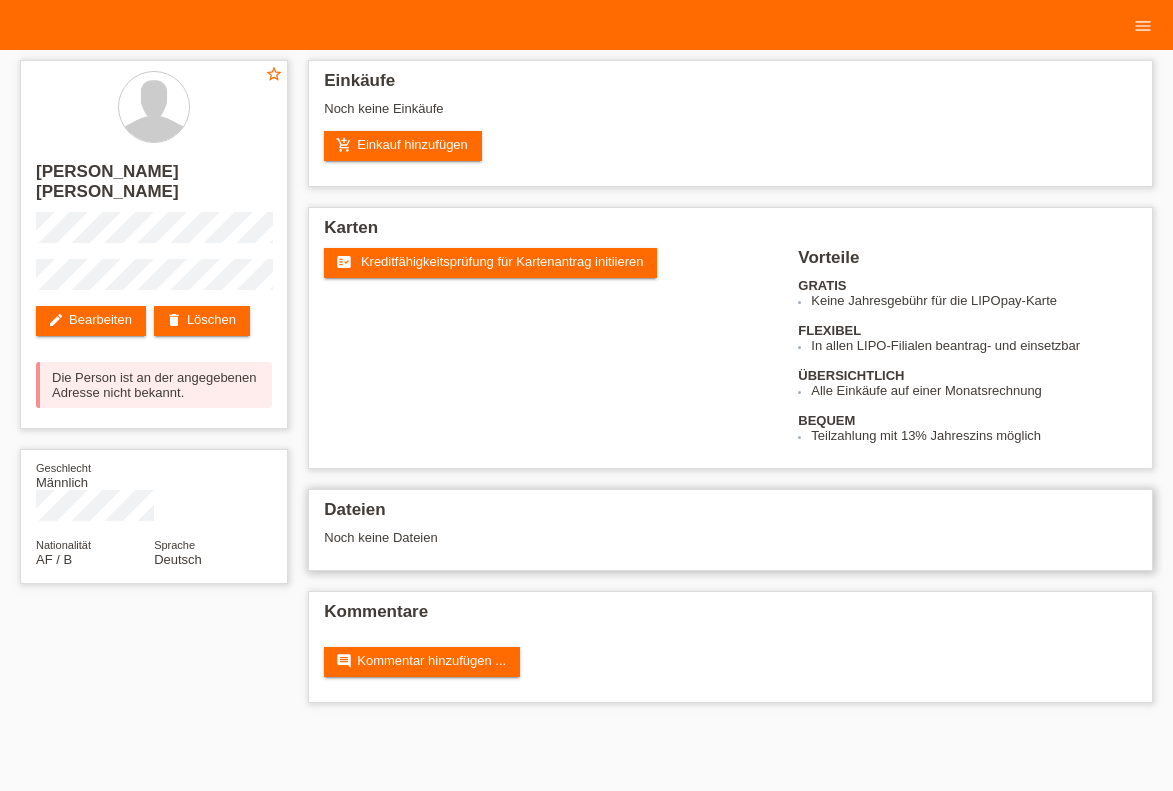 scroll, scrollTop: 0, scrollLeft: 0, axis: both 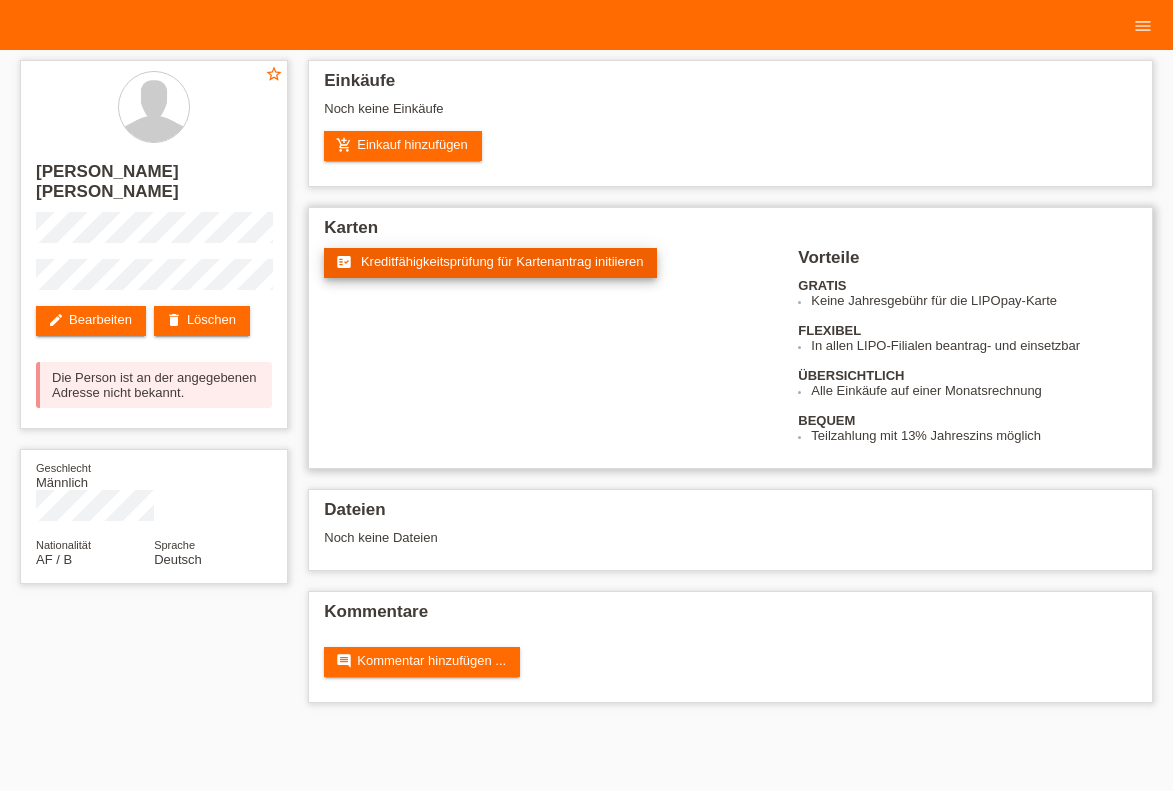 click on "Kreditfähigkeitsprüfung für Kartenantrag initiieren" at bounding box center [502, 261] 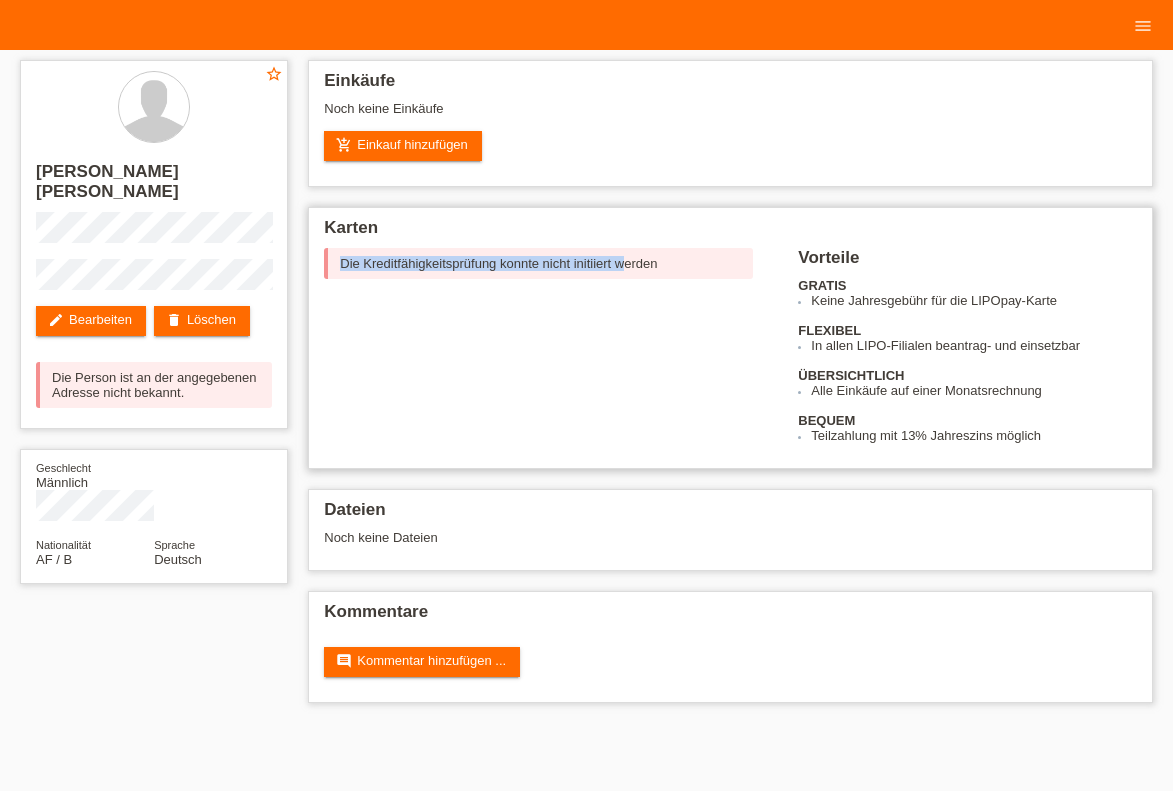 drag, startPoint x: 622, startPoint y: 270, endPoint x: 507, endPoint y: 245, distance: 117.68602 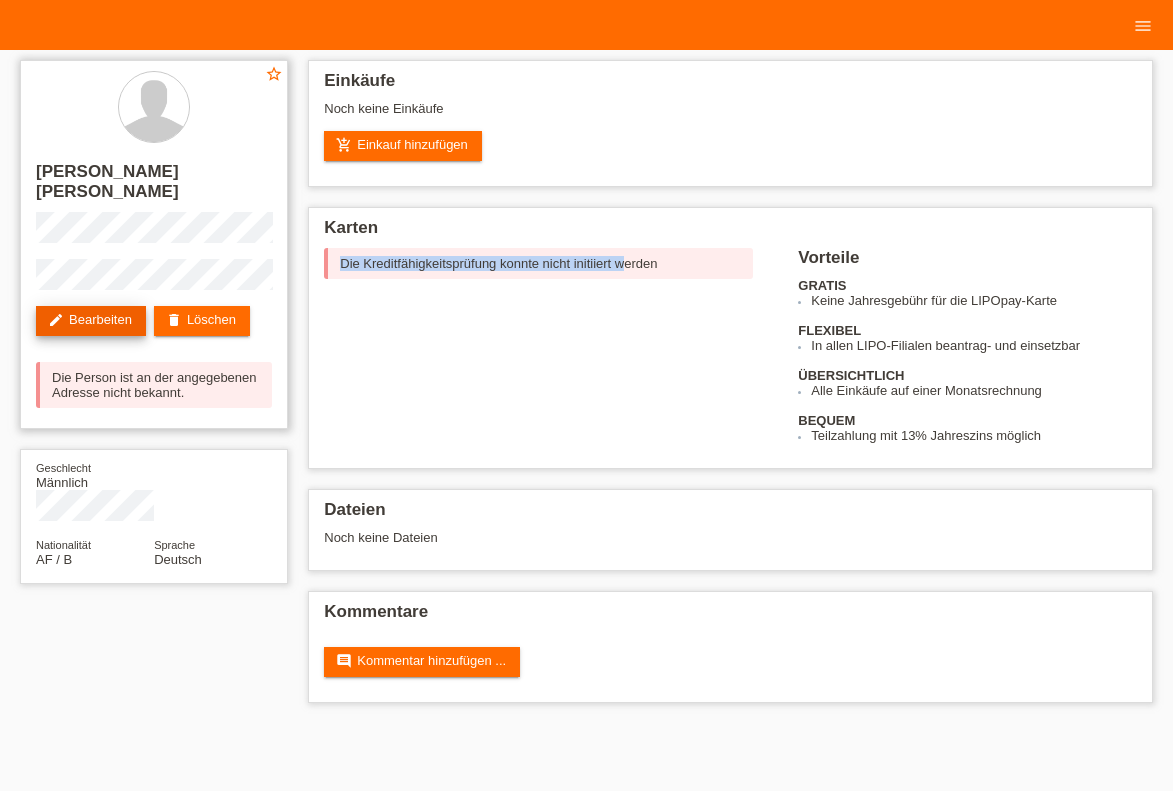 click on "edit  Bearbeiten" at bounding box center [91, 321] 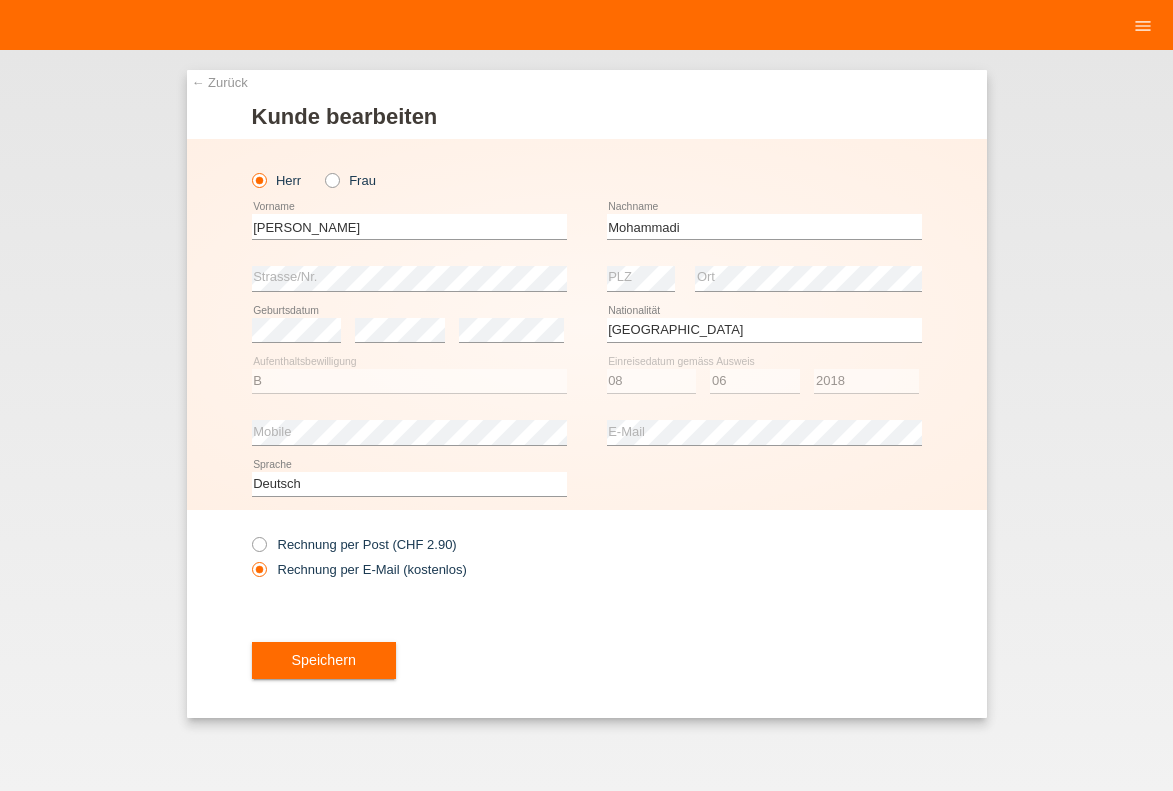 select on "AF" 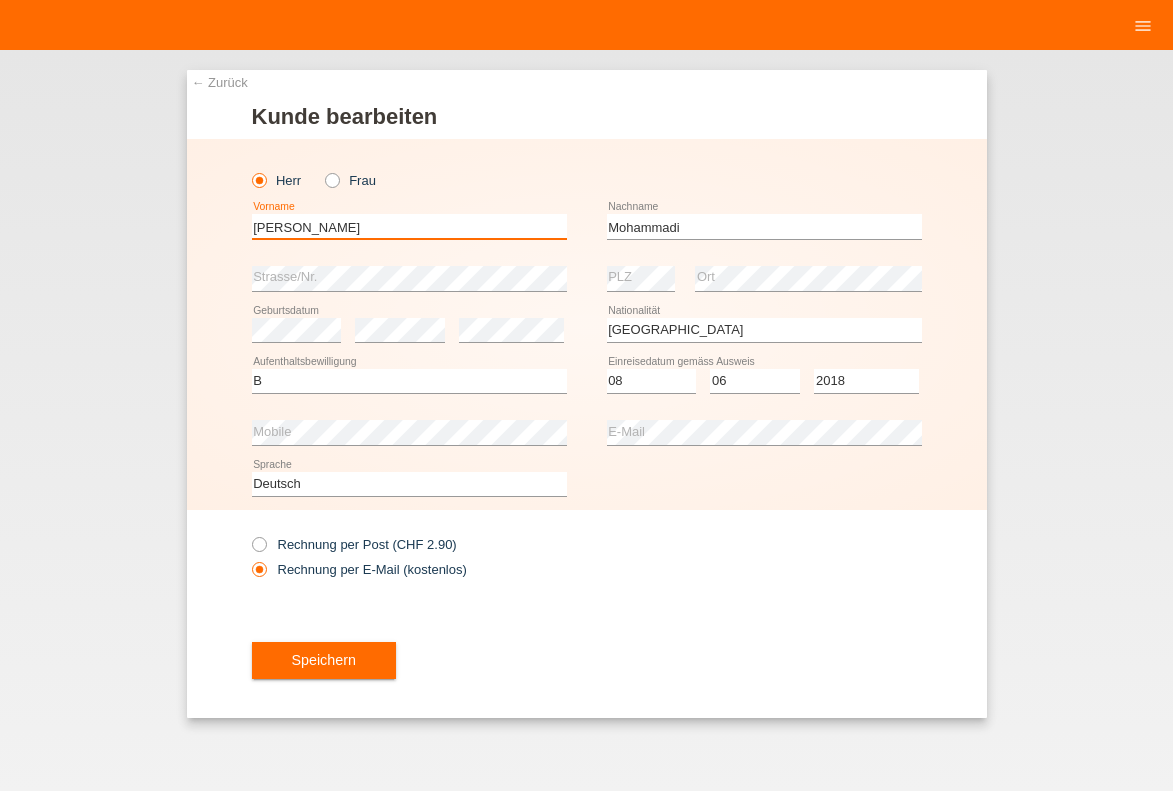 drag, startPoint x: 352, startPoint y: 231, endPoint x: 237, endPoint y: 225, distance: 115.15642 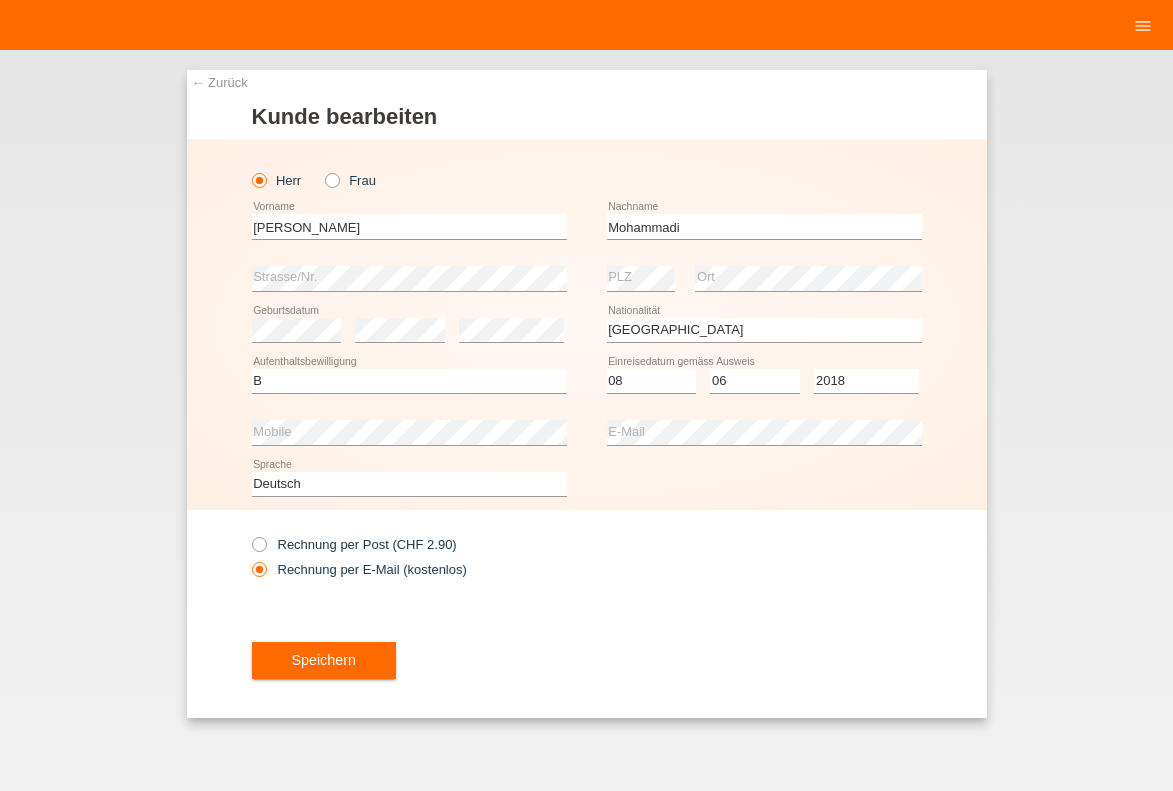 click on "Herr
Frau
Mohammad Ali
error
Vorname" at bounding box center [587, 324] 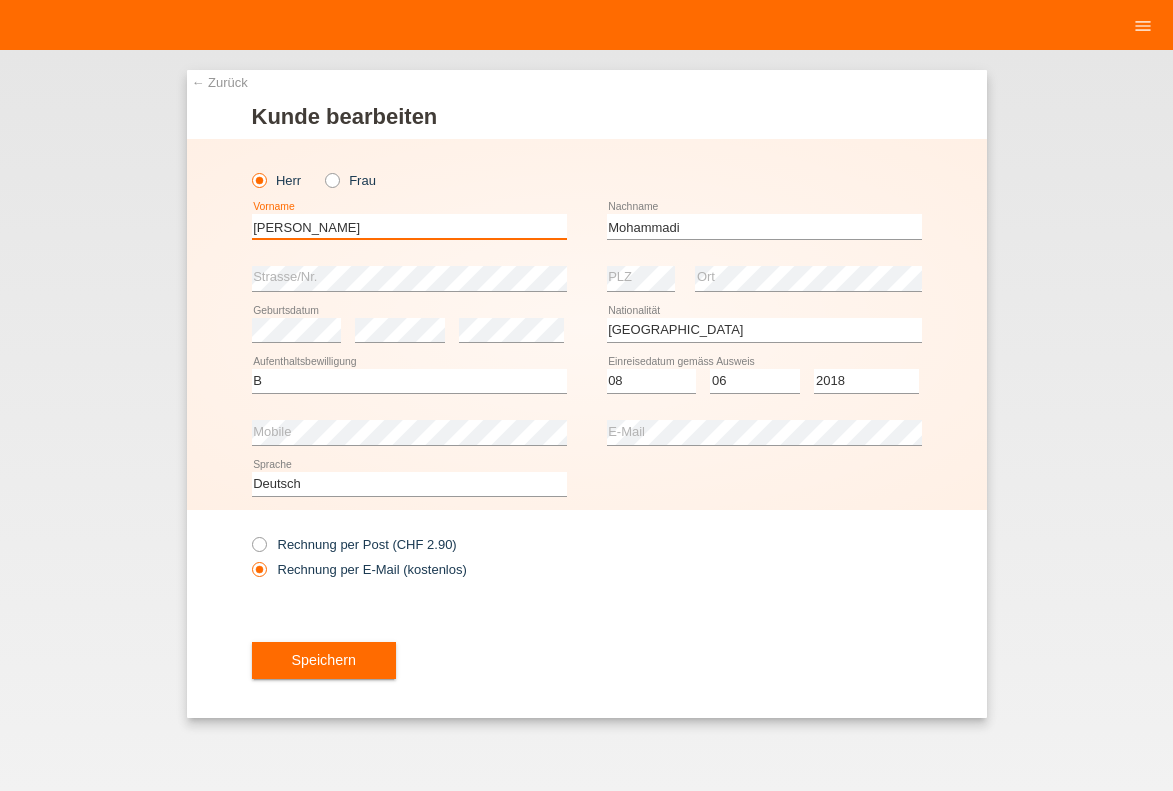 drag, startPoint x: 361, startPoint y: 232, endPoint x: 238, endPoint y: 229, distance: 123.03658 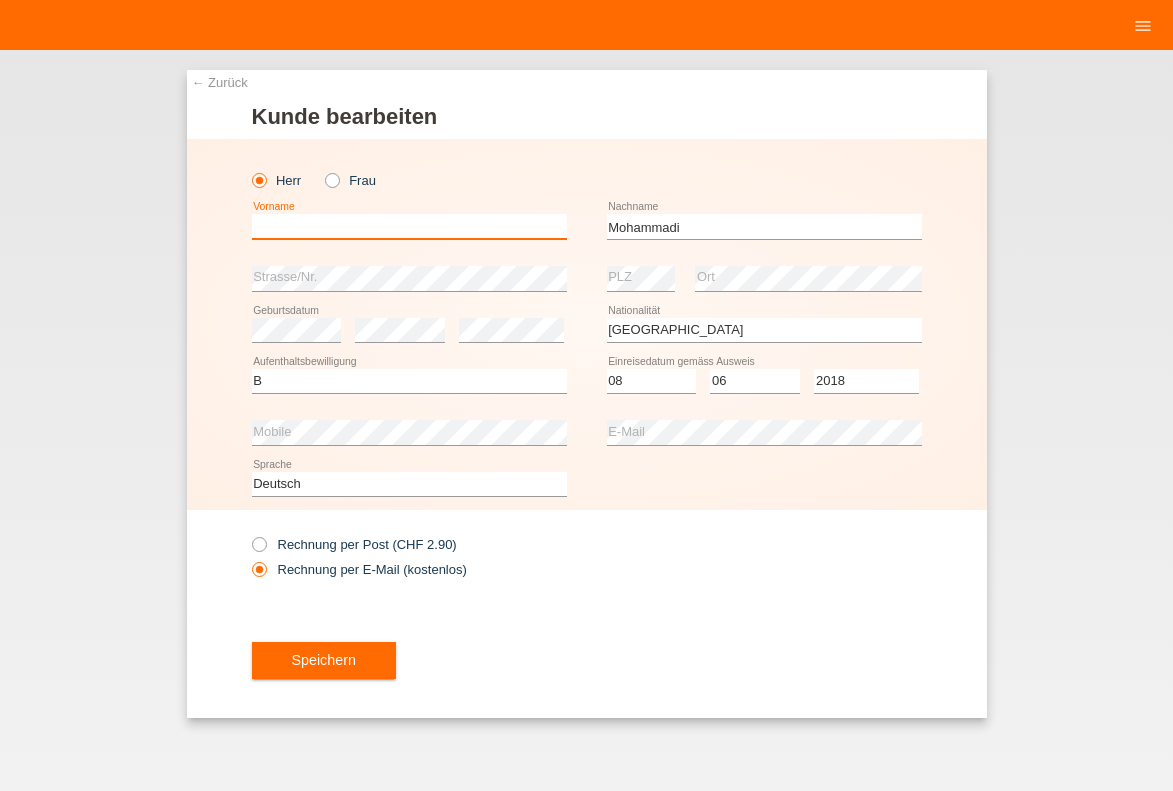 type 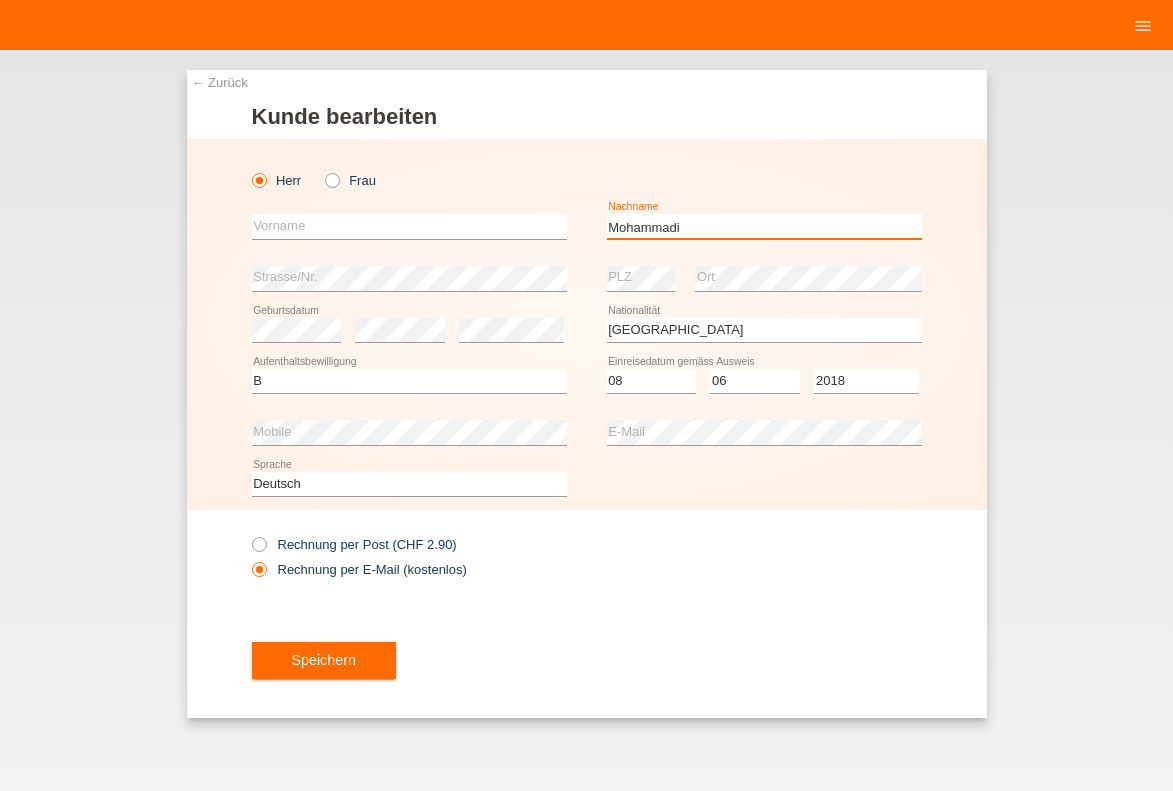 click on "Mohammadi" at bounding box center (764, 226) 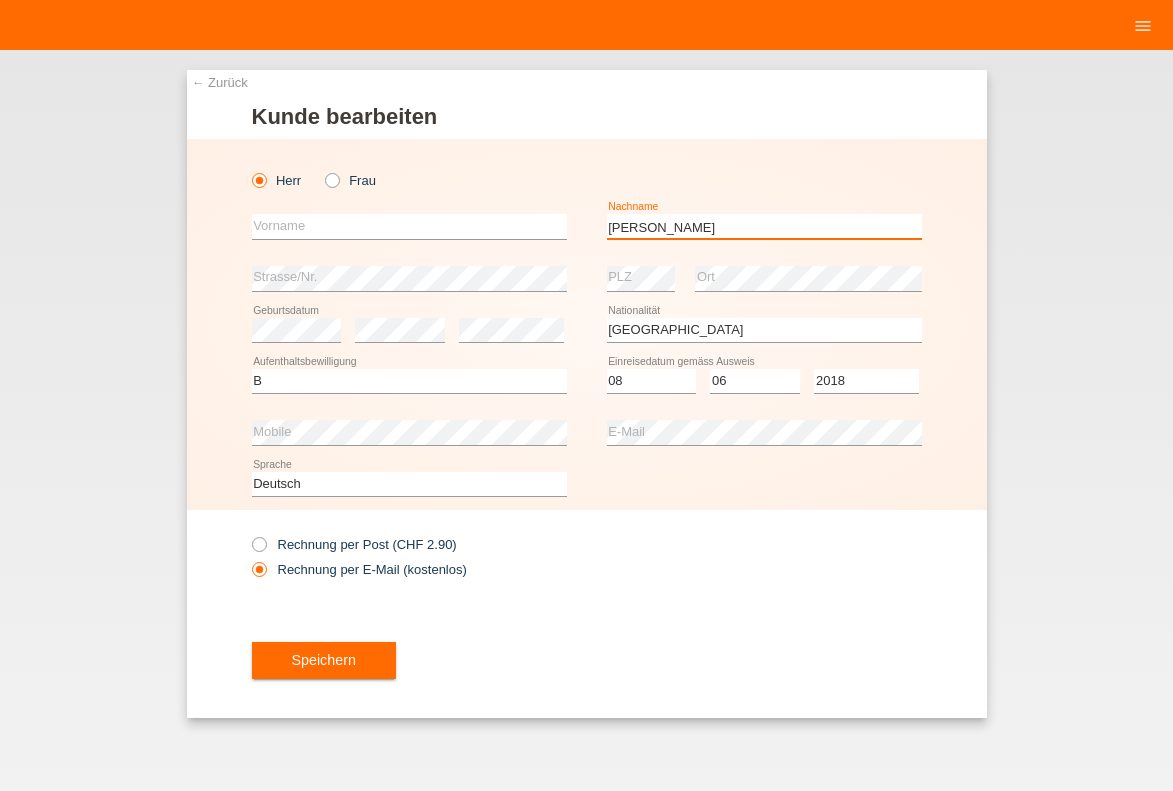 drag, startPoint x: 676, startPoint y: 226, endPoint x: 580, endPoint y: 232, distance: 96.18732 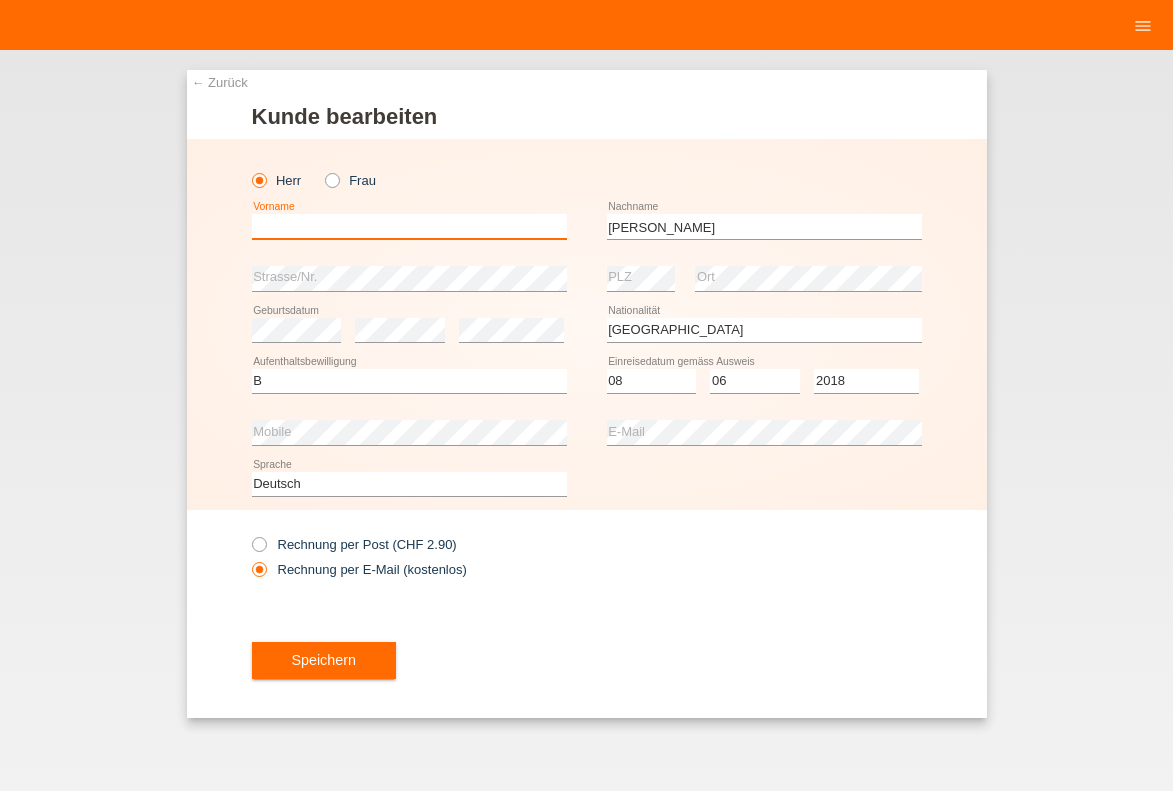 click at bounding box center [409, 226] 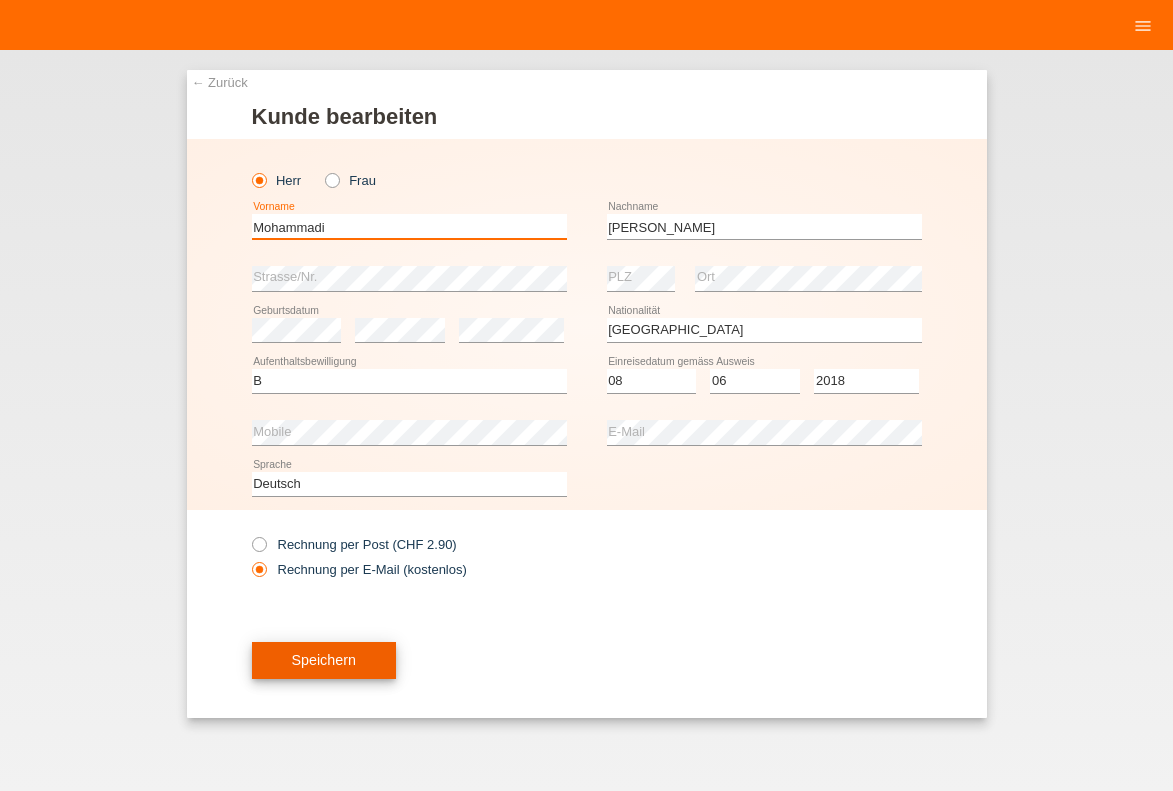 type on "Mohammadi" 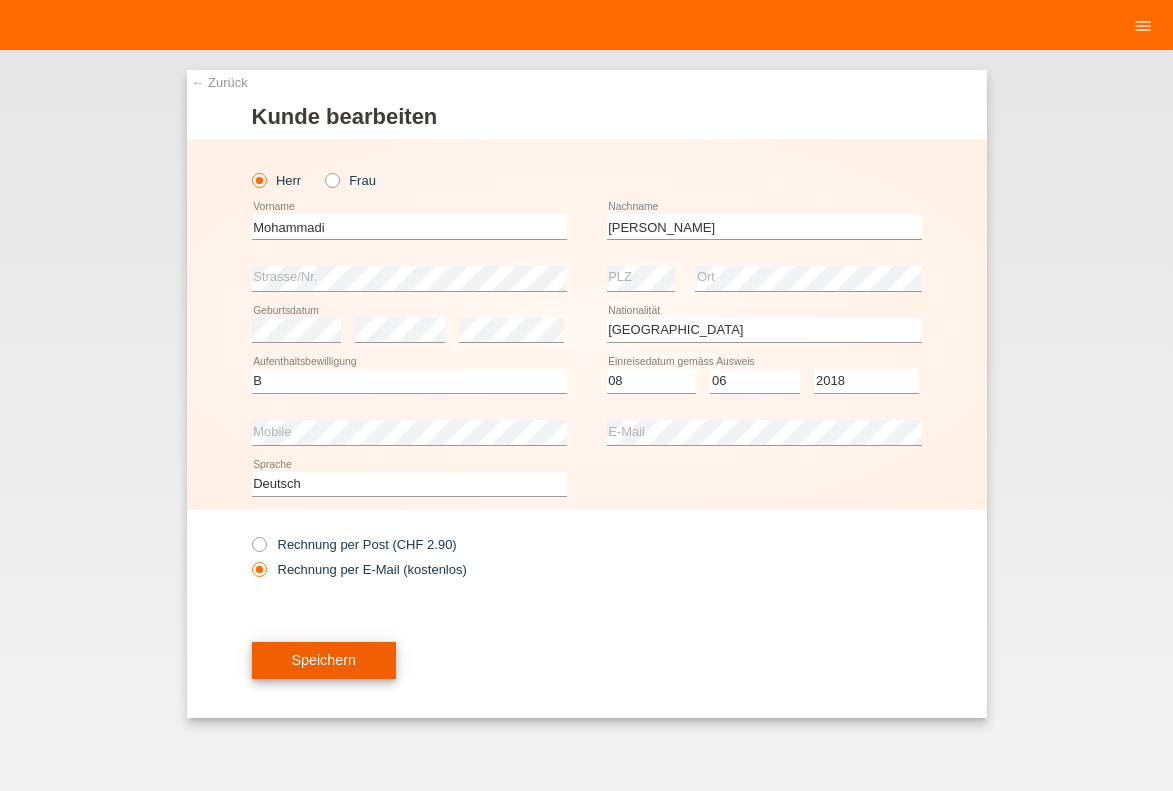 click on "Speichern" at bounding box center [324, 660] 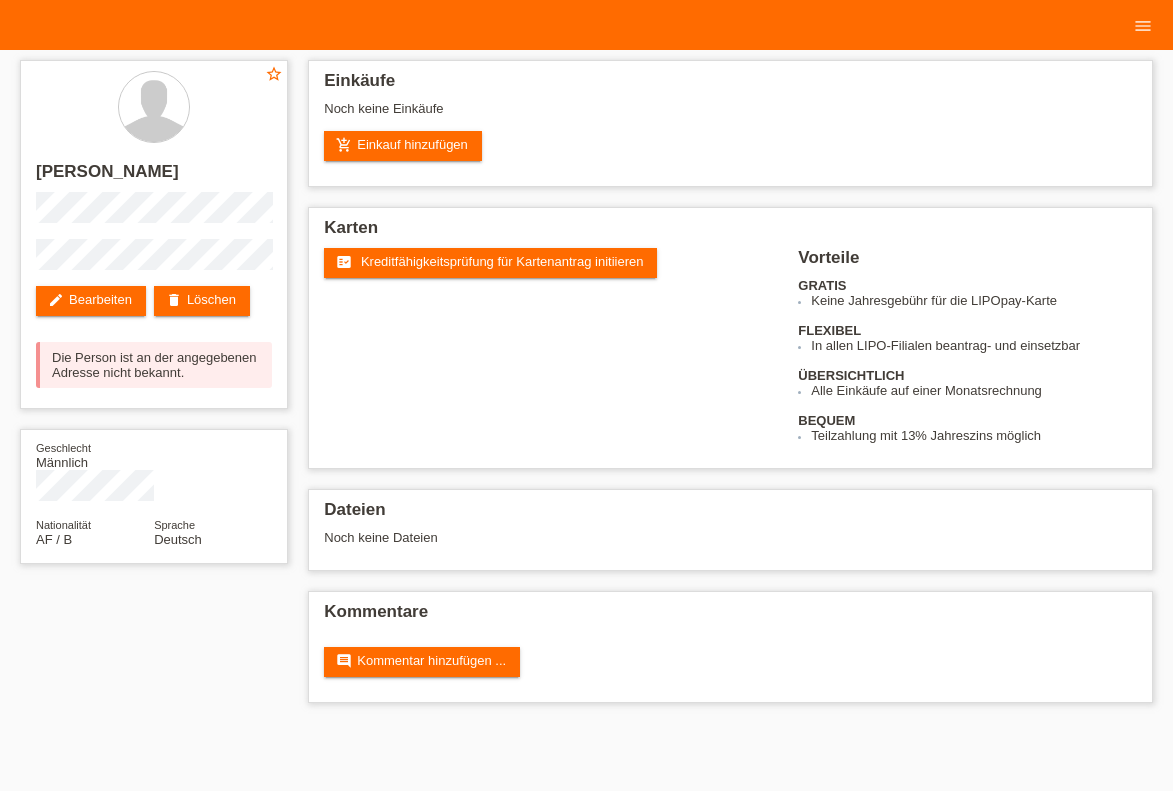 scroll, scrollTop: 0, scrollLeft: 0, axis: both 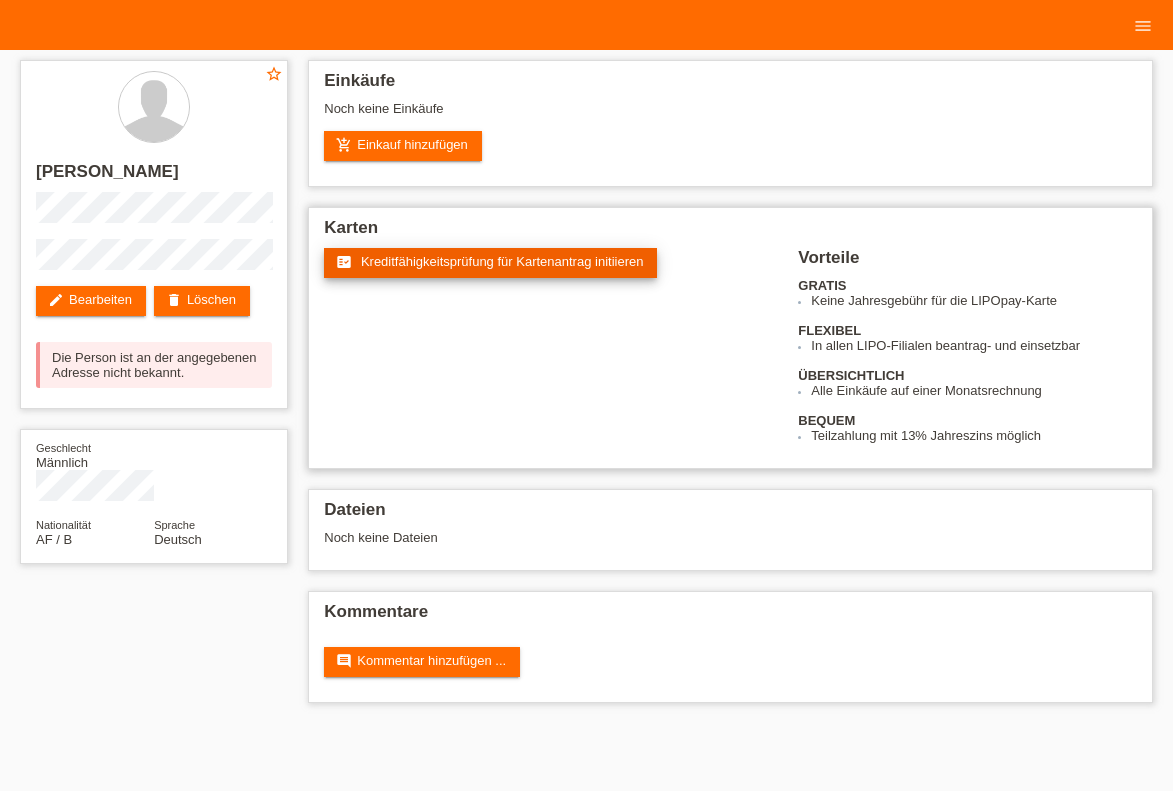 click on "Kreditfähigkeitsprüfung für Kartenantrag initiieren" at bounding box center (502, 261) 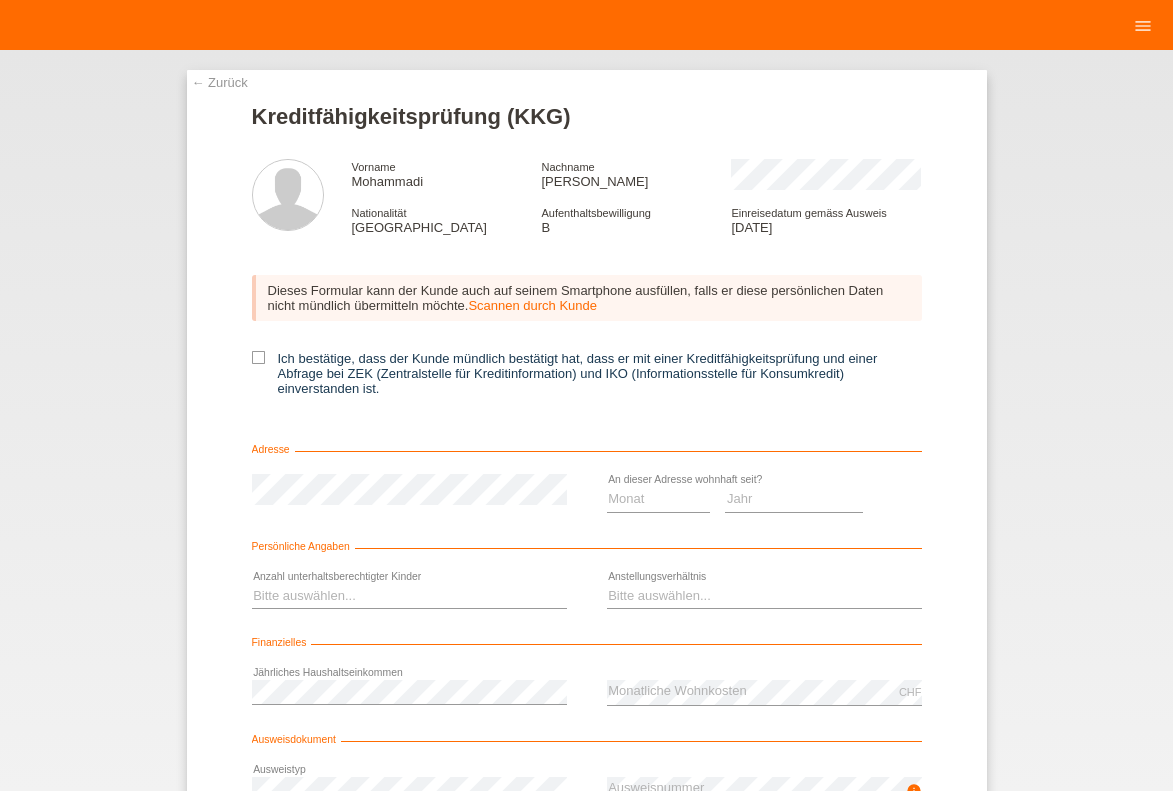 scroll, scrollTop: 0, scrollLeft: 0, axis: both 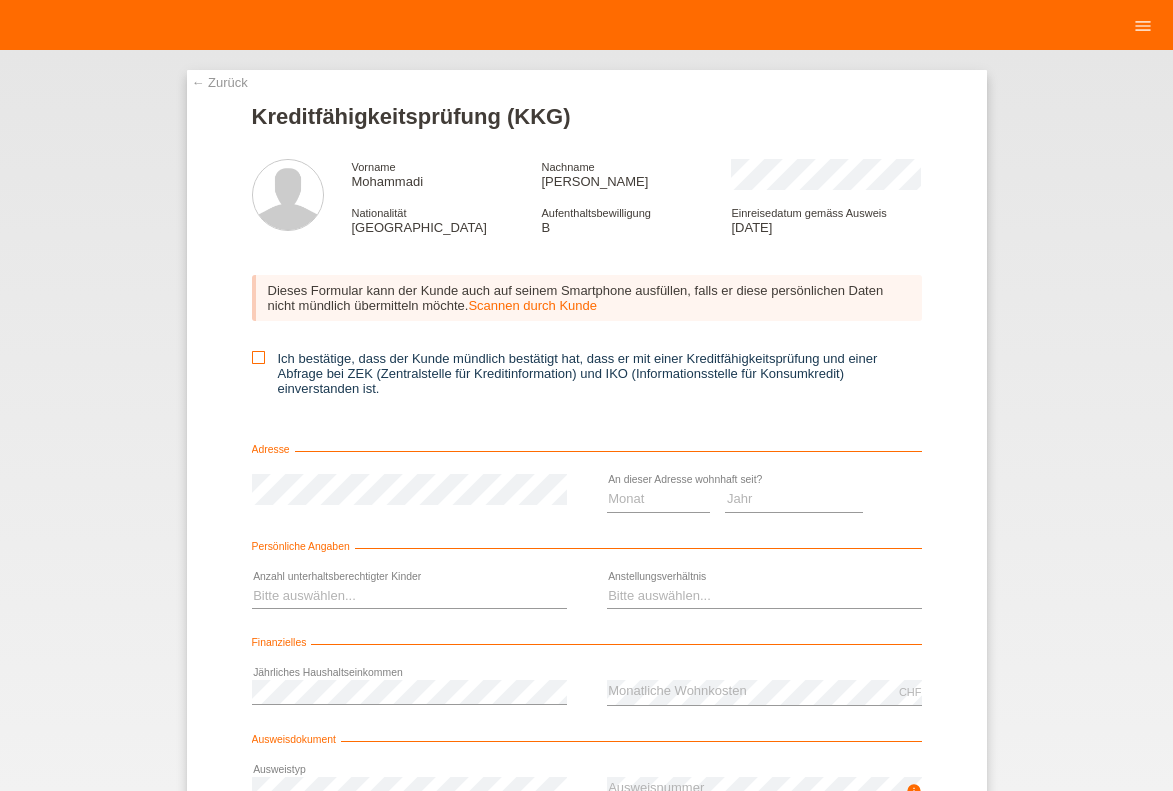 click on "Ich bestätige, dass der Kunde mündlich bestätigt hat, dass er mit einer Kreditfähigkeitsprüfung und einer Abfrage bei ZEK (Zentralstelle für Kreditinformation) und IKO (Informationsstelle für Konsumkredit) einverstanden ist." at bounding box center [587, 373] 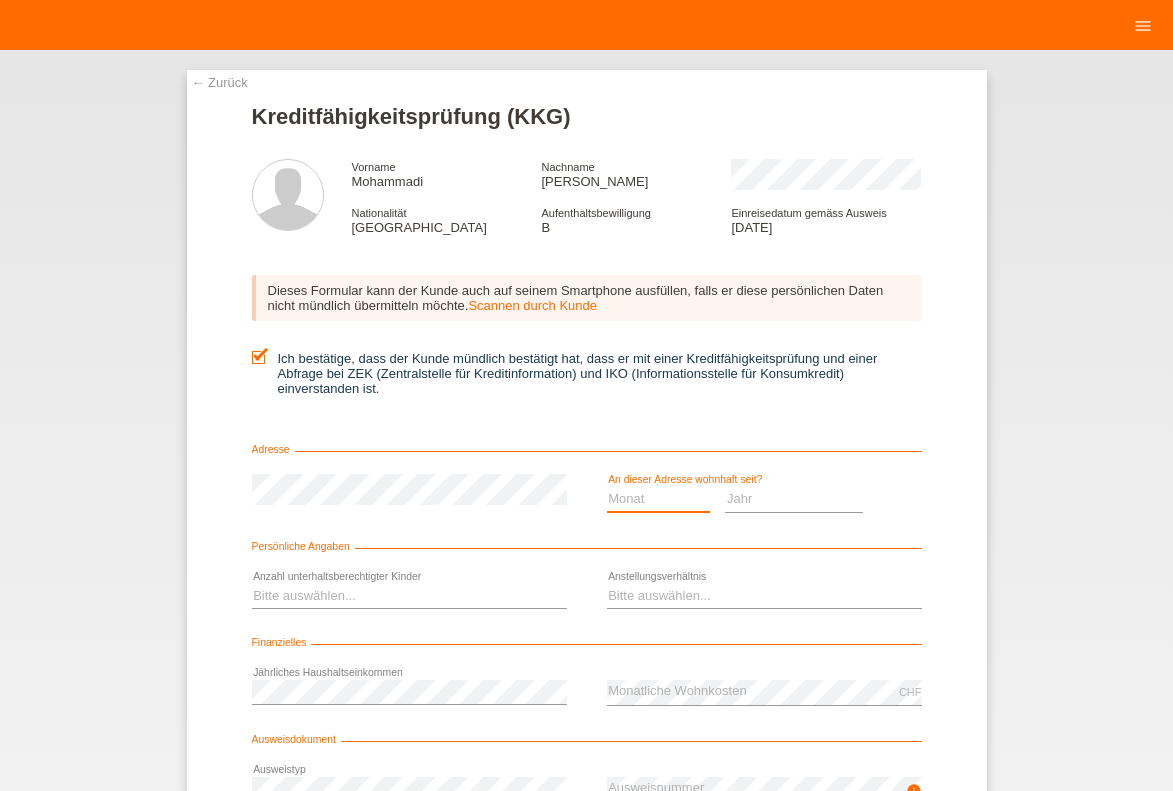 click on "Monat
01
02
03
04
05
06
07
08
09
10" at bounding box center [659, 499] 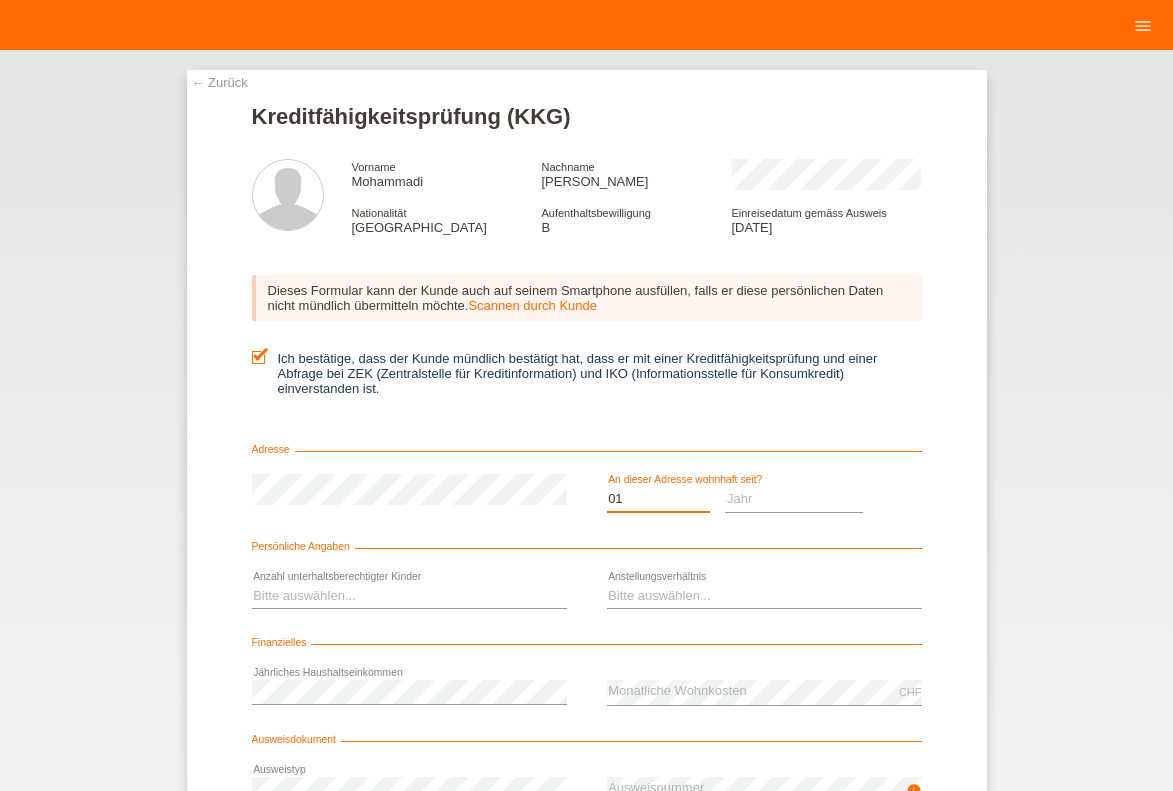 click on "01" at bounding box center (0, 0) 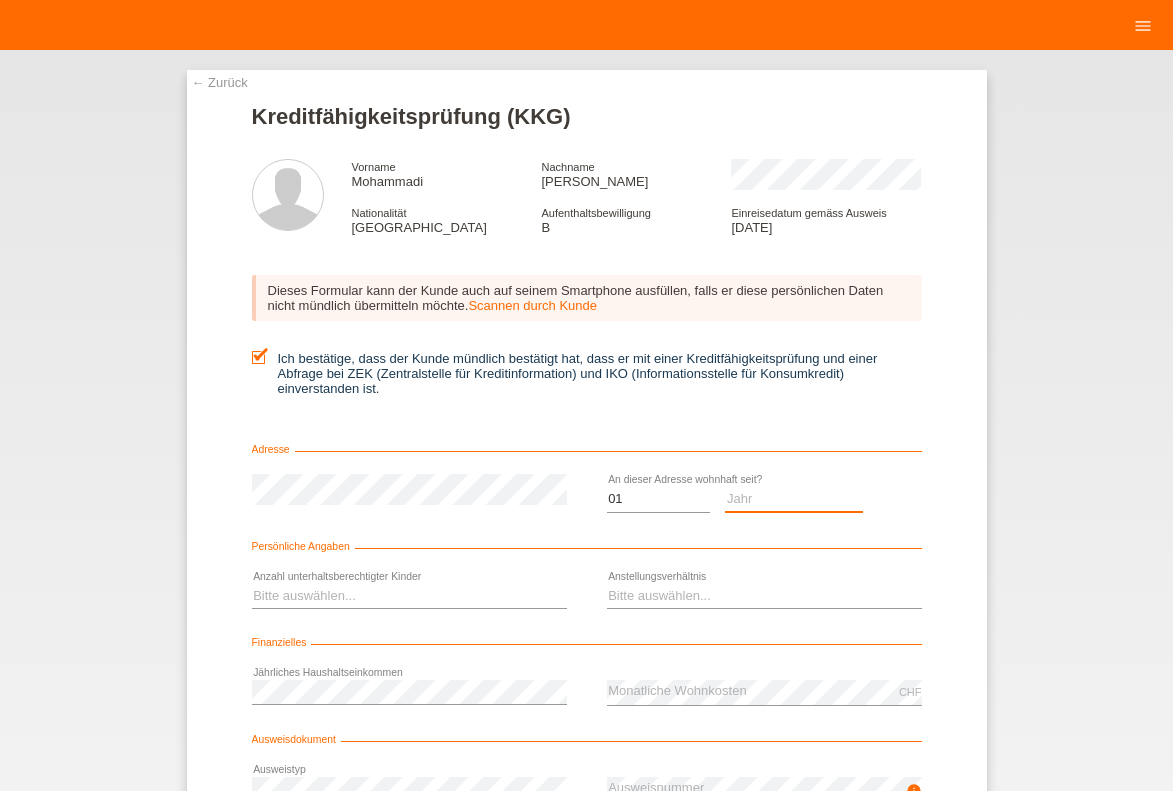 click on "Jahr
2025
2024
2023
2022
2021
2020
2019
2018
2017
2016 2015 2014 2013 2012 2011 2010 2009 2008 2007 2006 2005 2004 2003" at bounding box center (794, 499) 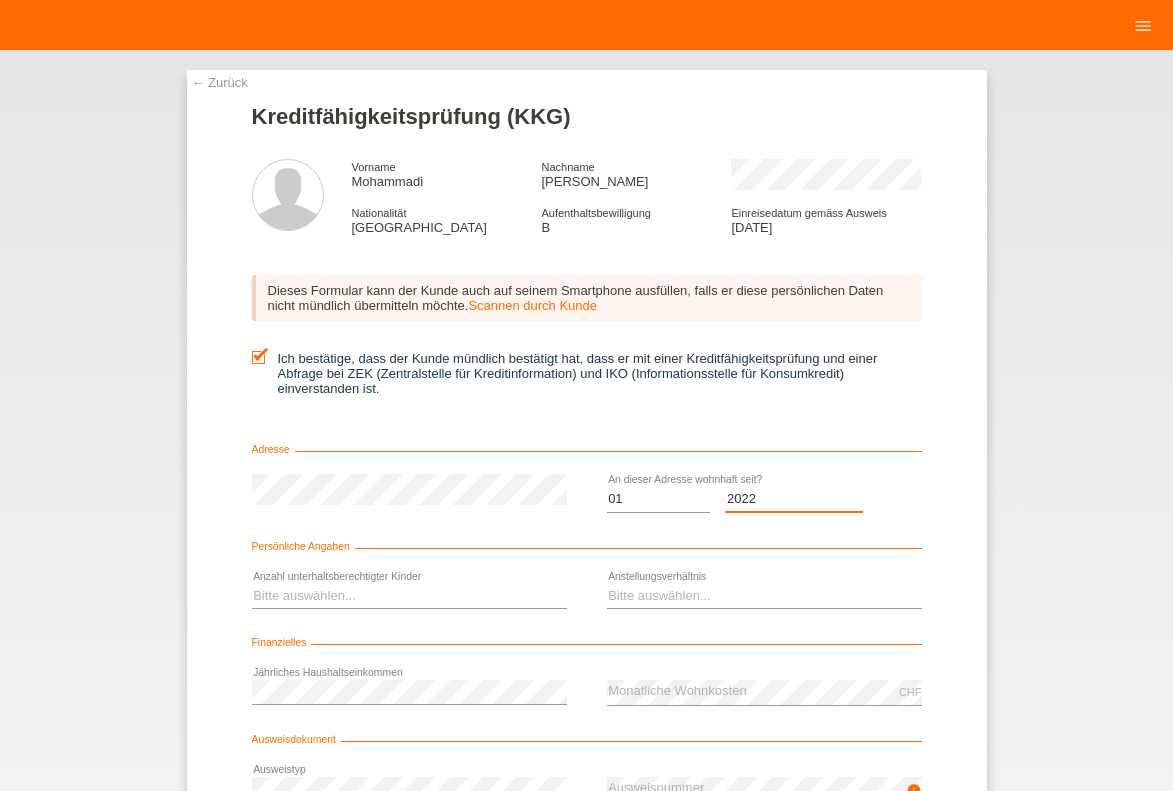 click on "2022" at bounding box center (0, 0) 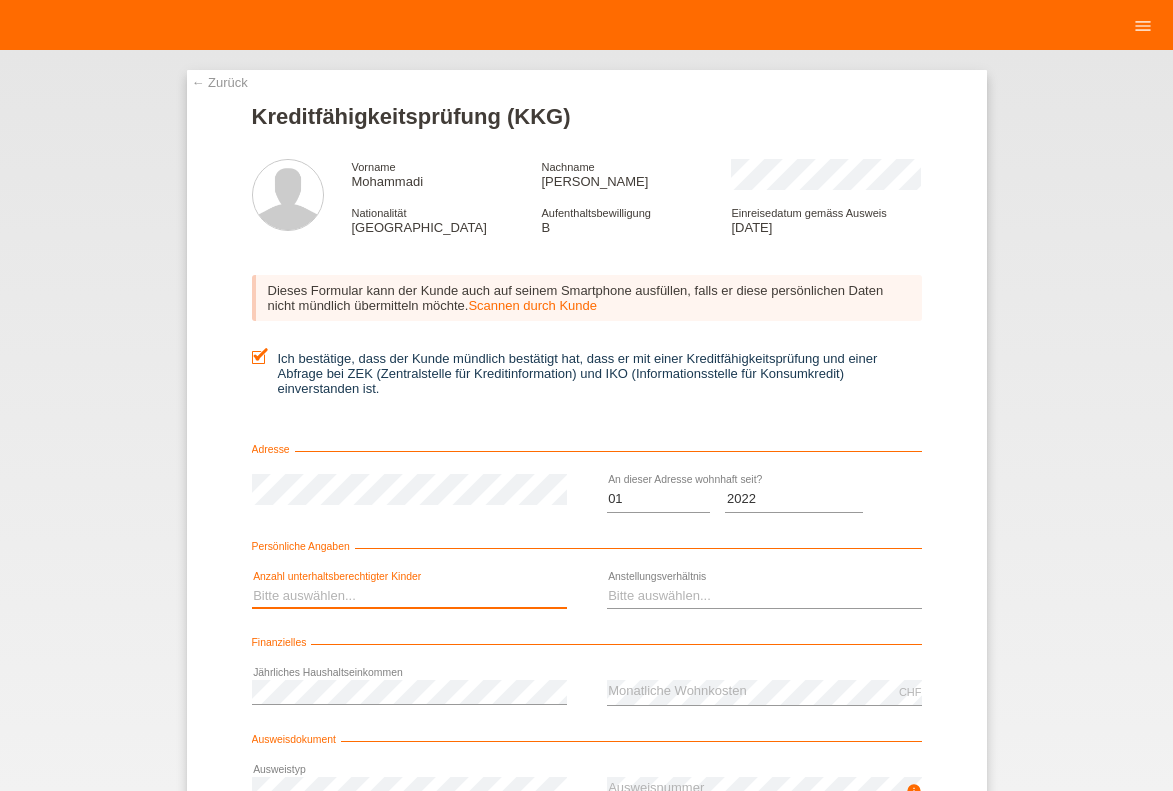 click on "Bitte auswählen...
0
1
2
3
4
5
6
7
8
9" at bounding box center (409, 596) 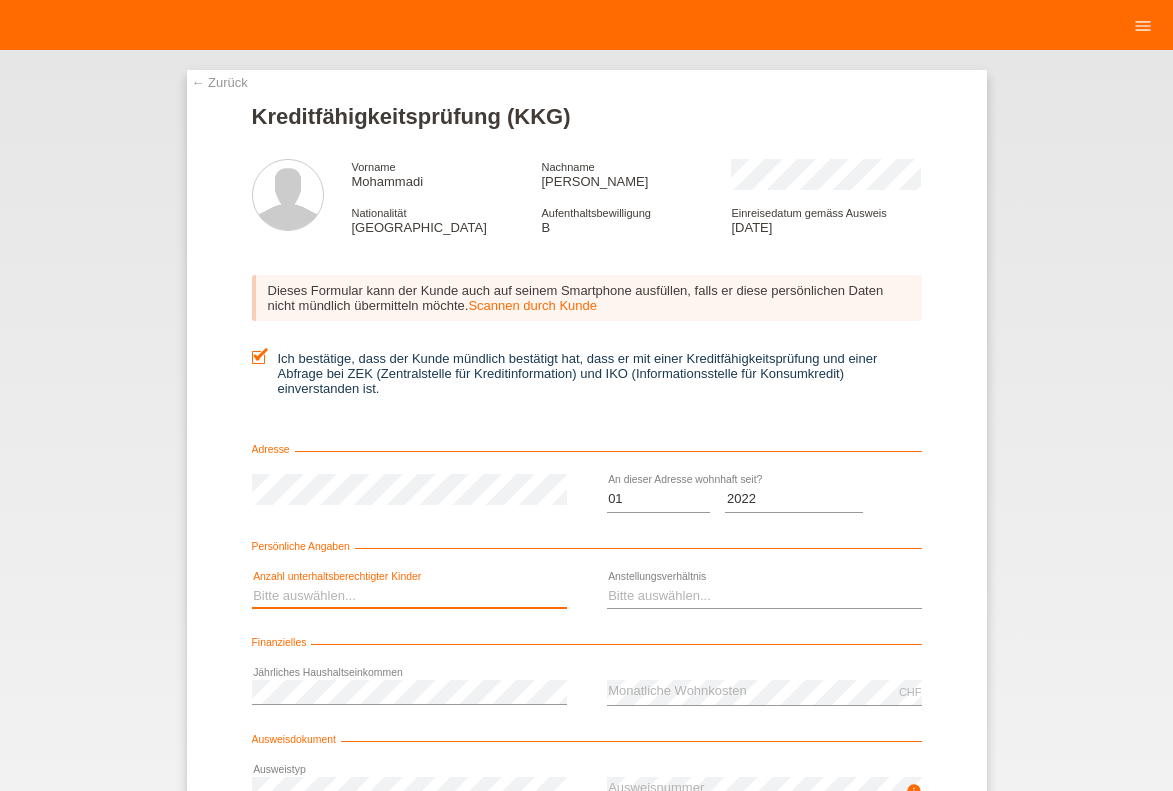 select on "0" 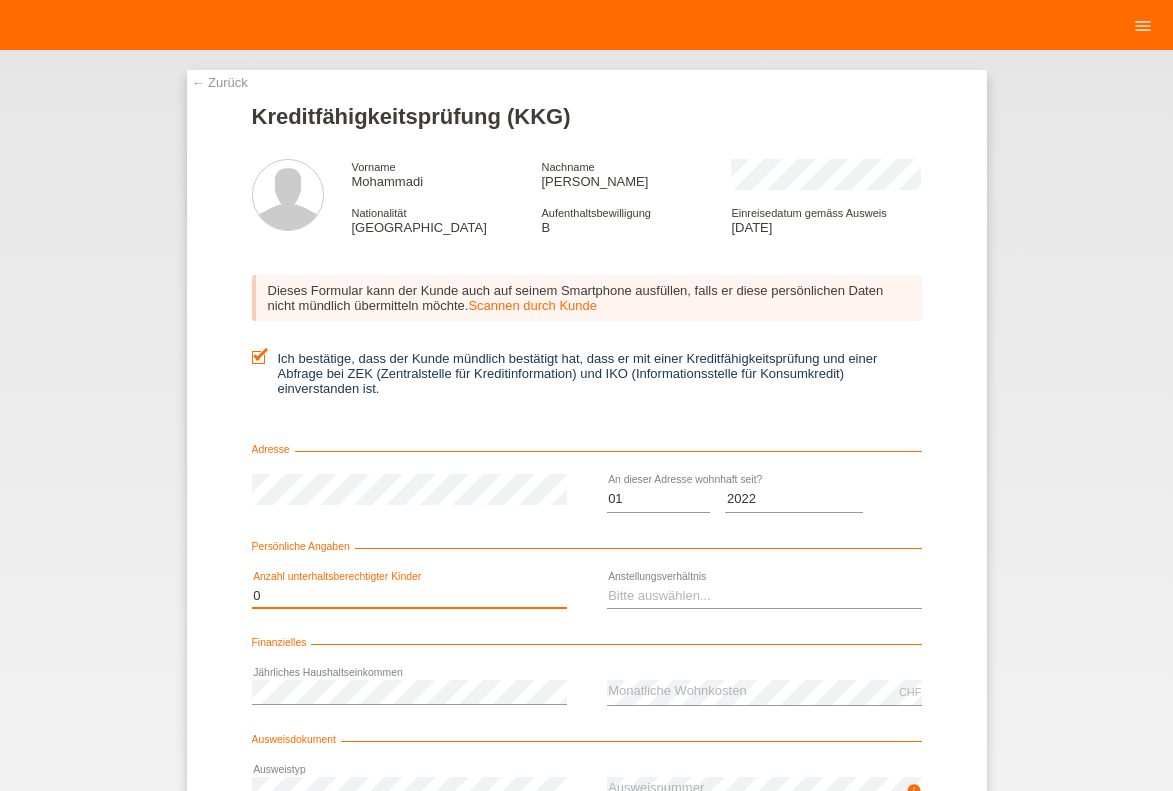 click on "0" at bounding box center [0, 0] 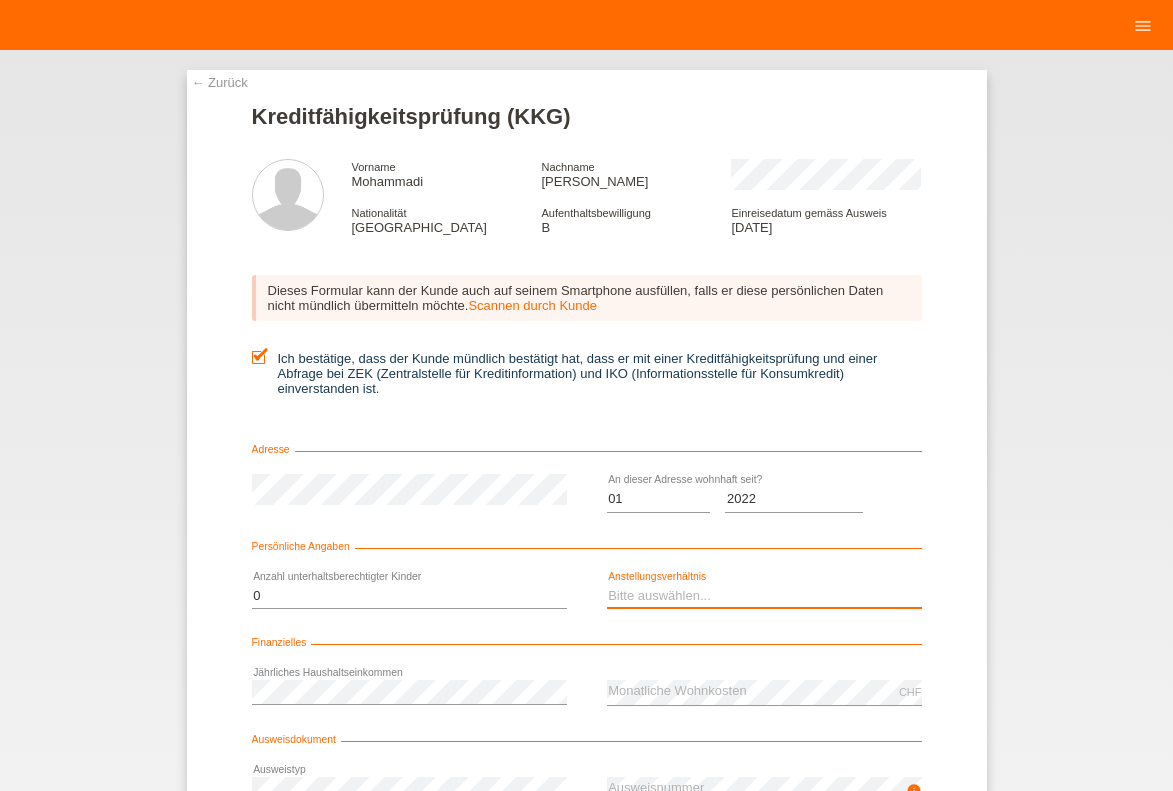 click on "Bitte auswählen...
Unbefristet
Befristet
Lehrling/Student
Pensioniert
Nicht arbeitstätig
Hausfrau/-mann
Selbständig" at bounding box center (764, 596) 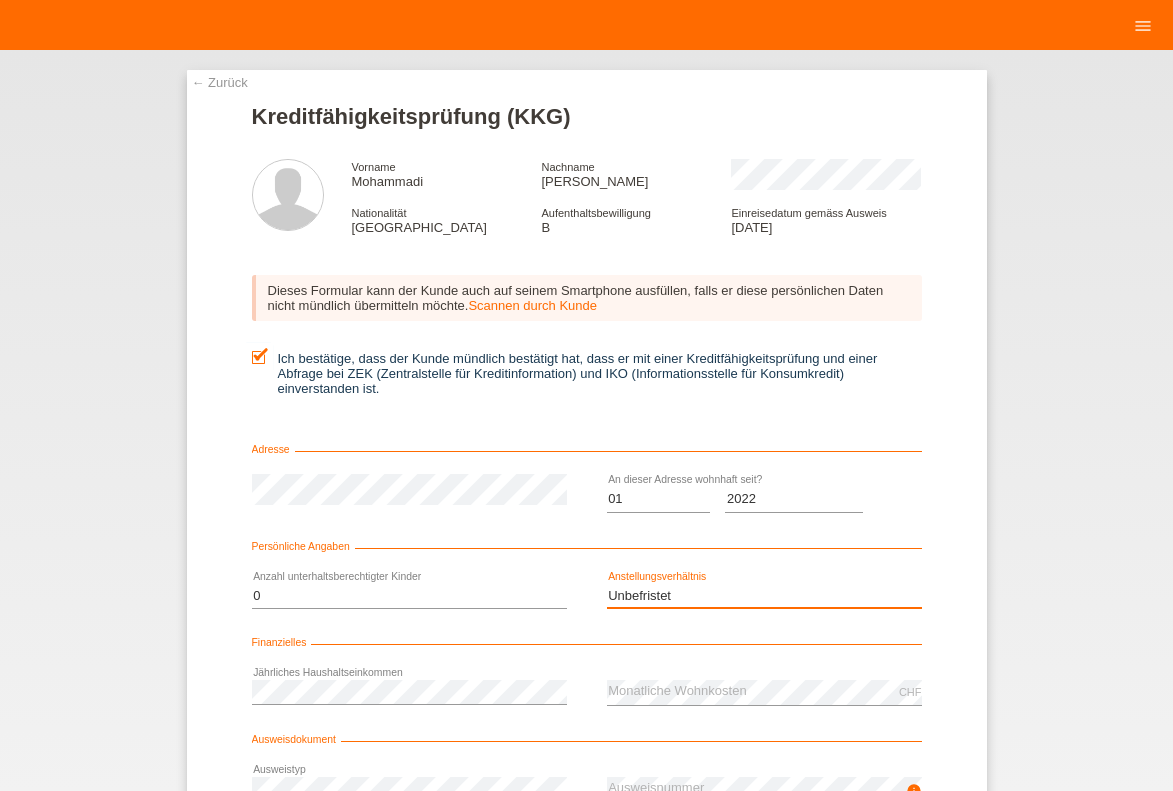 click on "Unbefristet" at bounding box center [0, 0] 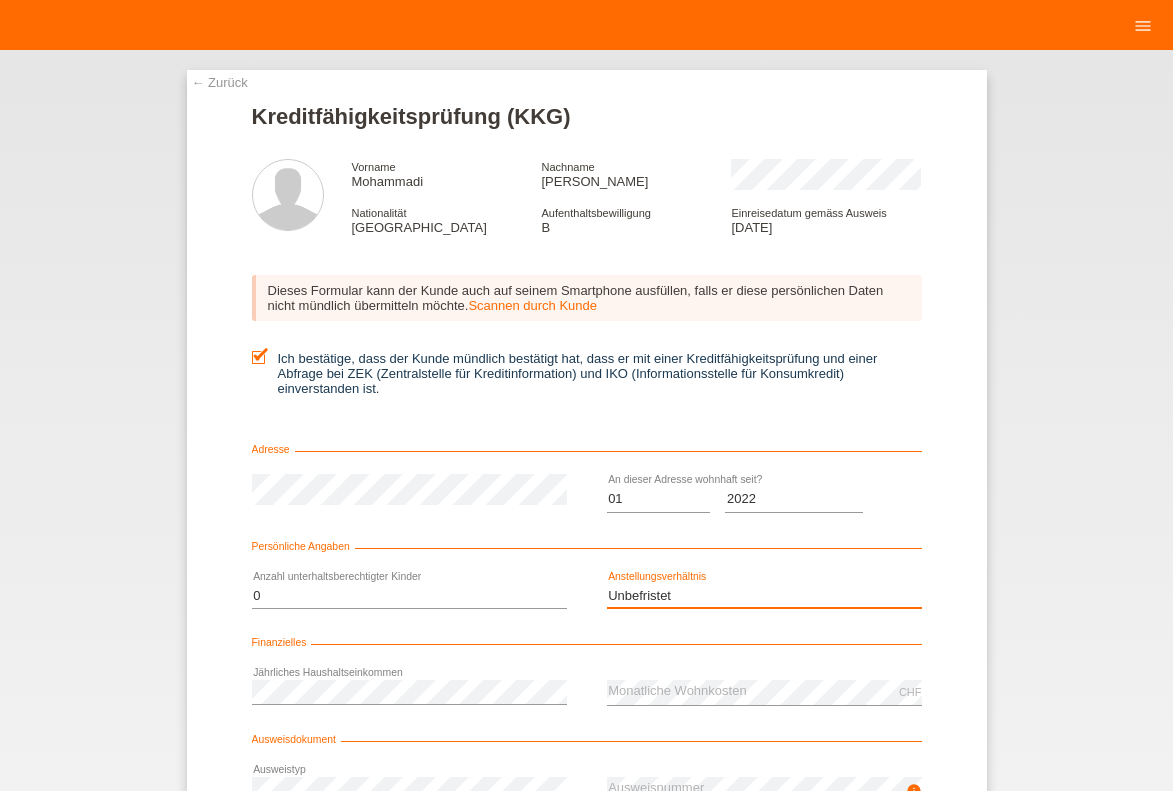 scroll, scrollTop: 0, scrollLeft: 0, axis: both 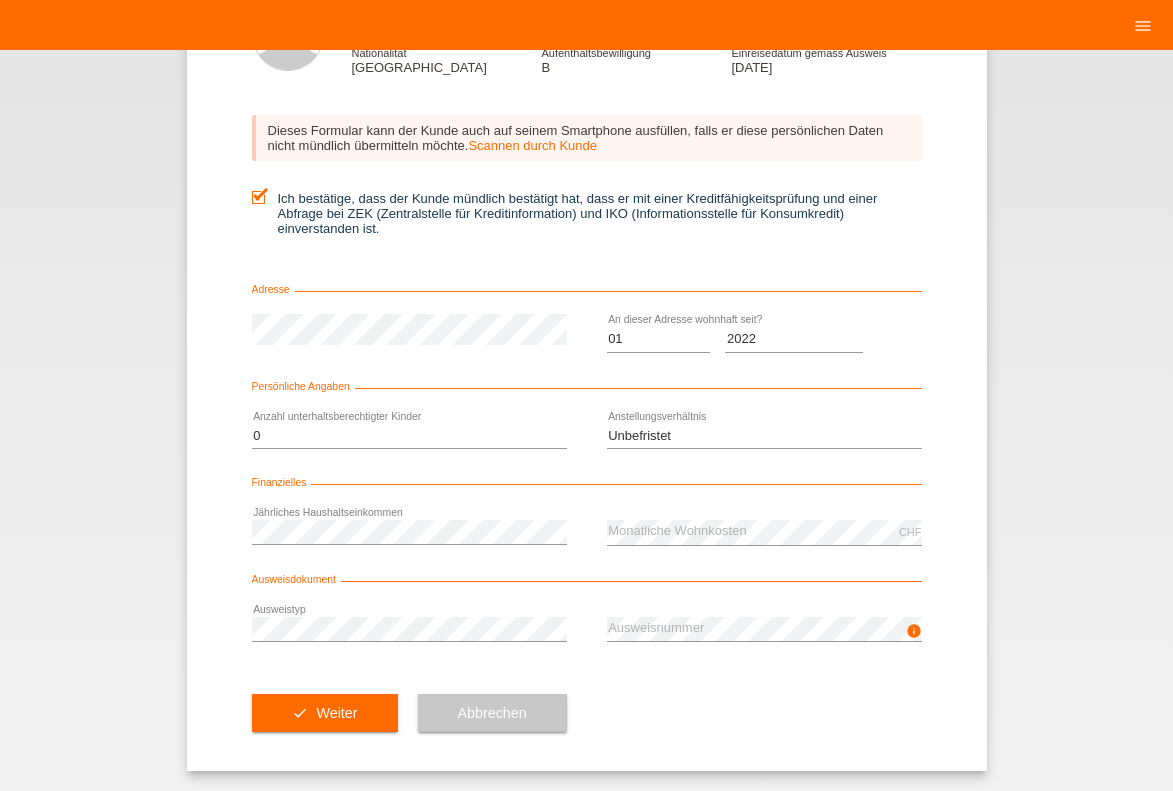 click on "error
Jährliches Haushaltseinkommen" at bounding box center (409, 532) 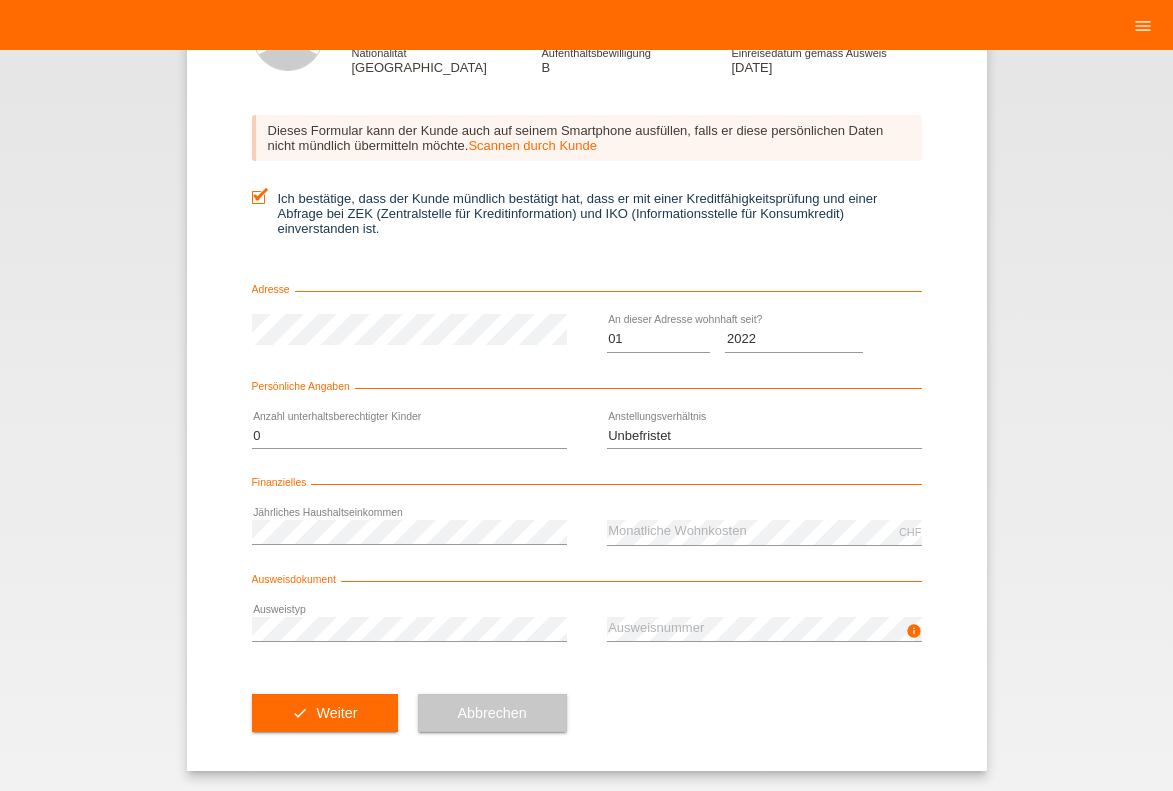 click on "error
Jährliches Haushaltseinkommen" at bounding box center [409, 532] 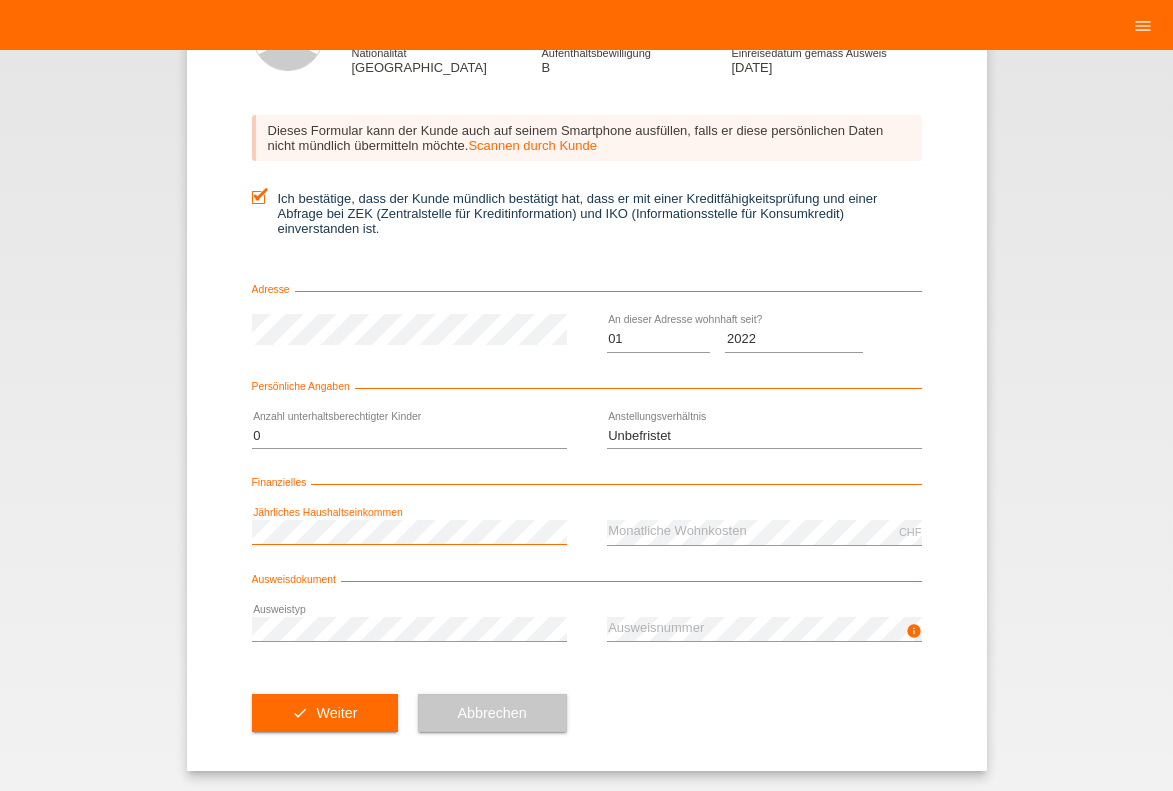 scroll, scrollTop: 0, scrollLeft: 0, axis: both 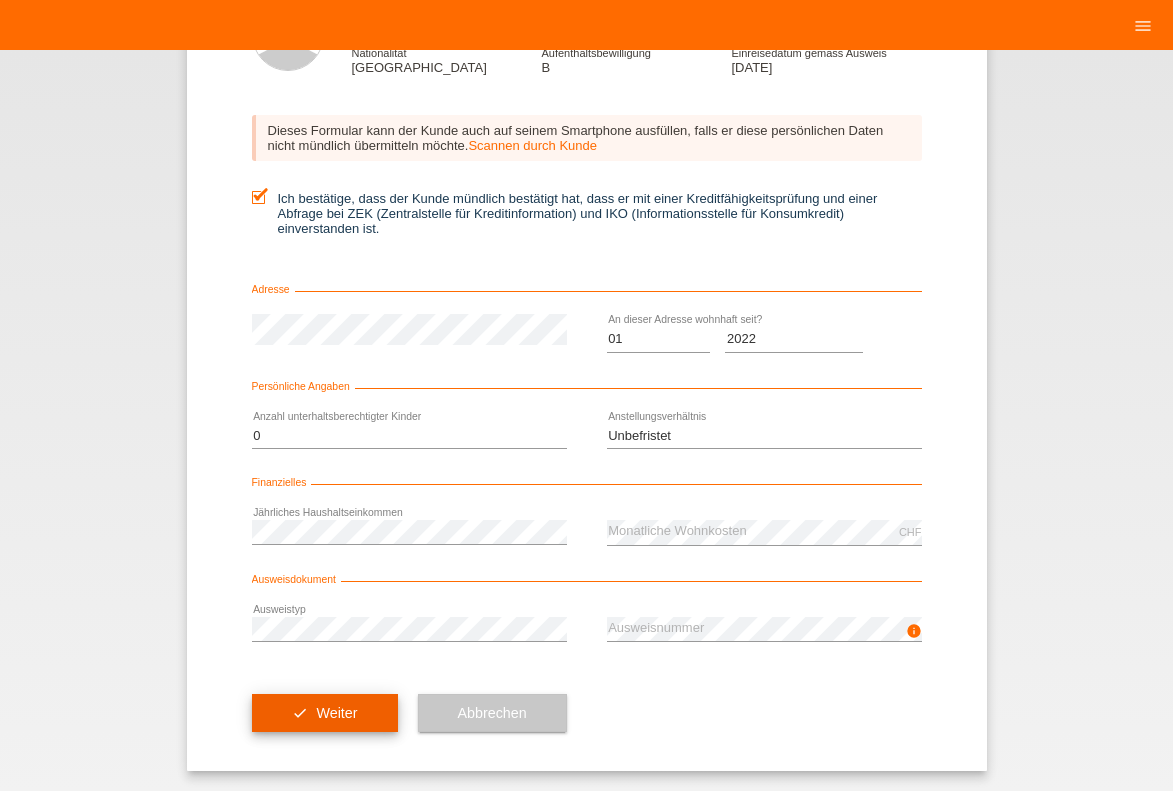 click on "Weiter" at bounding box center [336, 713] 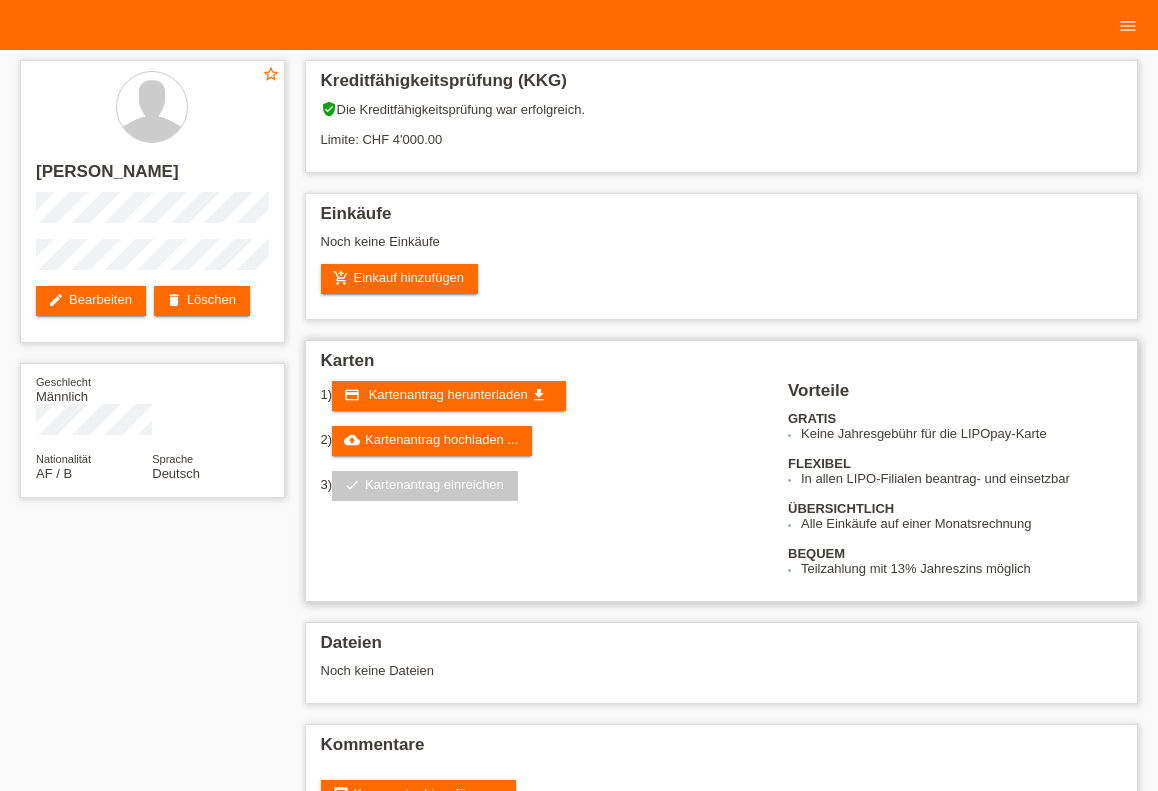 scroll, scrollTop: 0, scrollLeft: 0, axis: both 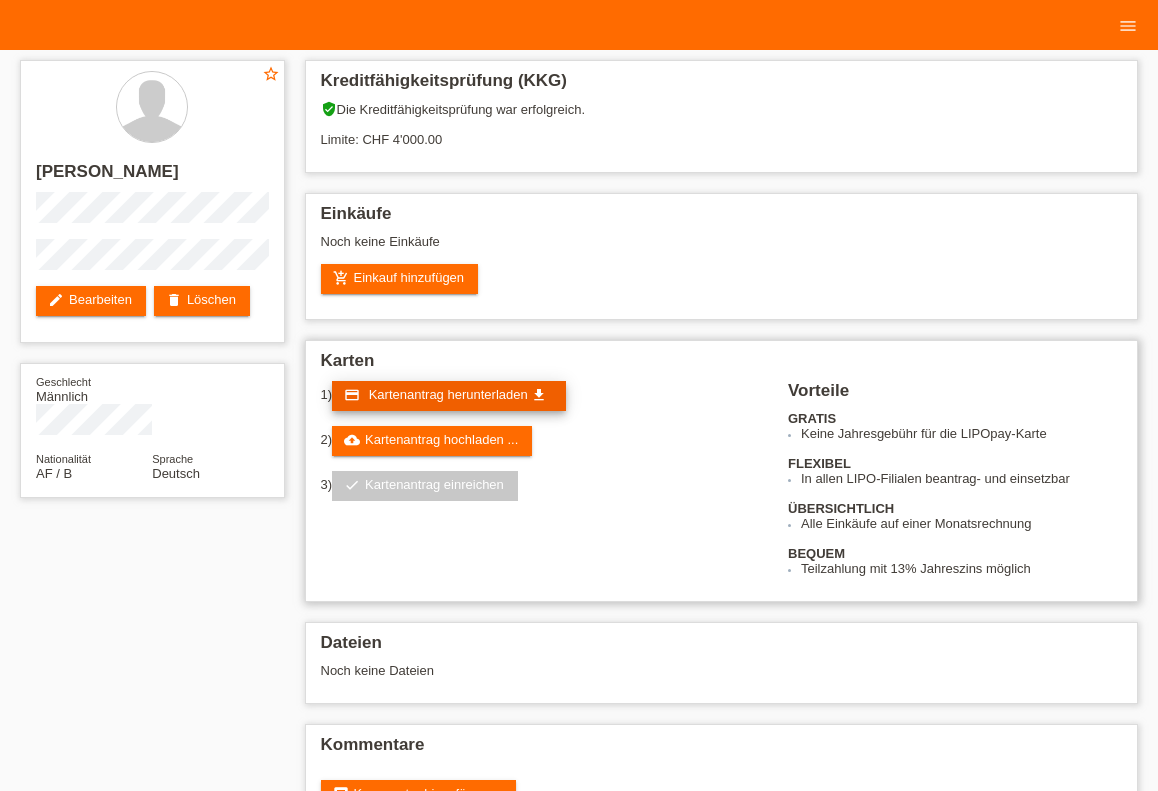 click on "credit_card
Kartenantrag herunterladen
get_app" at bounding box center [449, 396] 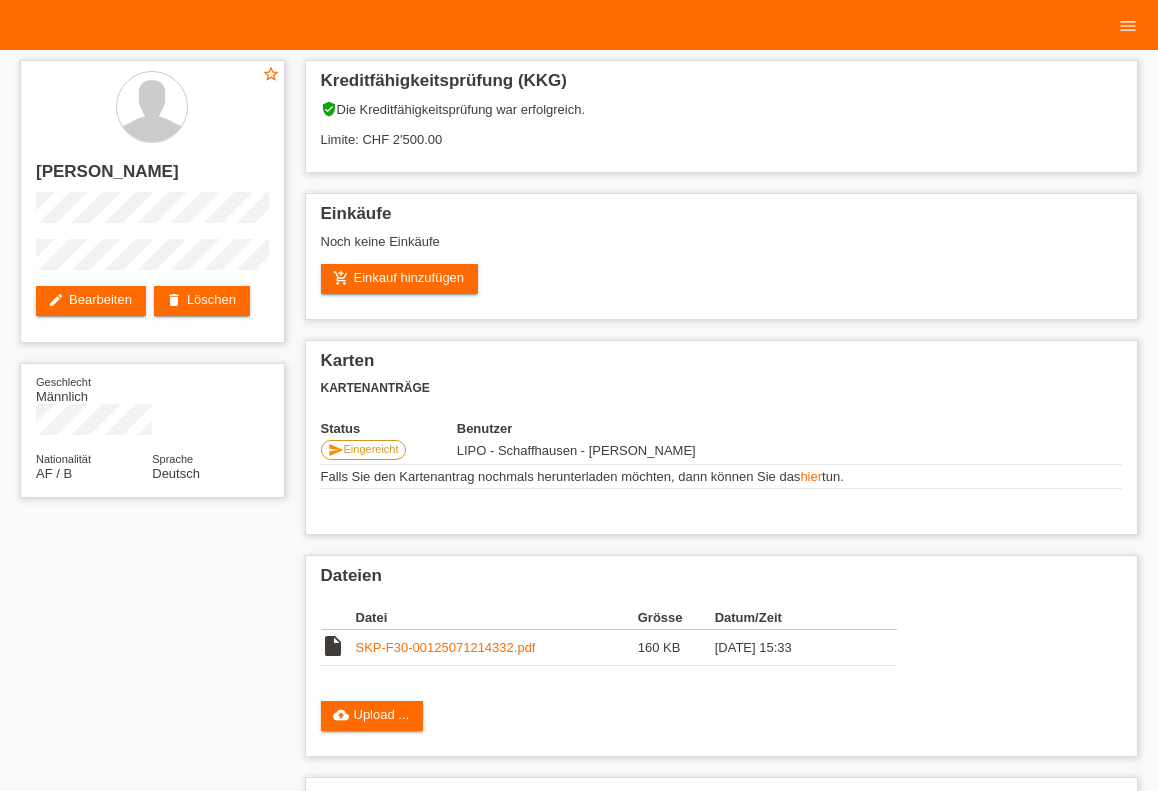 scroll, scrollTop: 0, scrollLeft: 0, axis: both 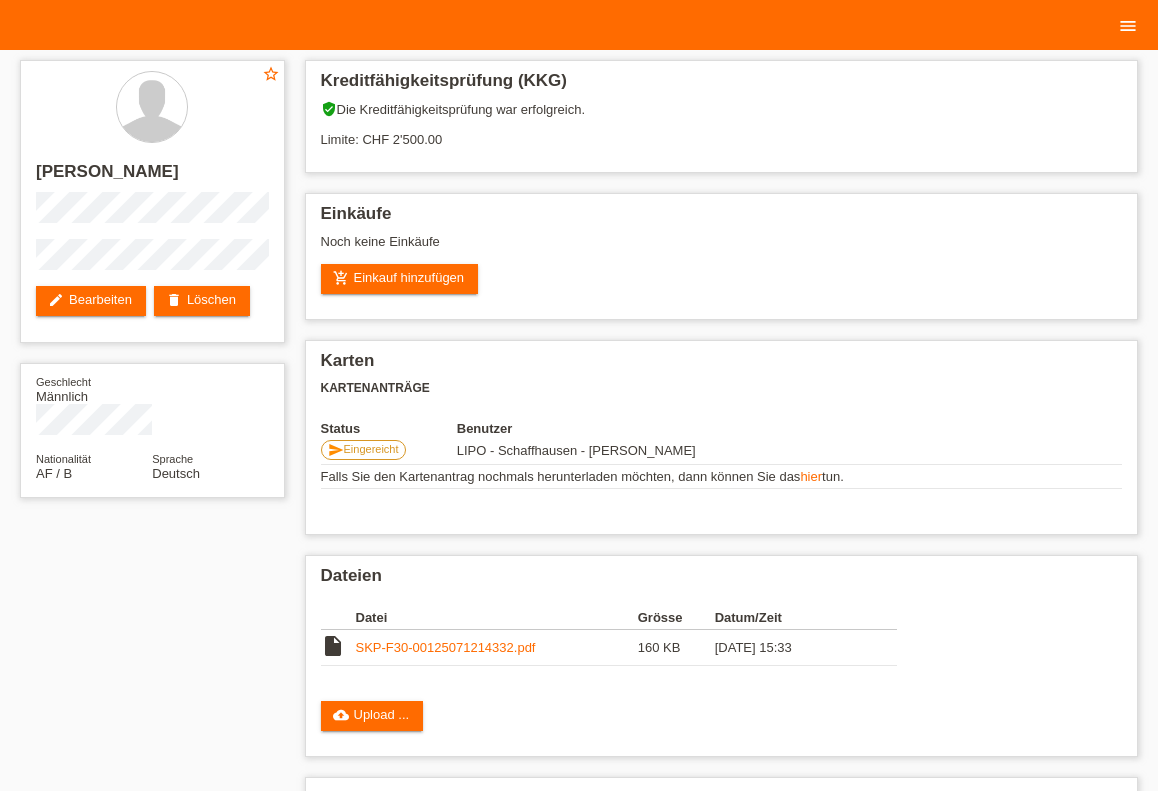 click on "menu" at bounding box center (1128, 25) 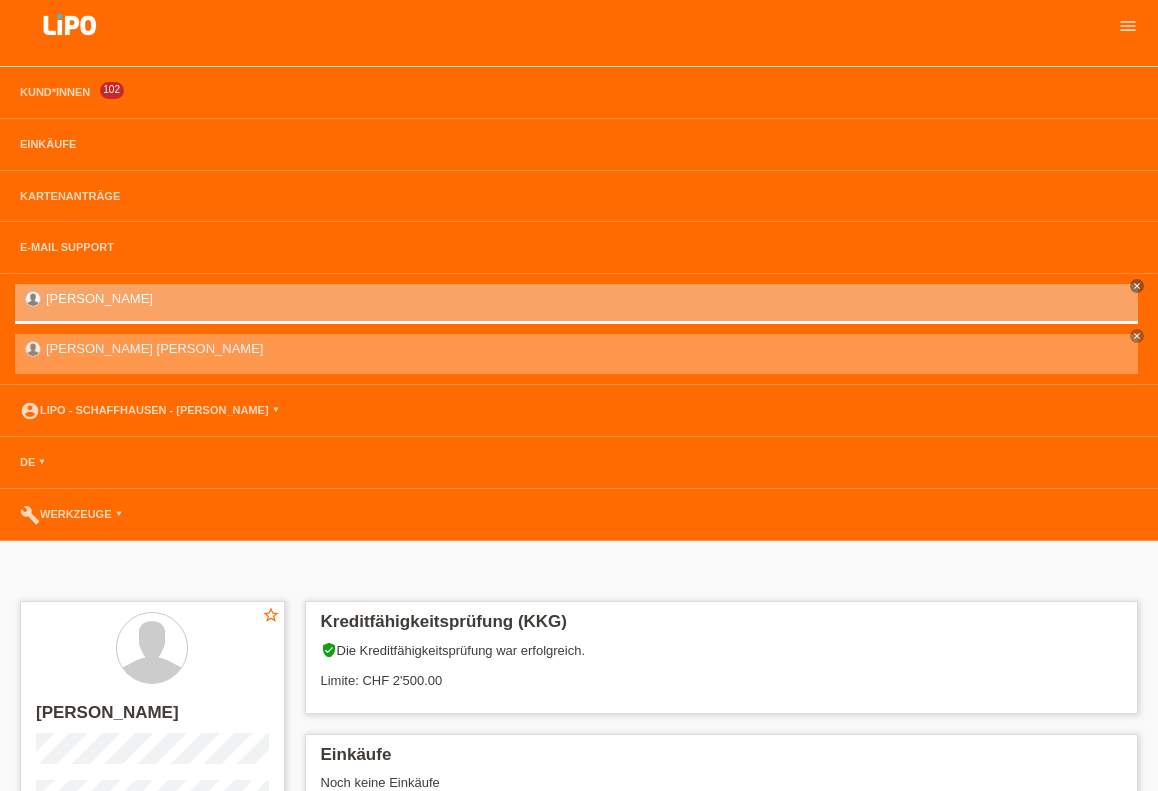 click on "Mohammad Ali Mohammadi
close" at bounding box center (576, 354) 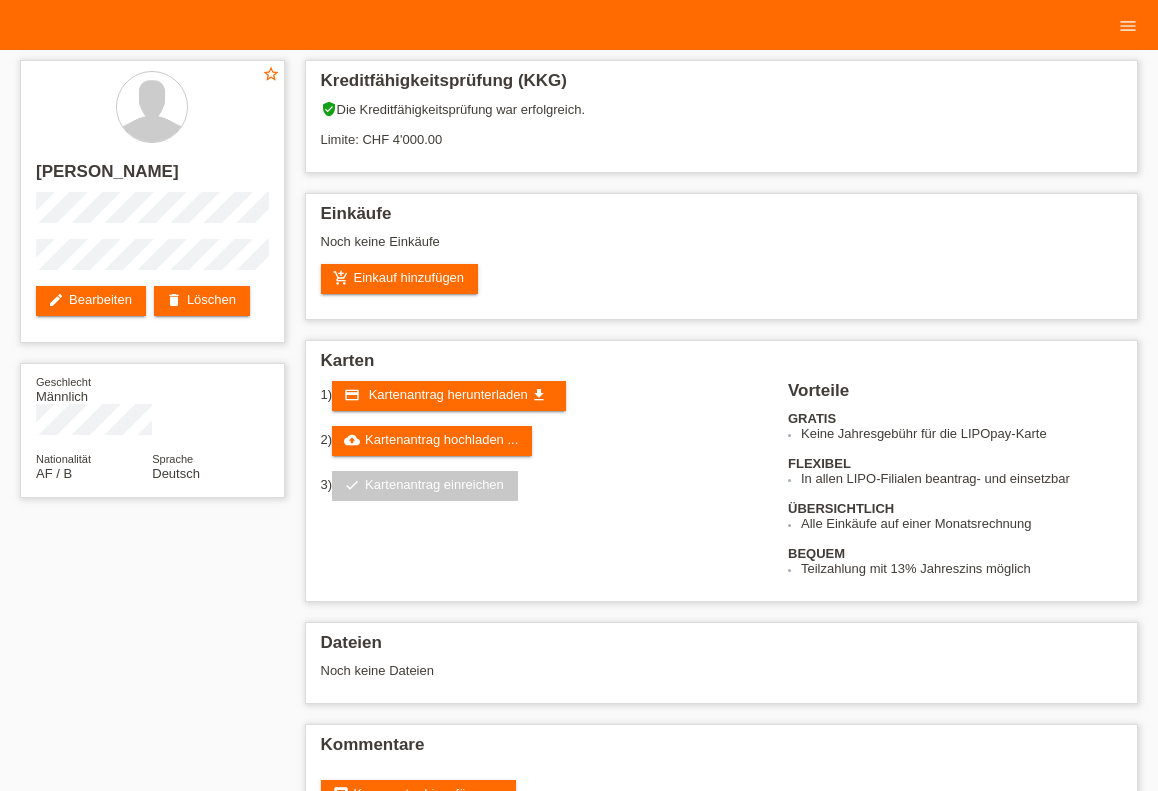scroll, scrollTop: 0, scrollLeft: 0, axis: both 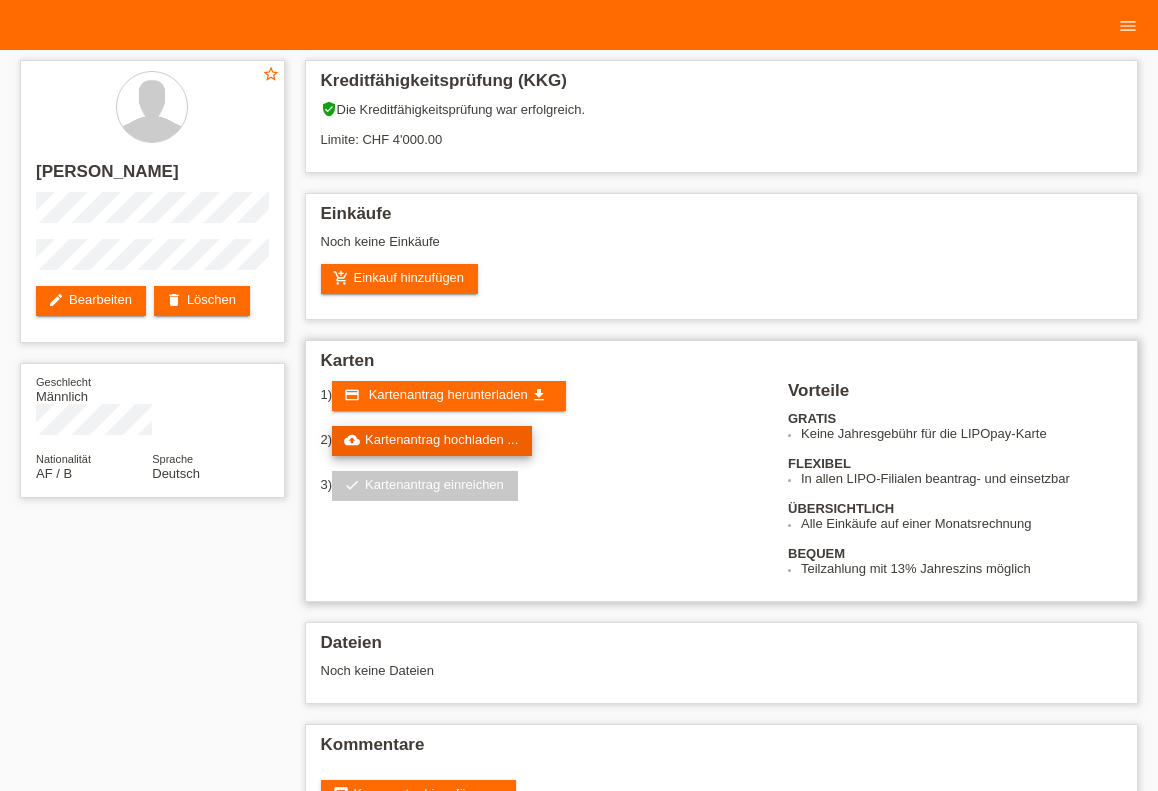 click on "cloud_upload  Kartenantrag hochladen ..." at bounding box center (432, 441) 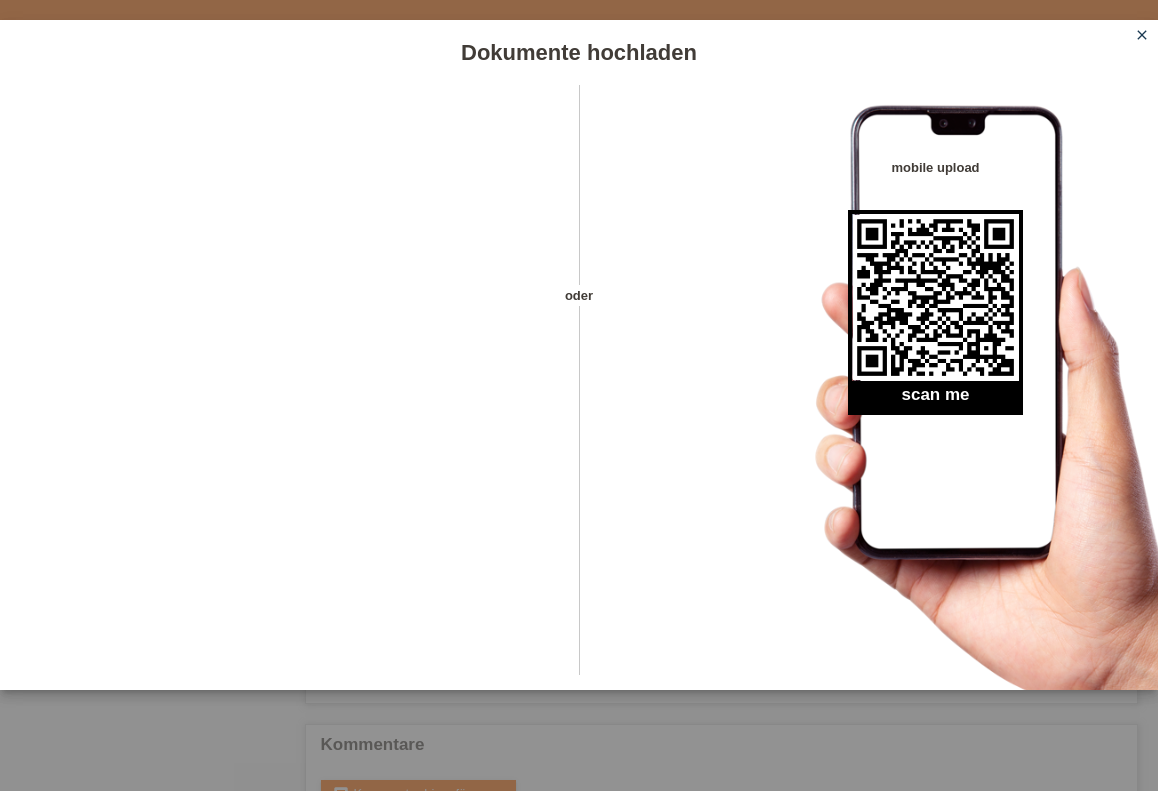 click on "close" at bounding box center (1142, 35) 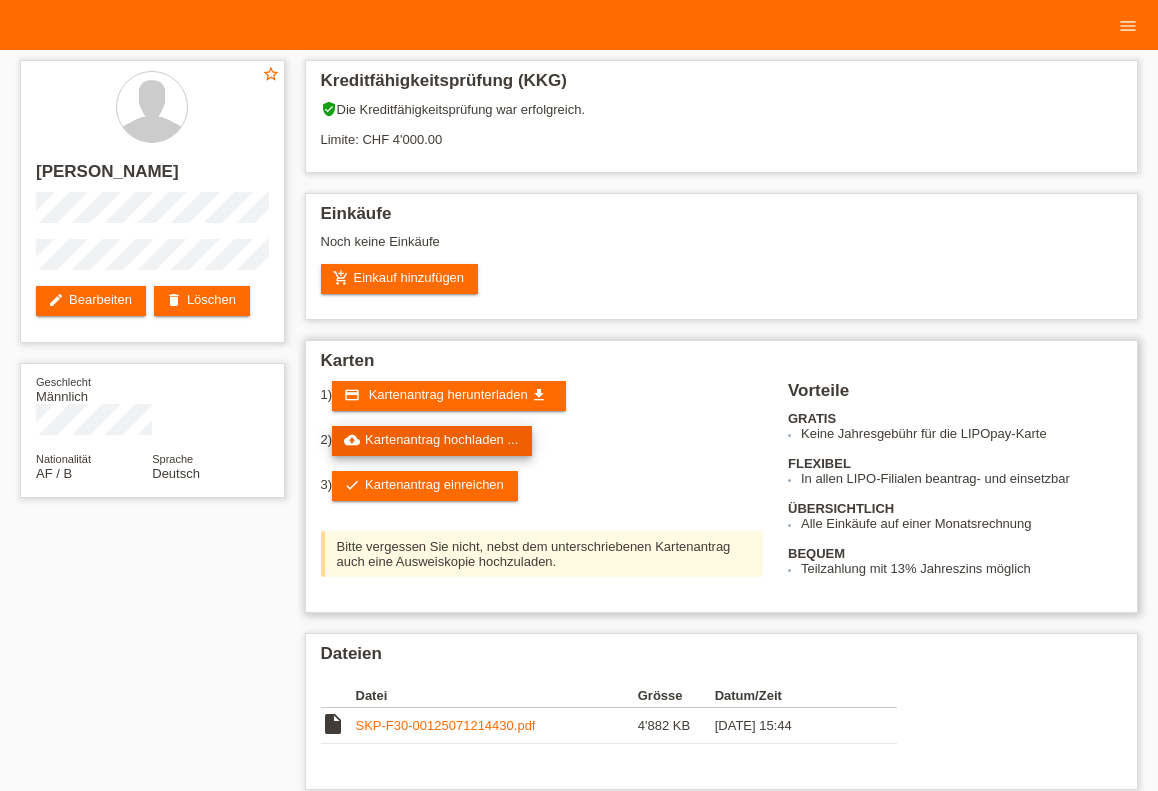 scroll, scrollTop: 0, scrollLeft: 0, axis: both 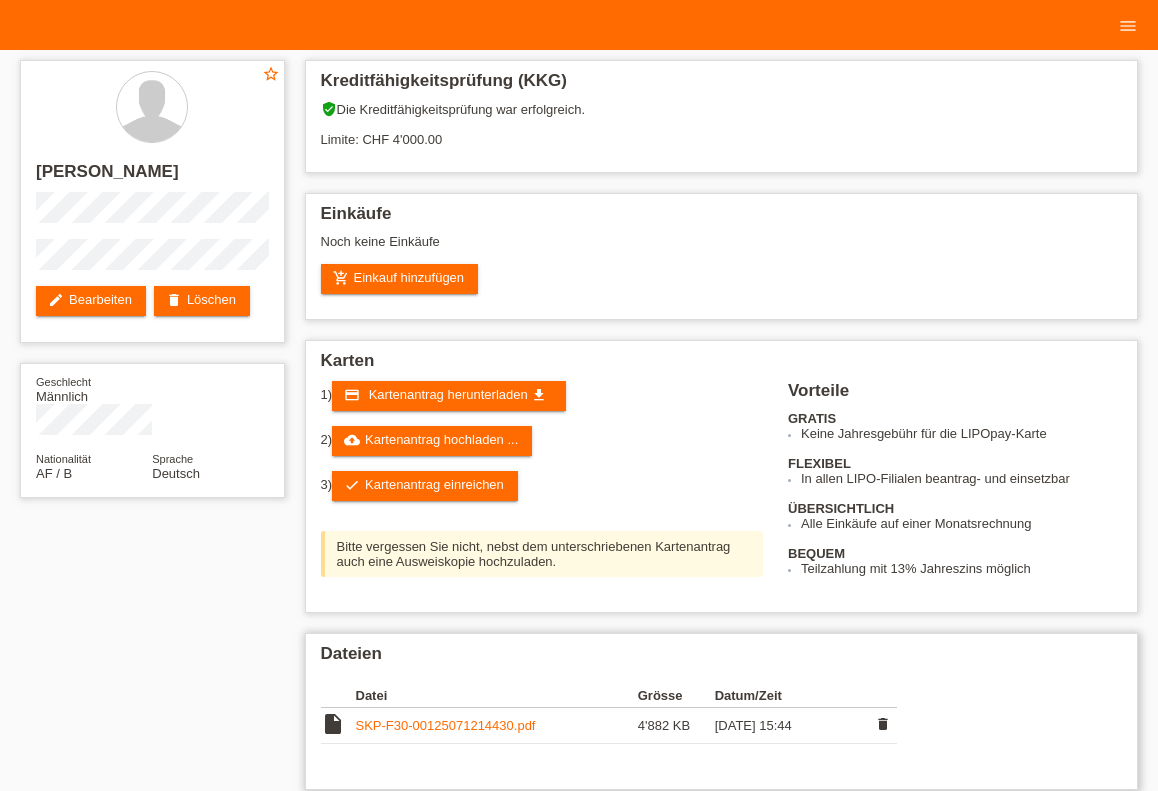 click on "SKP-F30-00125071214430.pdf" at bounding box center (497, 726) 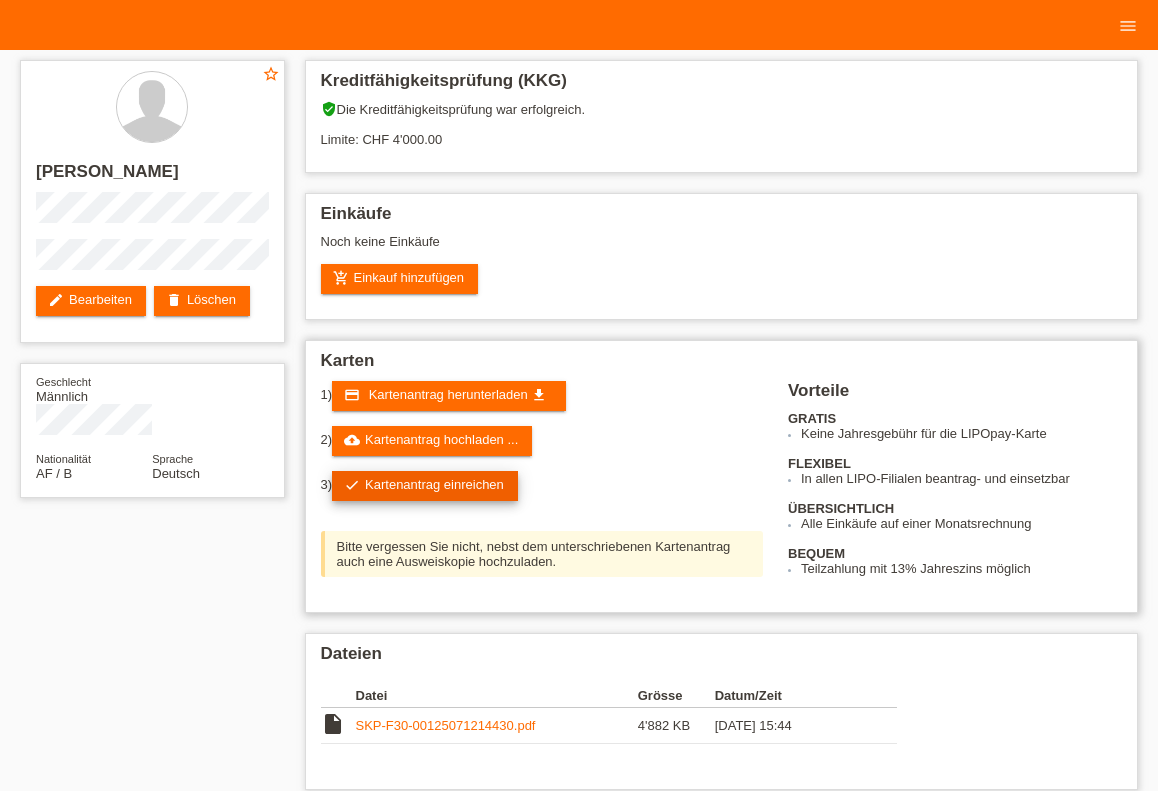 click on "check  Kartenantrag einreichen" at bounding box center [425, 486] 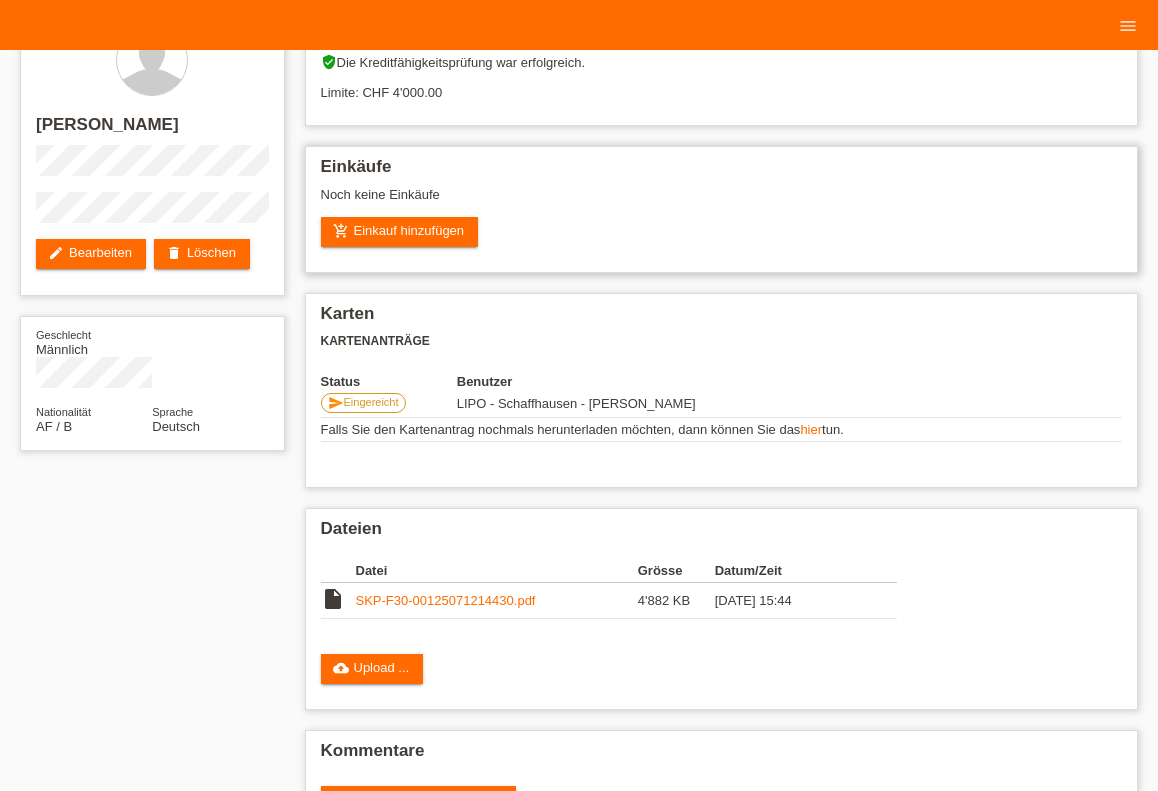 scroll, scrollTop: 0, scrollLeft: 0, axis: both 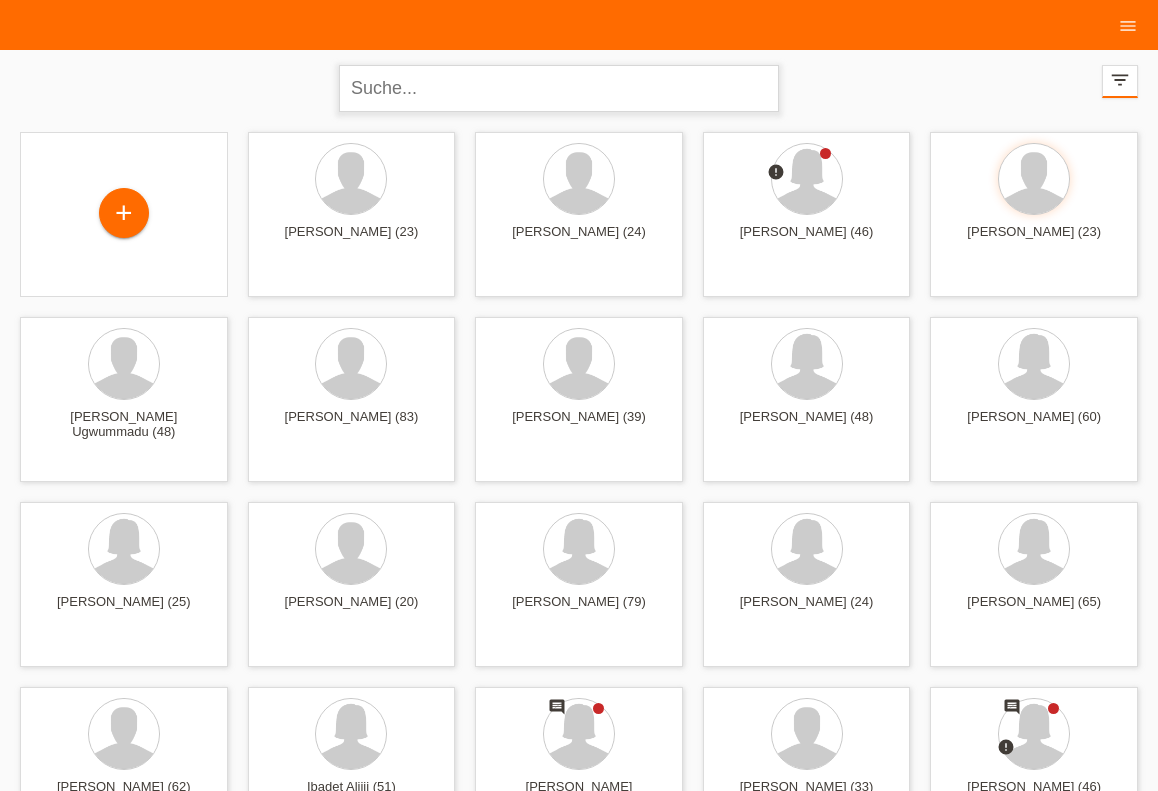 click at bounding box center (559, 88) 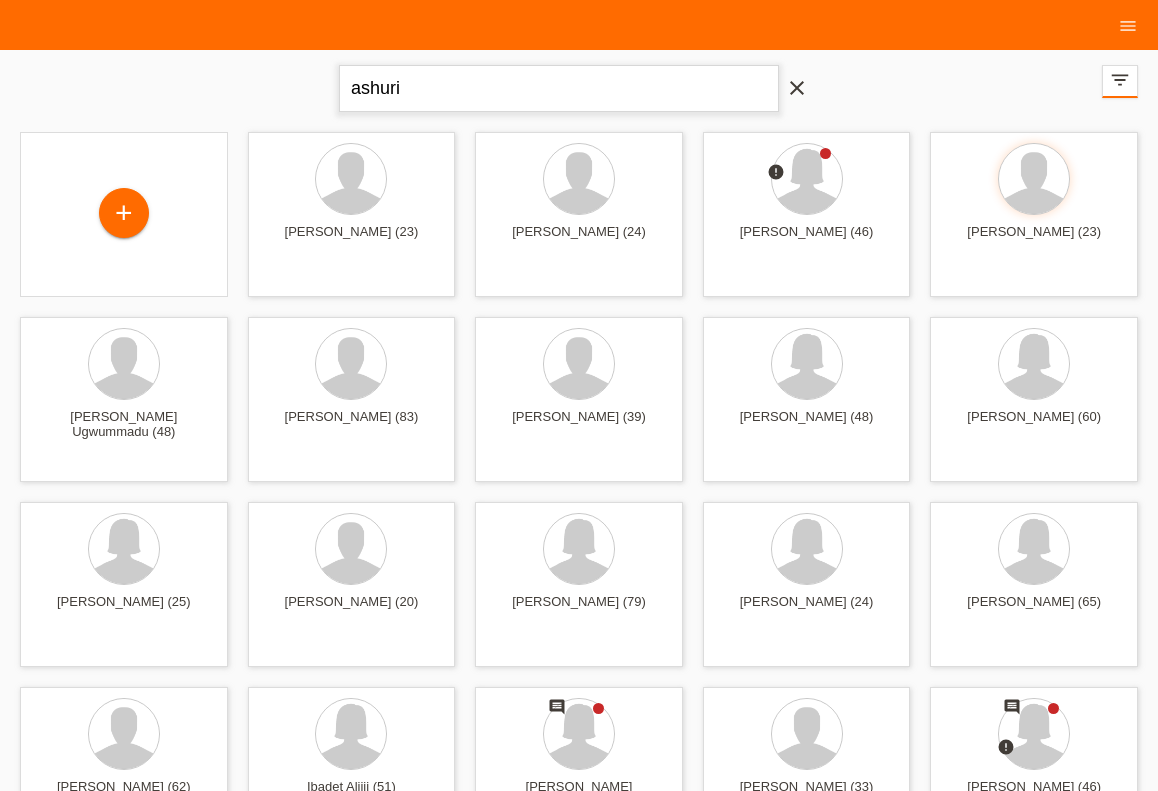 type on "ashuri" 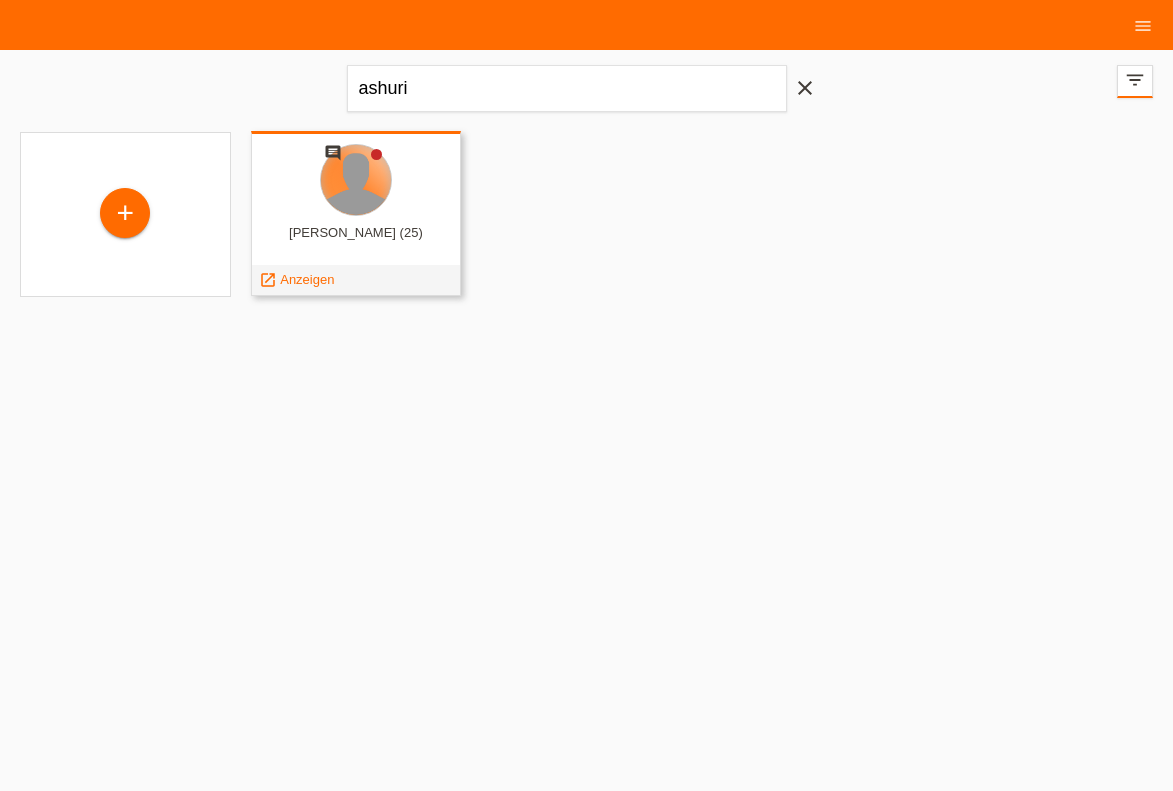 click at bounding box center (356, 180) 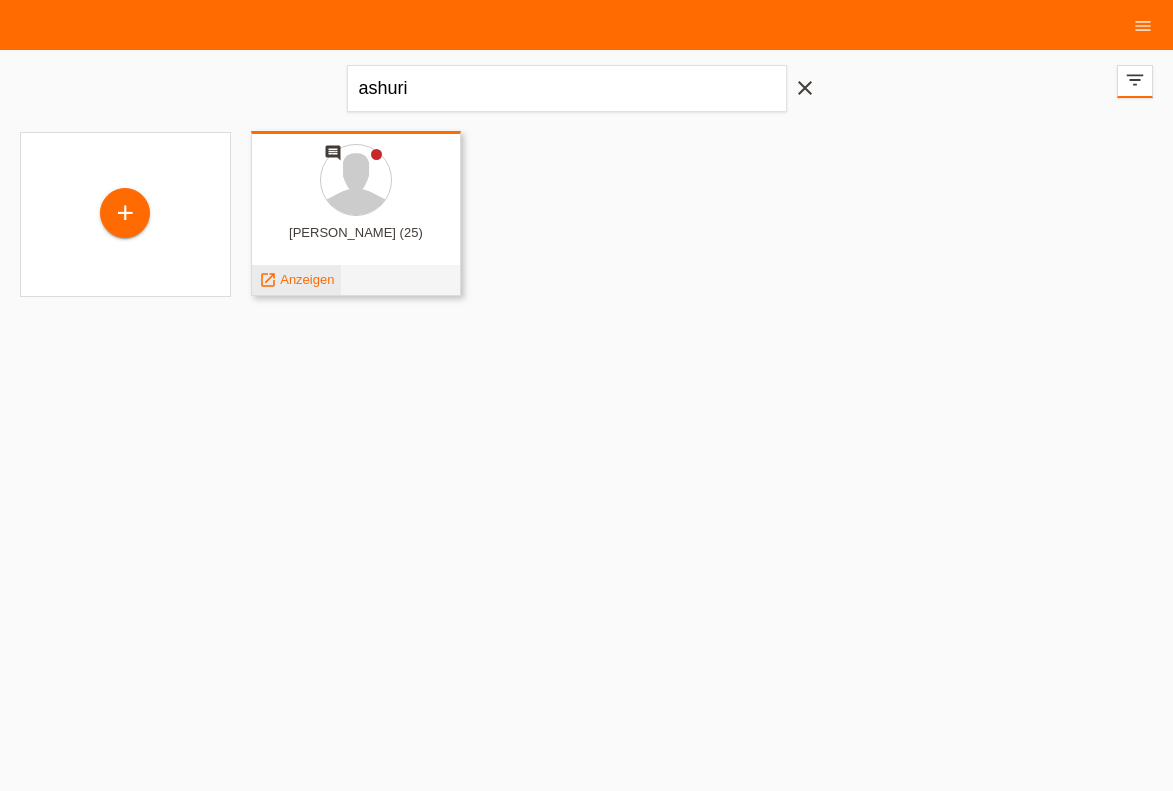 click on "Anzeigen" at bounding box center [307, 279] 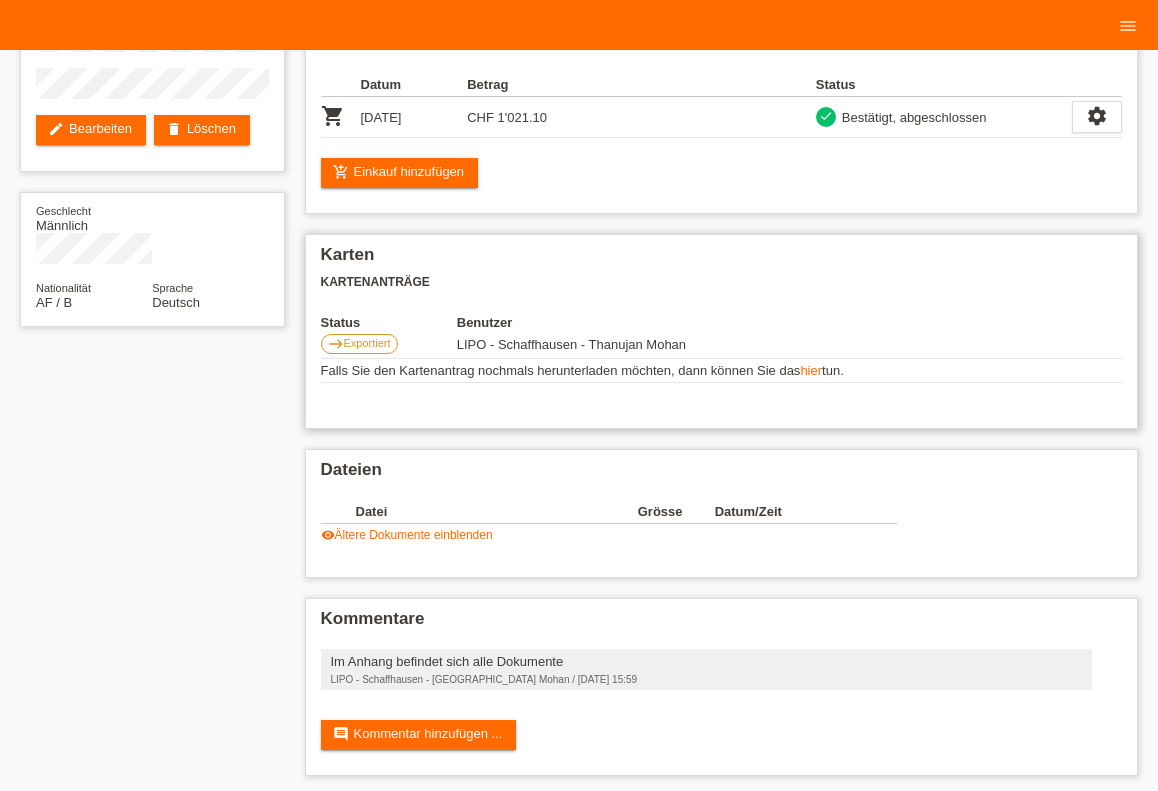 scroll, scrollTop: 185, scrollLeft: 0, axis: vertical 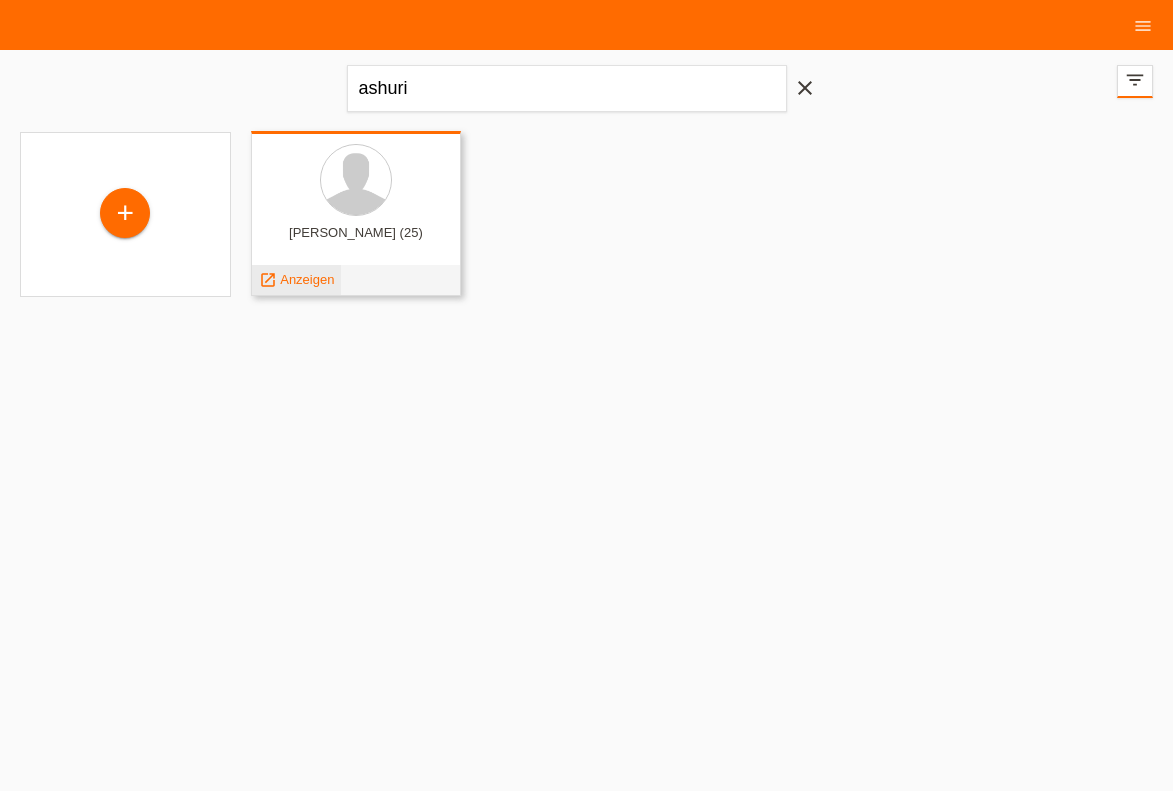 click on "Anzeigen" at bounding box center (307, 279) 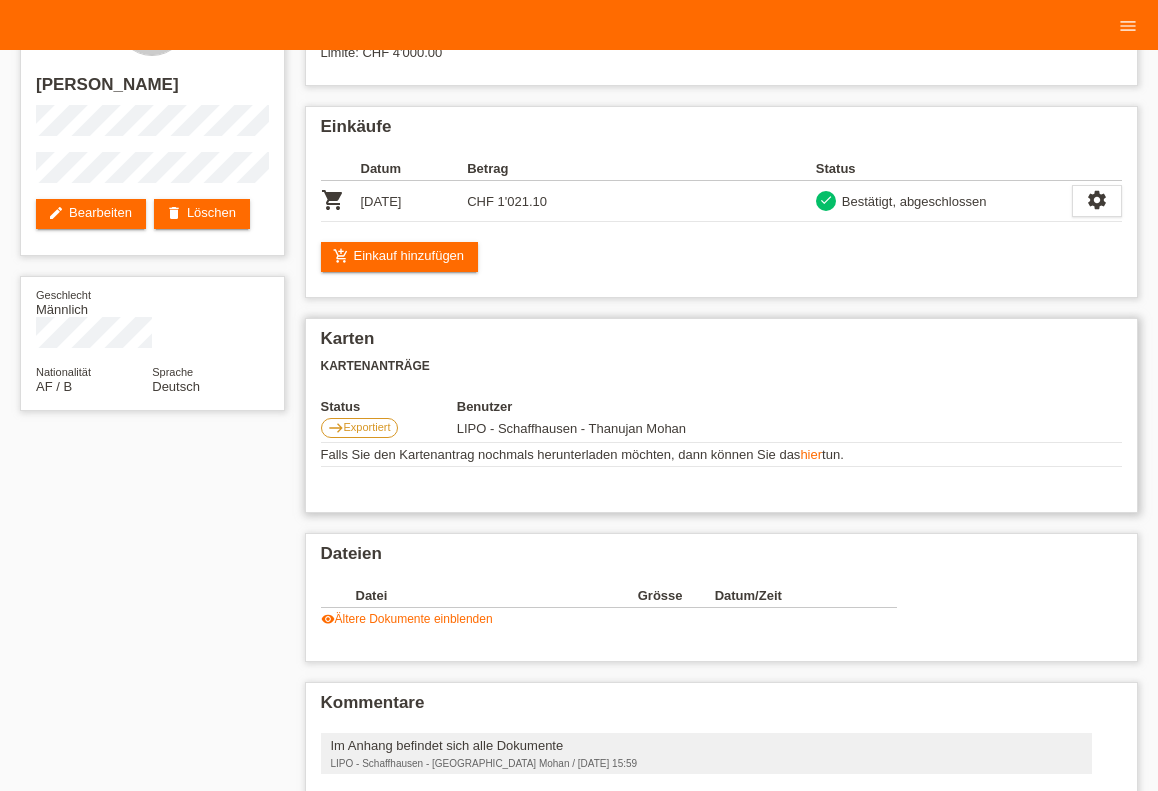 scroll, scrollTop: 75, scrollLeft: 0, axis: vertical 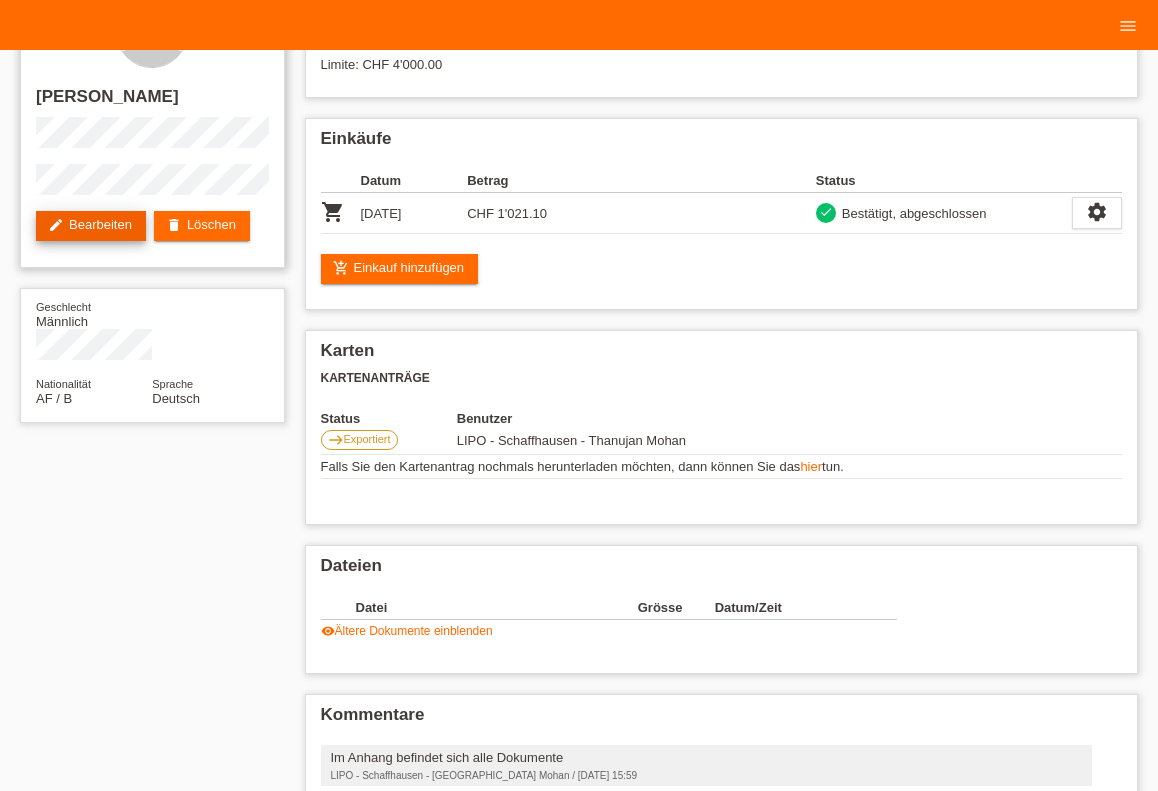 click on "edit  Bearbeiten" at bounding box center (91, 226) 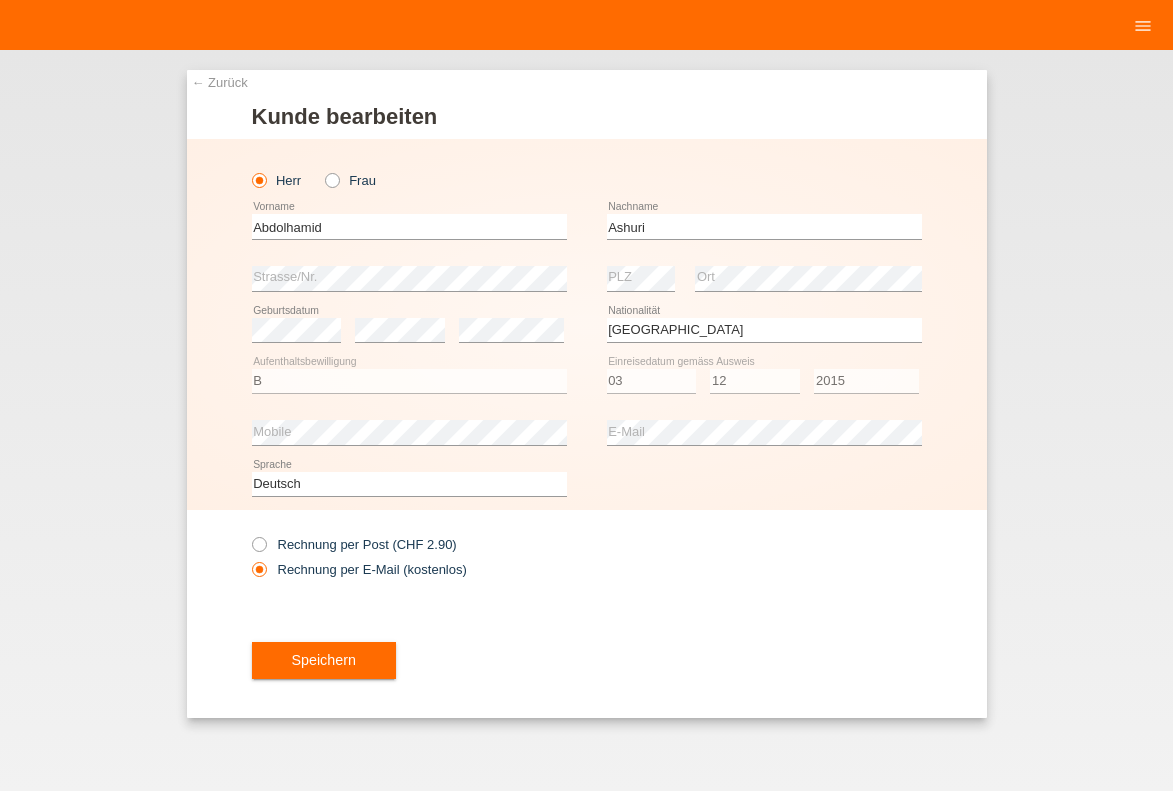 select on "AF" 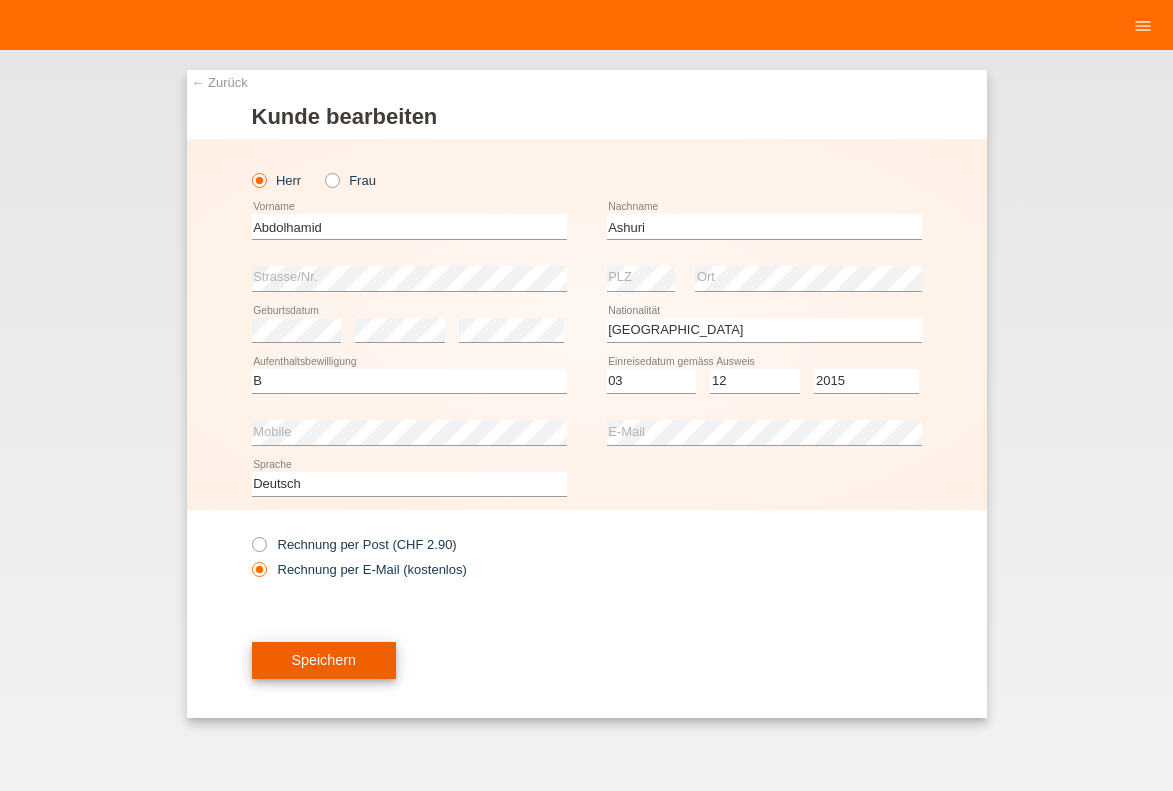 click on "Speichern" at bounding box center [324, 661] 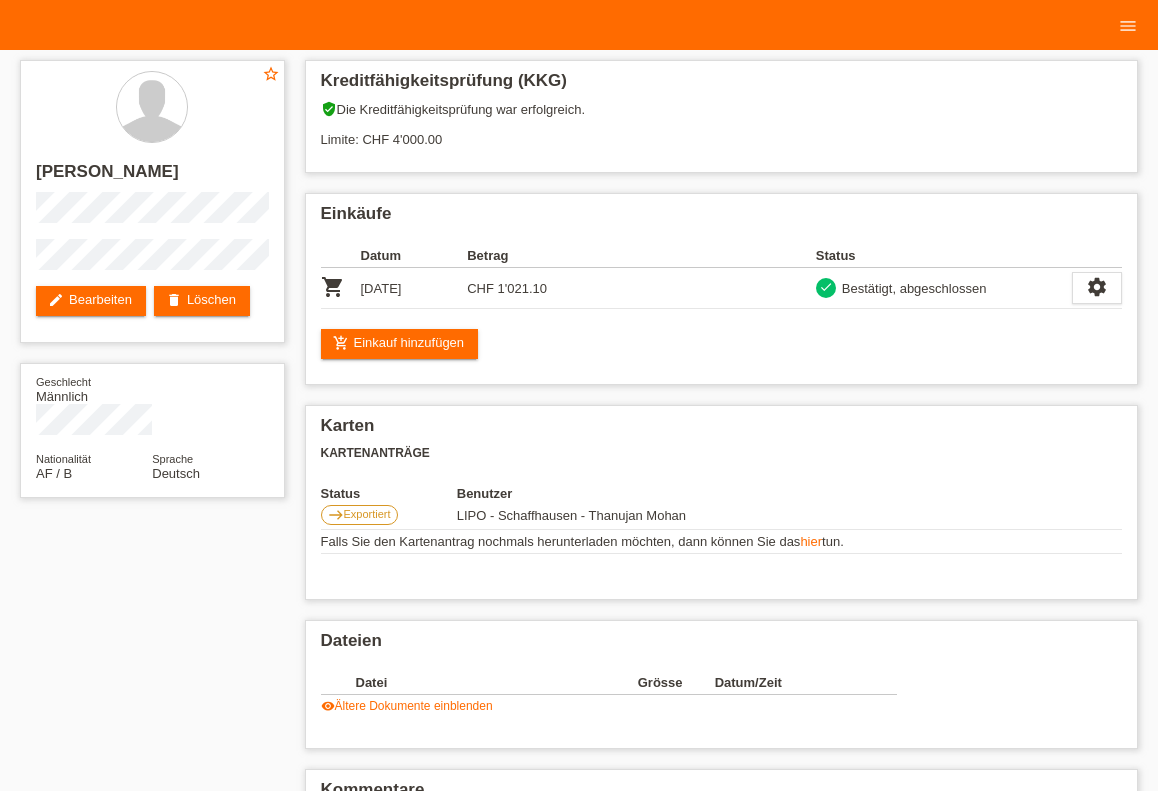 scroll, scrollTop: 0, scrollLeft: 0, axis: both 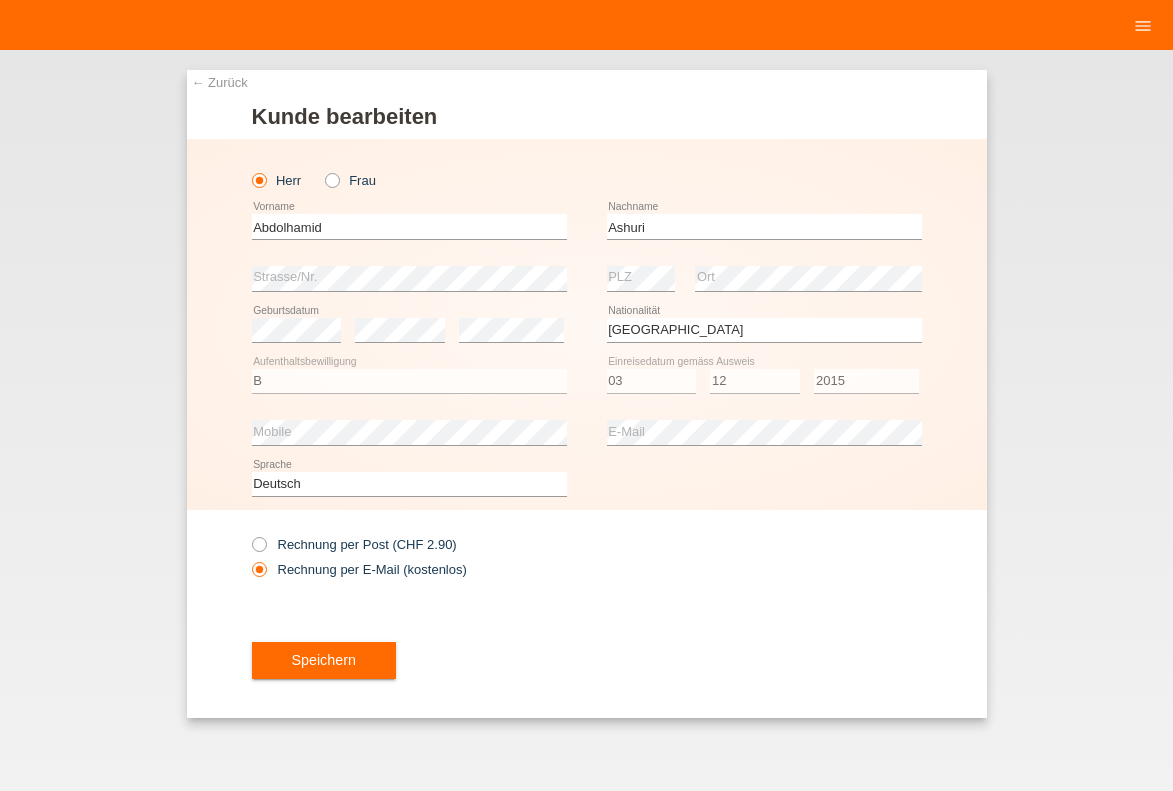 select on "AF" 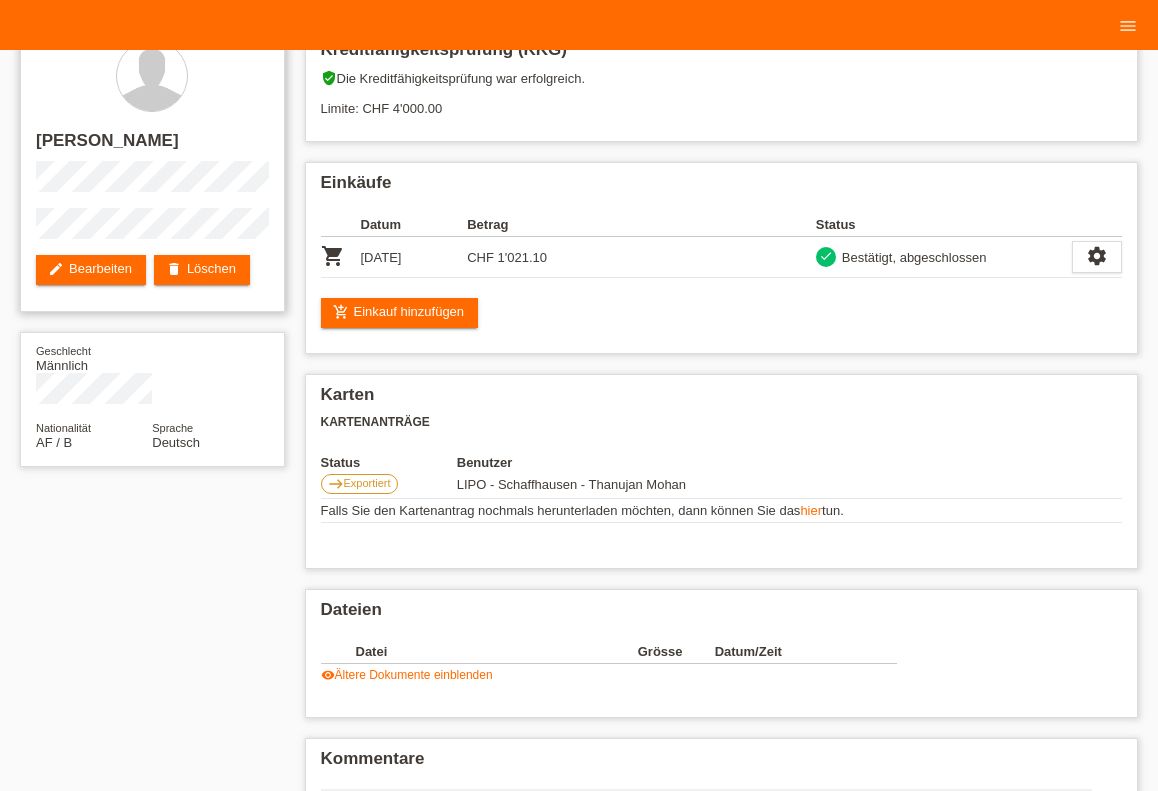 scroll, scrollTop: 0, scrollLeft: 0, axis: both 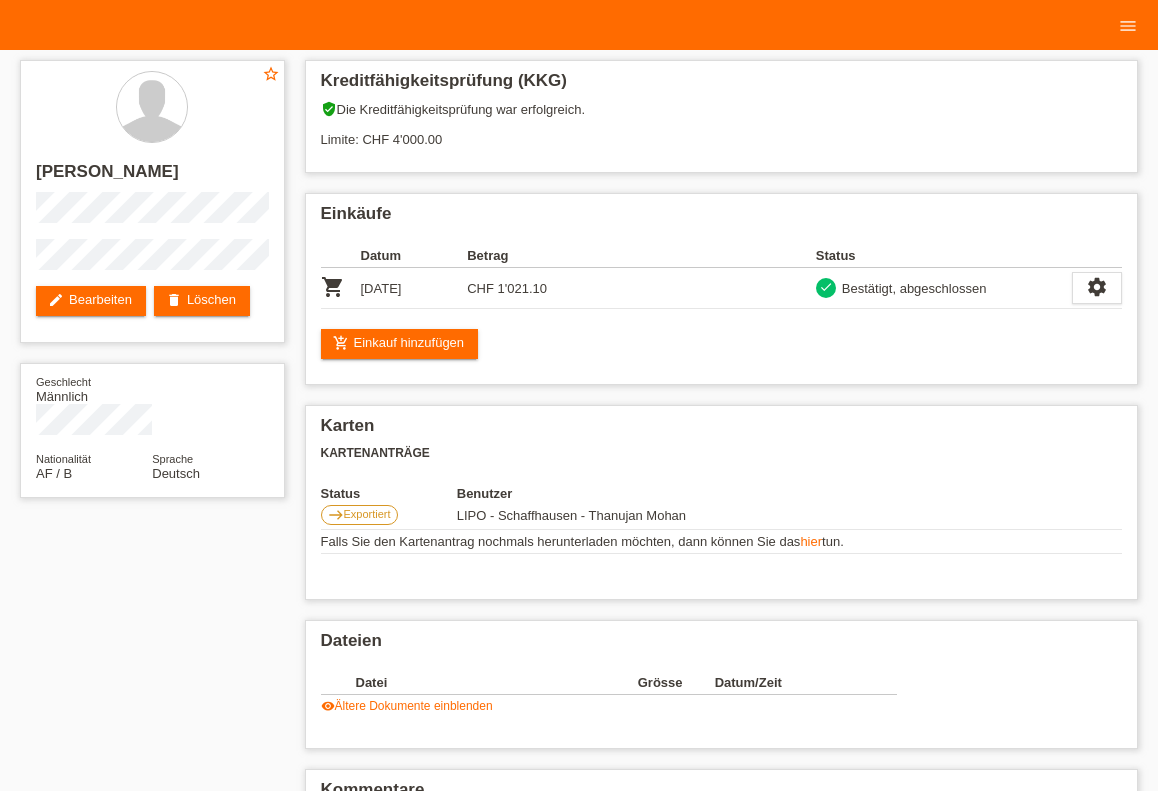 click on "Kund*innen
102
Einkäufe
Kartenanträge
E-Mail Support
close" at bounding box center [579, 25] 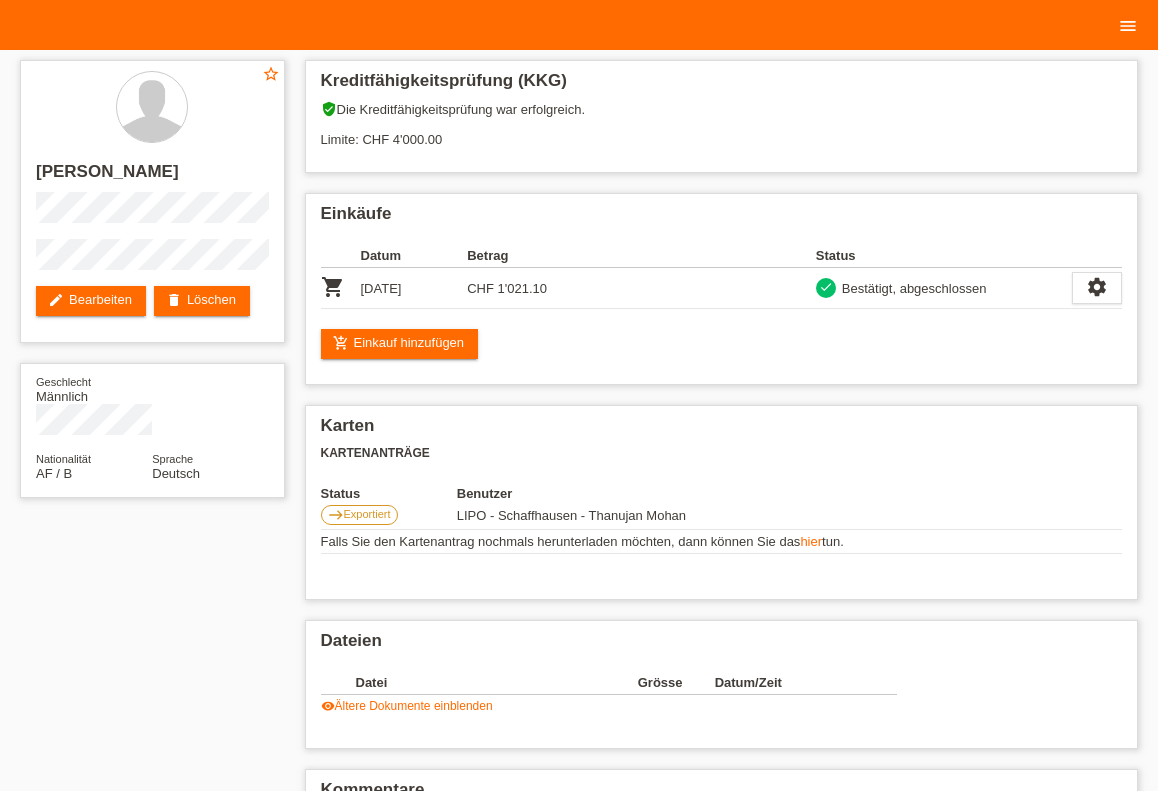 click on "menu" at bounding box center (1128, 25) 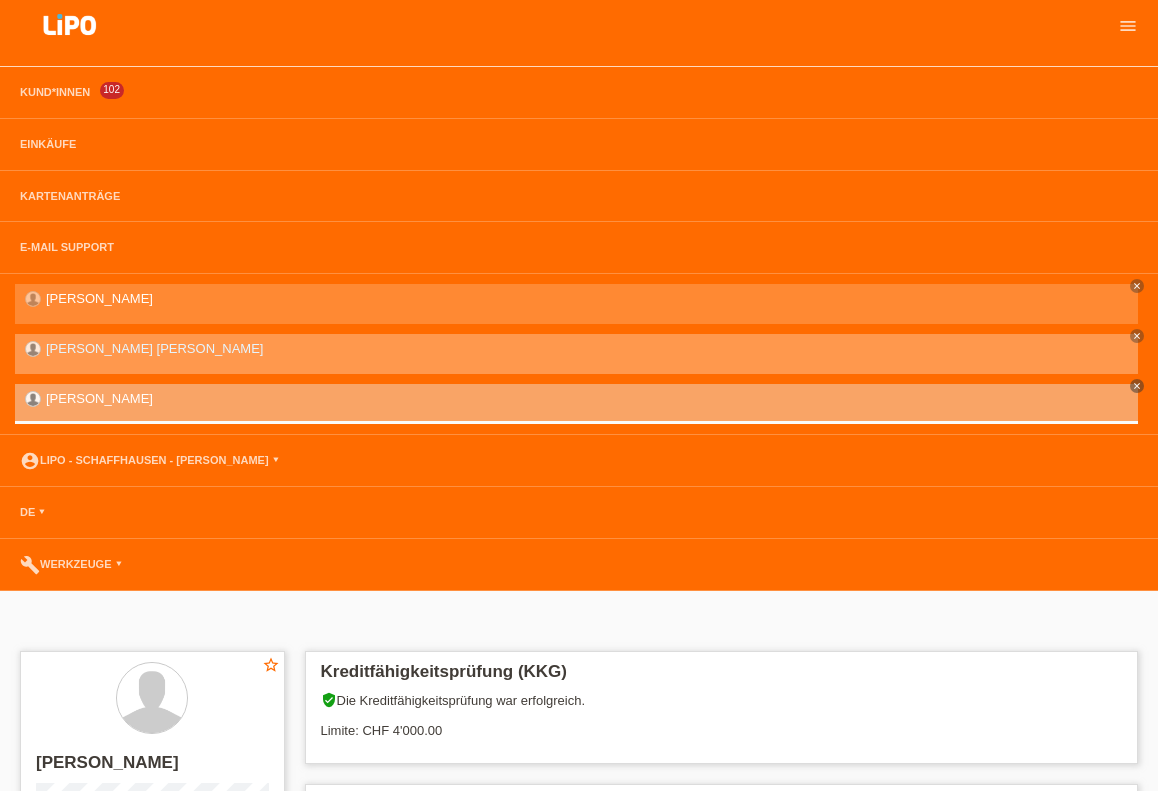 click on "[PERSON_NAME] [PERSON_NAME]" at bounding box center (154, 348) 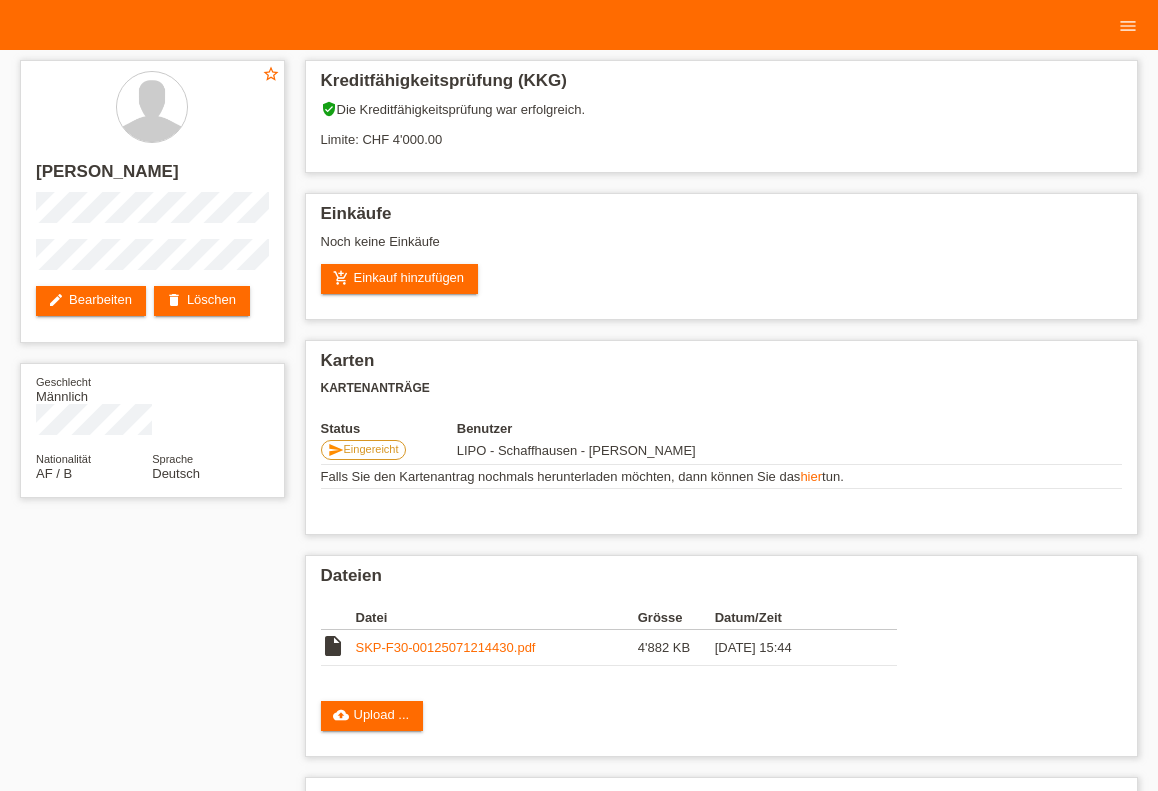 scroll, scrollTop: 0, scrollLeft: 0, axis: both 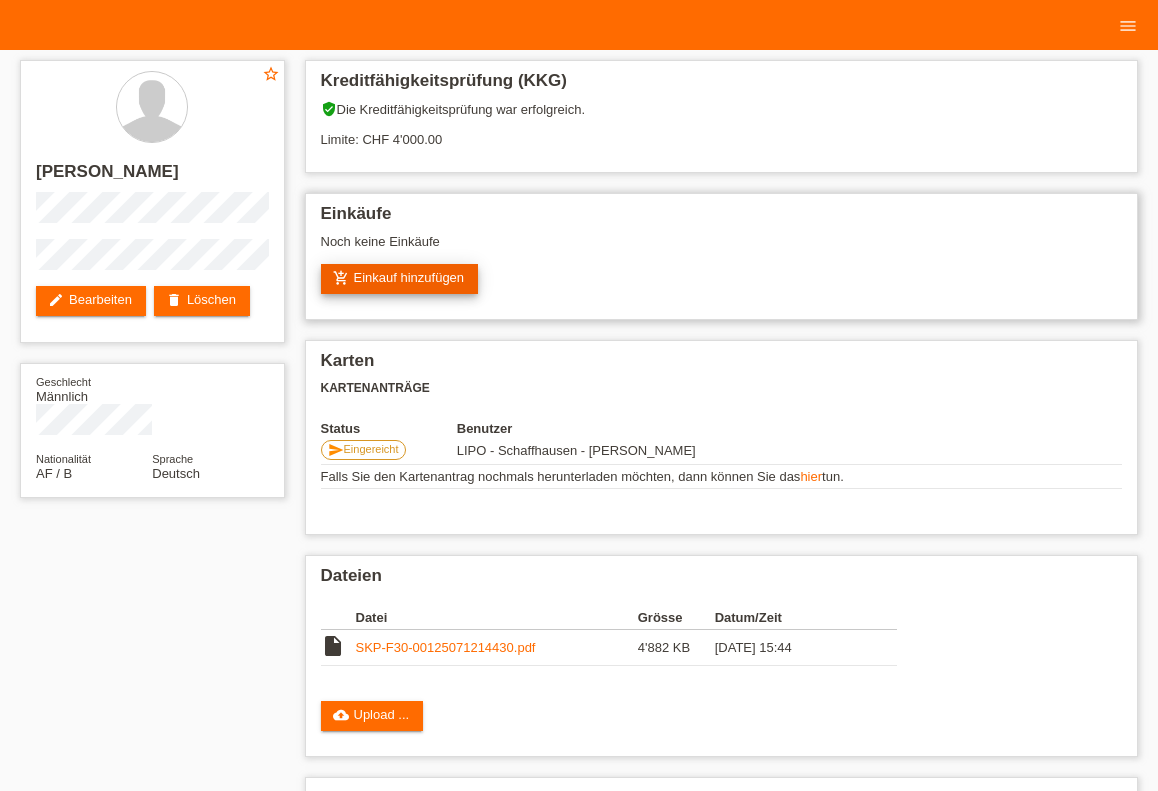 click on "add_shopping_cart  Einkauf hinzufügen" at bounding box center [400, 279] 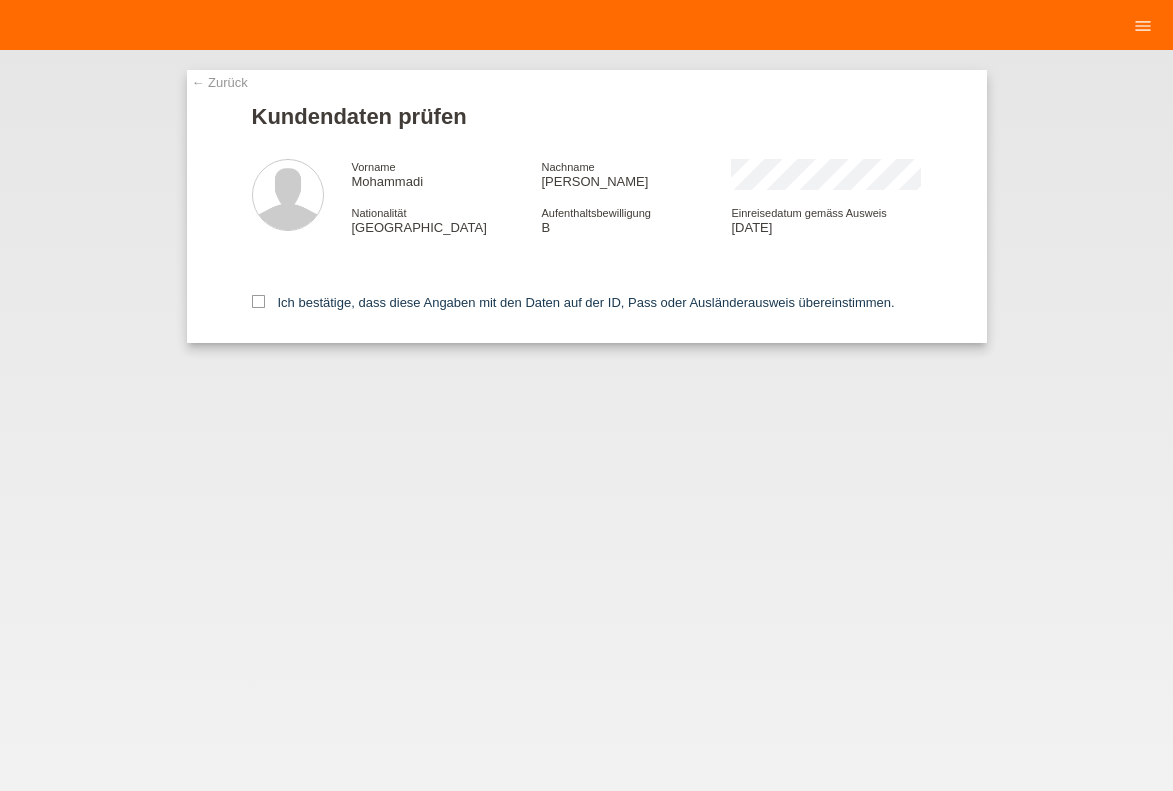 scroll, scrollTop: 0, scrollLeft: 0, axis: both 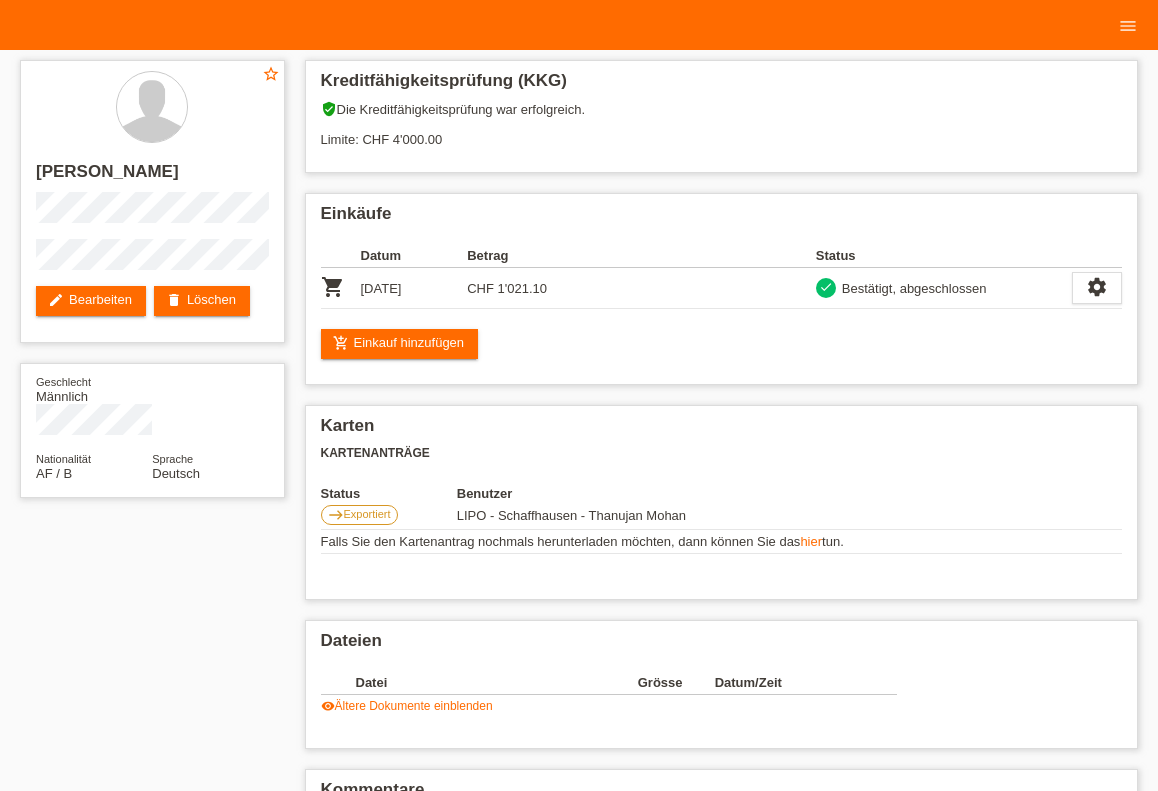 click on "menu" at bounding box center [1128, 25] 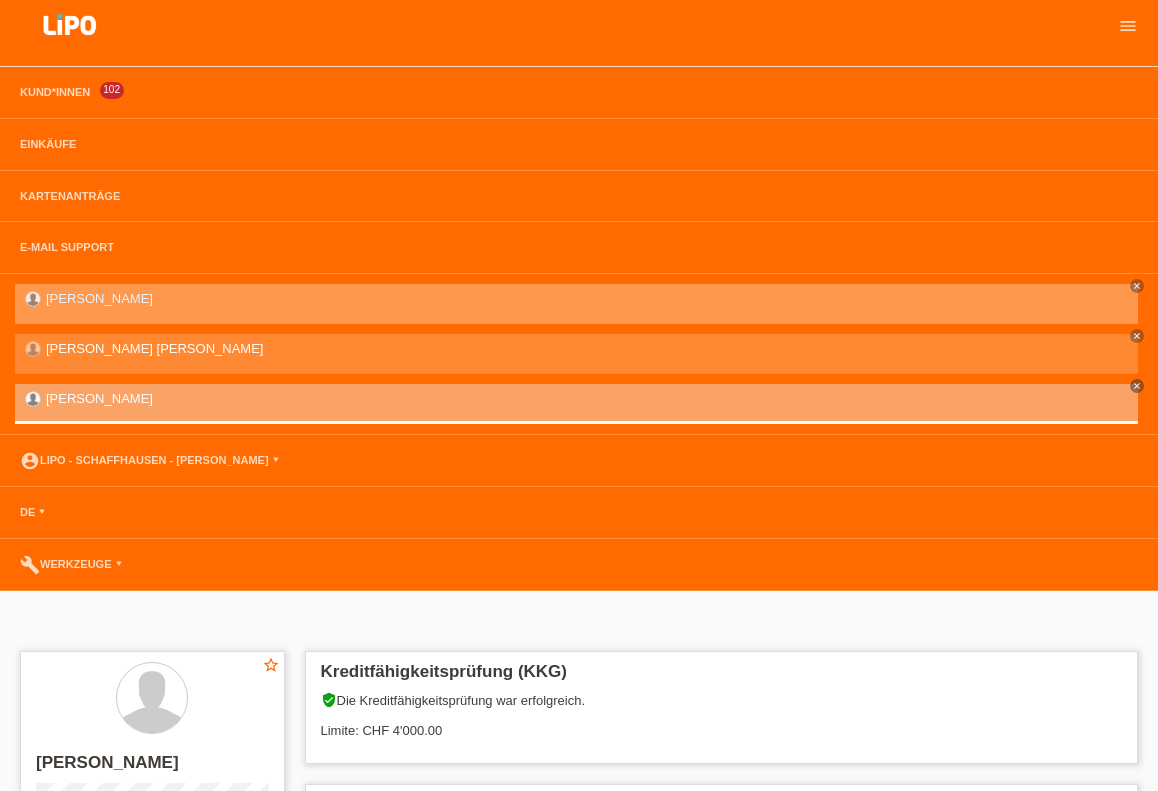 click on "Esmaeli Arash
close" at bounding box center [576, 304] 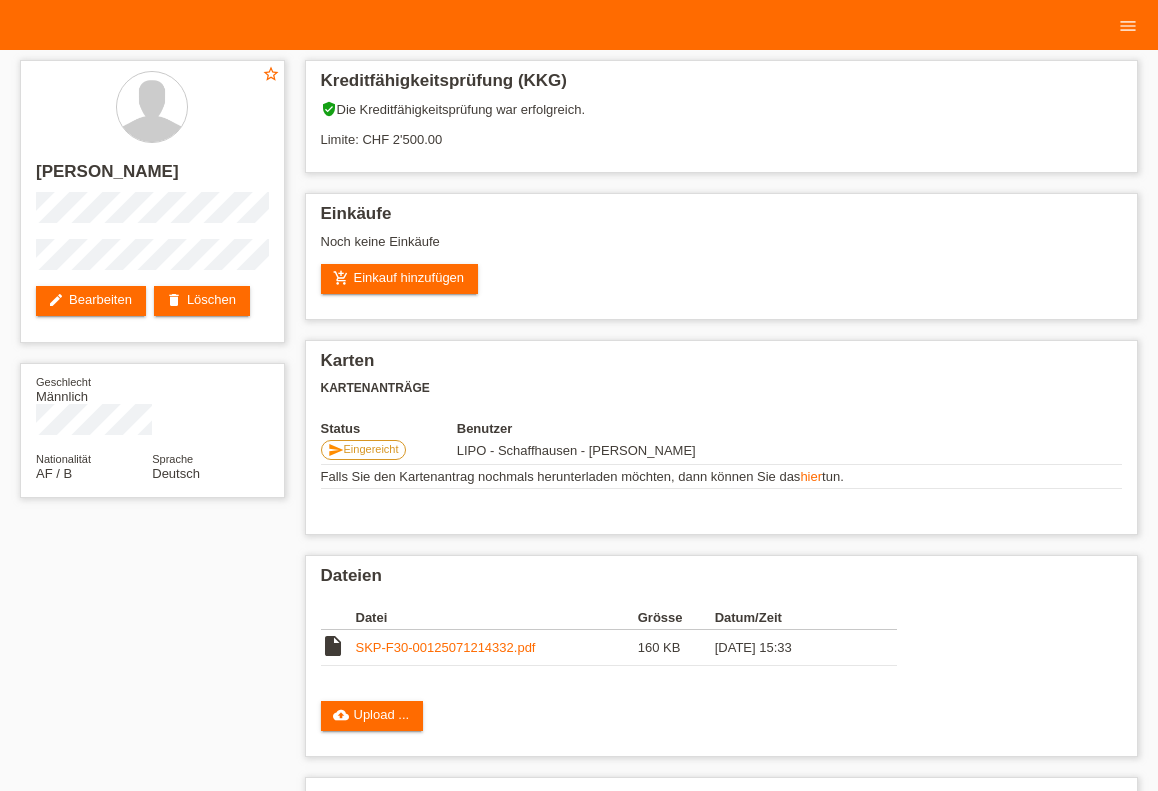 scroll, scrollTop: 0, scrollLeft: 0, axis: both 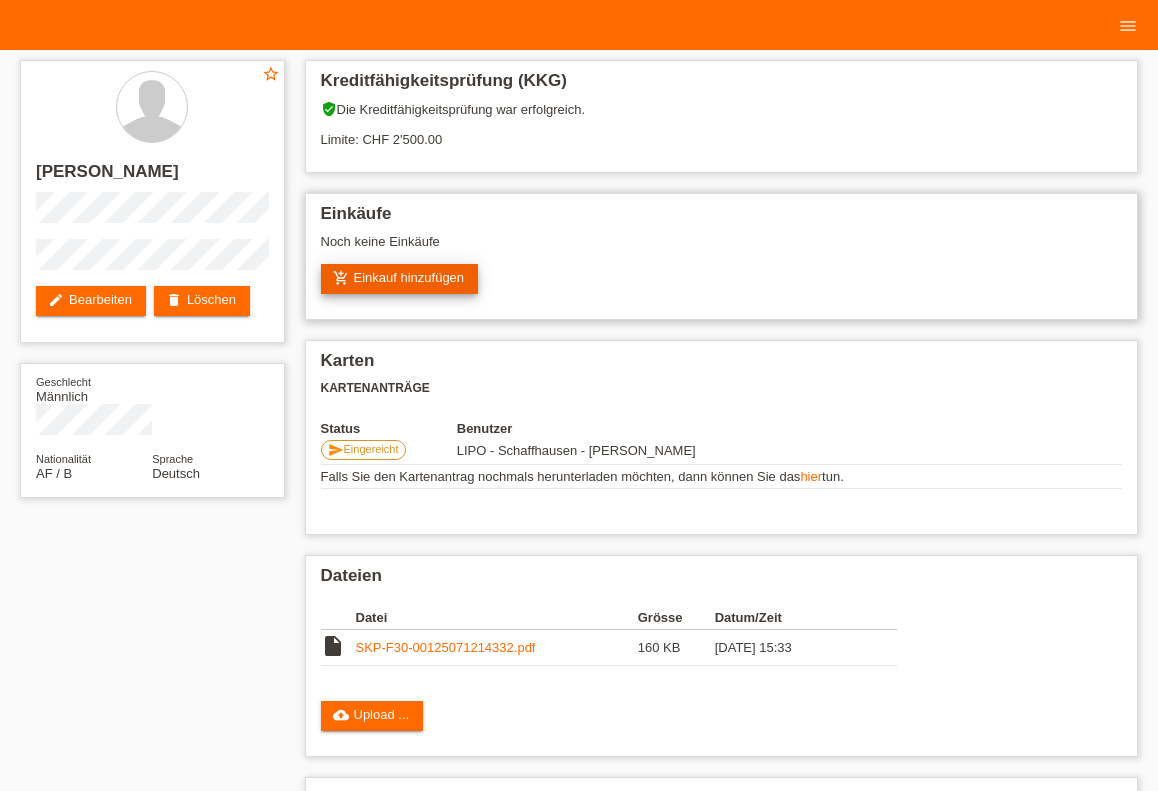 click on "add_shopping_cart  Einkauf hinzufügen" at bounding box center (400, 279) 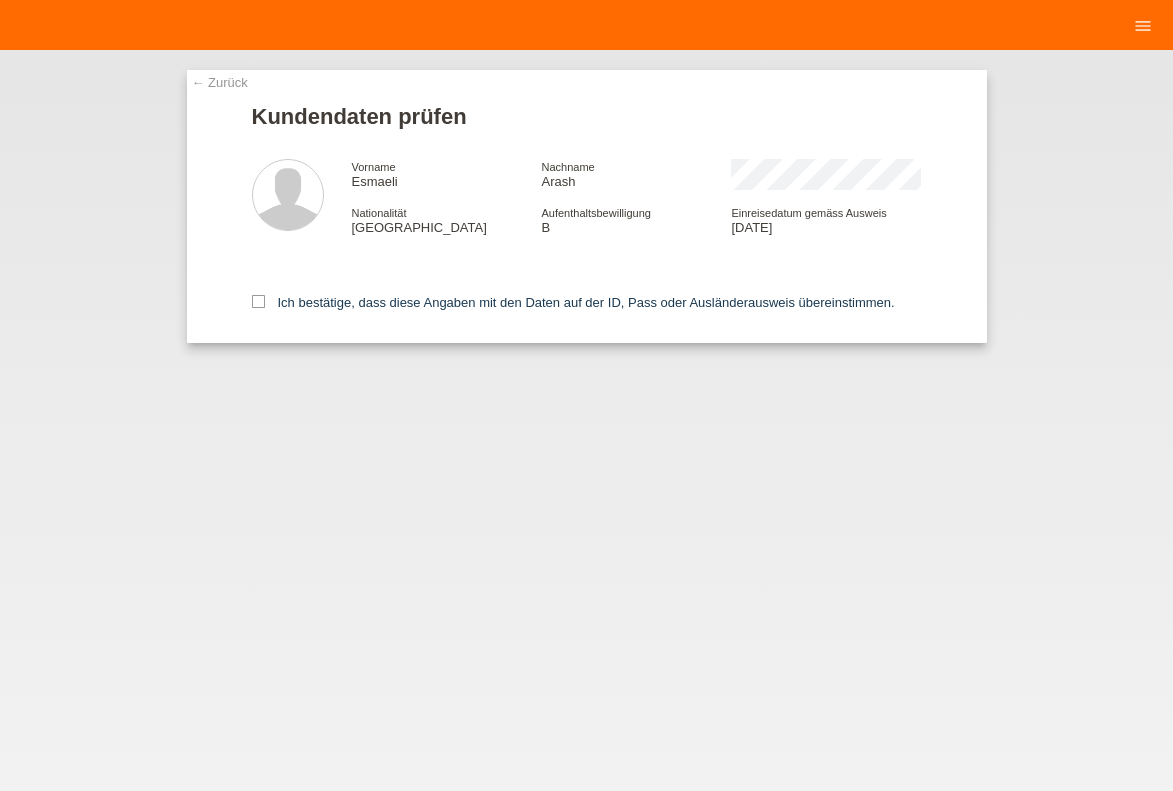 scroll, scrollTop: 0, scrollLeft: 0, axis: both 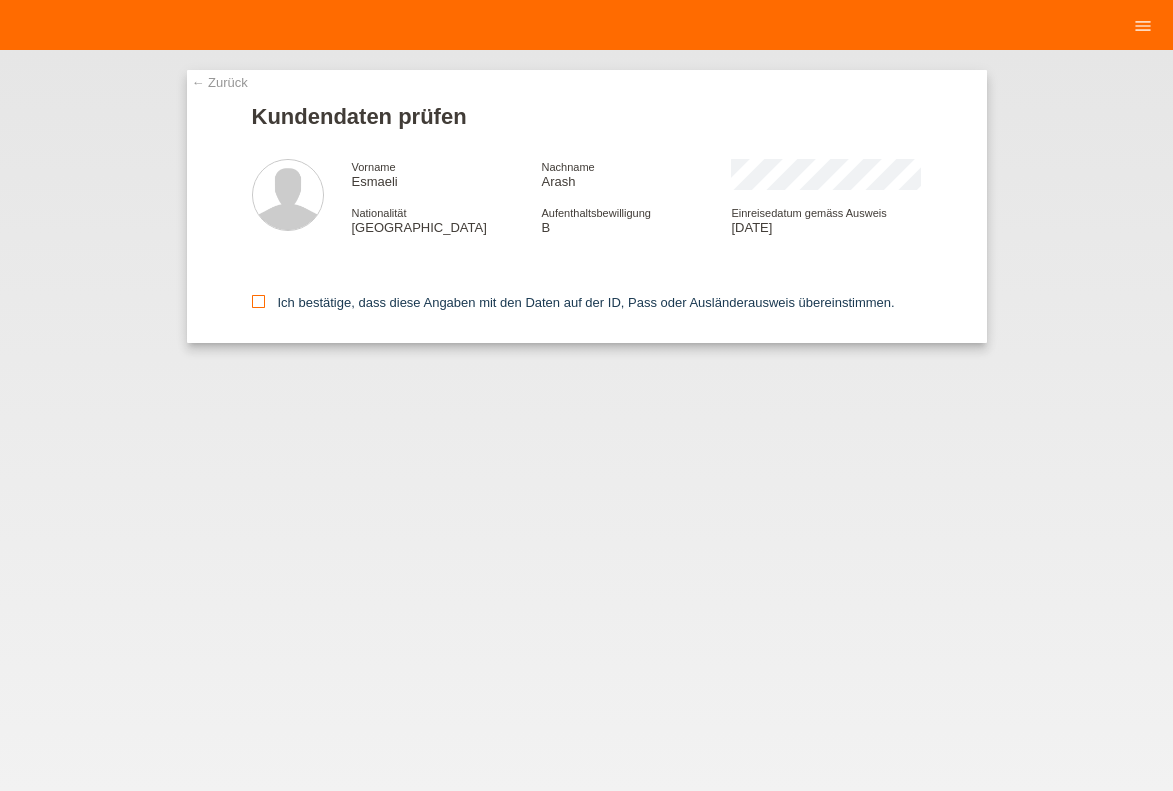 click at bounding box center [258, 301] 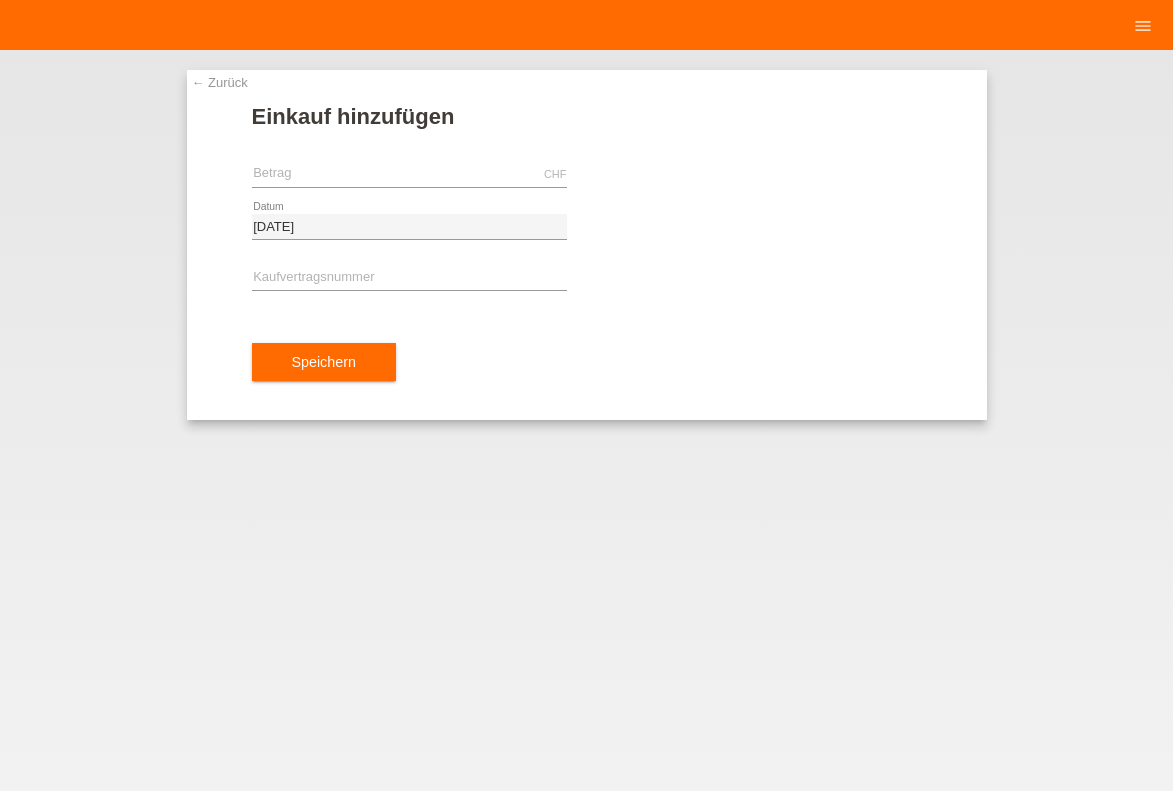 scroll, scrollTop: 0, scrollLeft: 0, axis: both 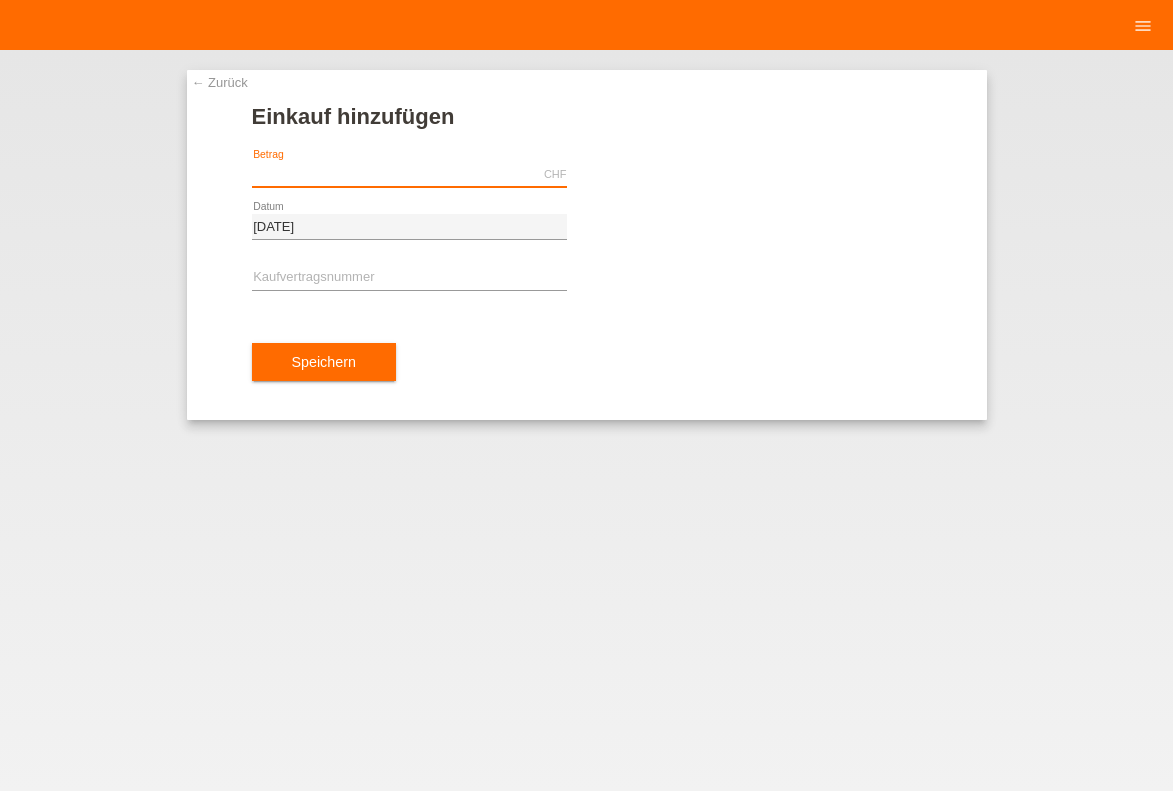 click at bounding box center [409, 174] 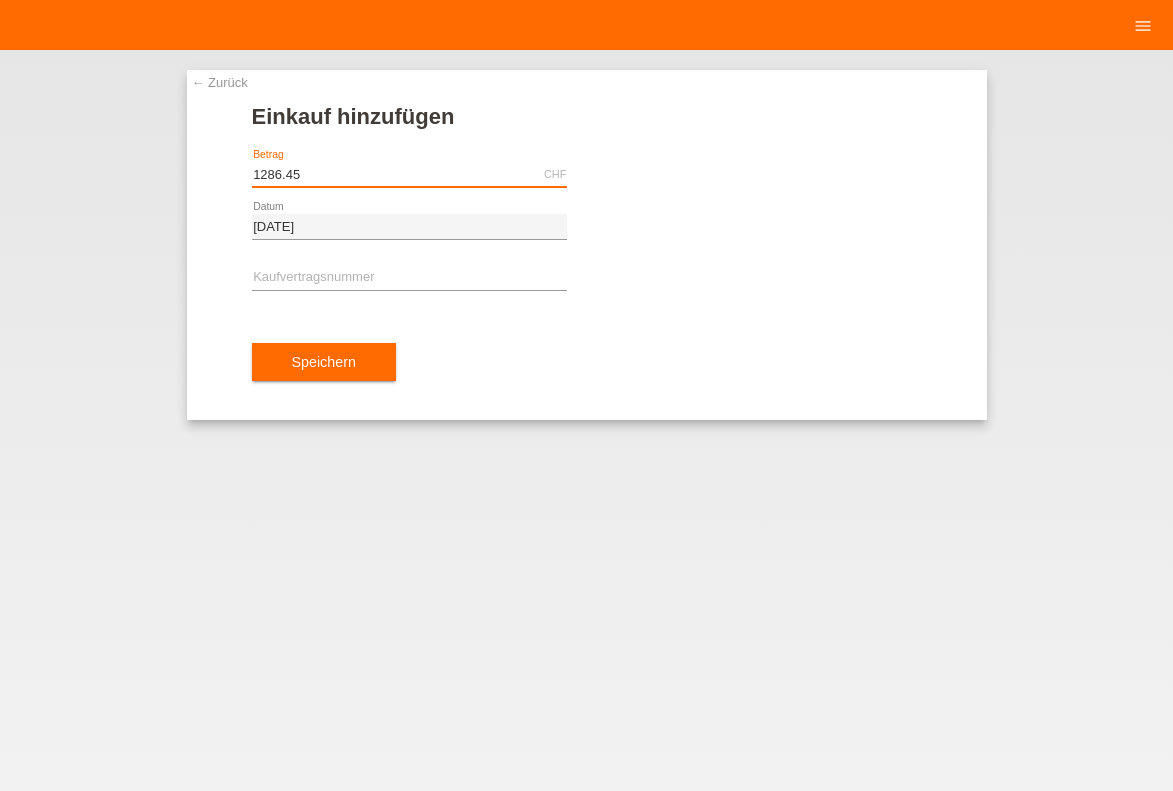 type on "1286.45" 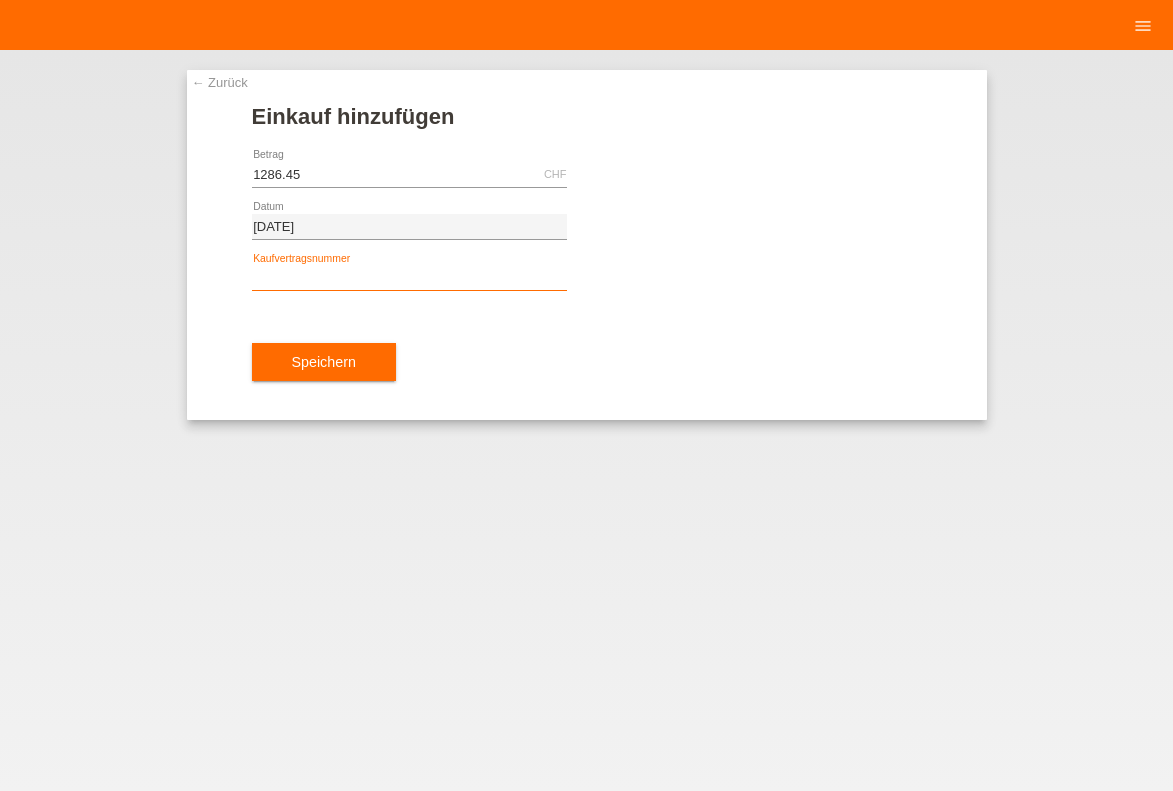 click at bounding box center (409, 278) 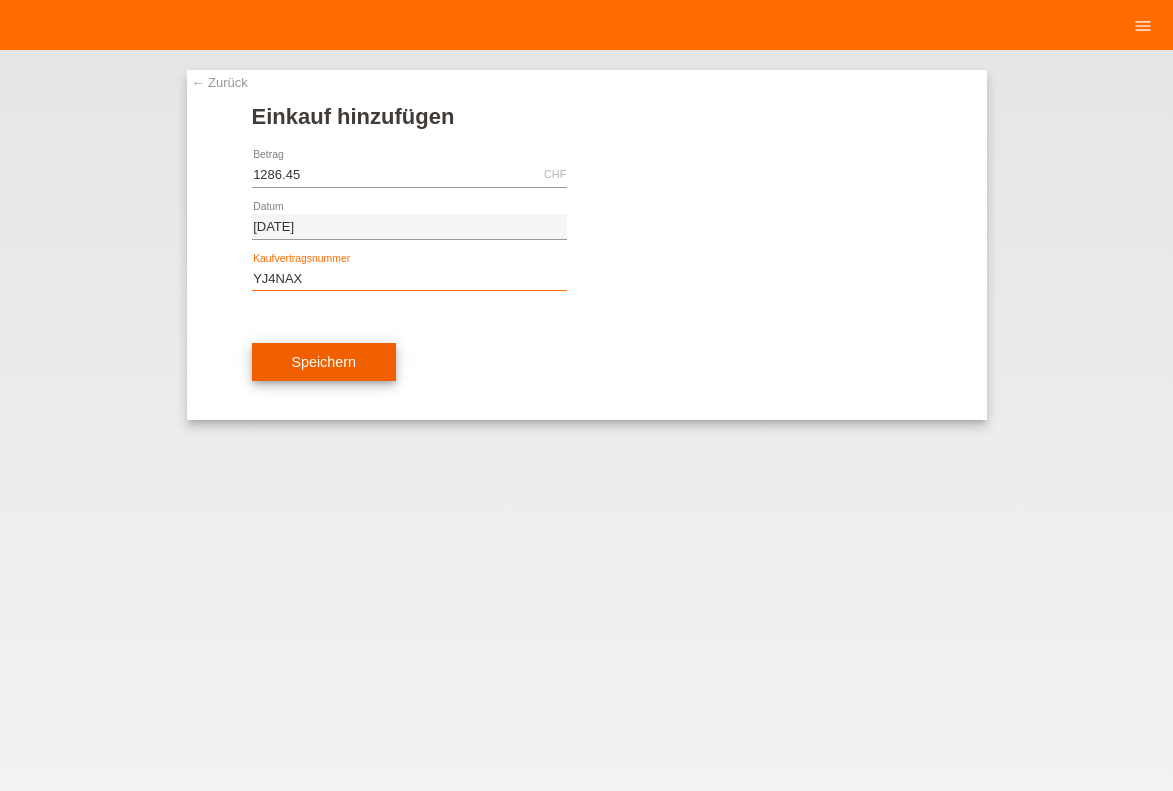 type on "YJ4NAX" 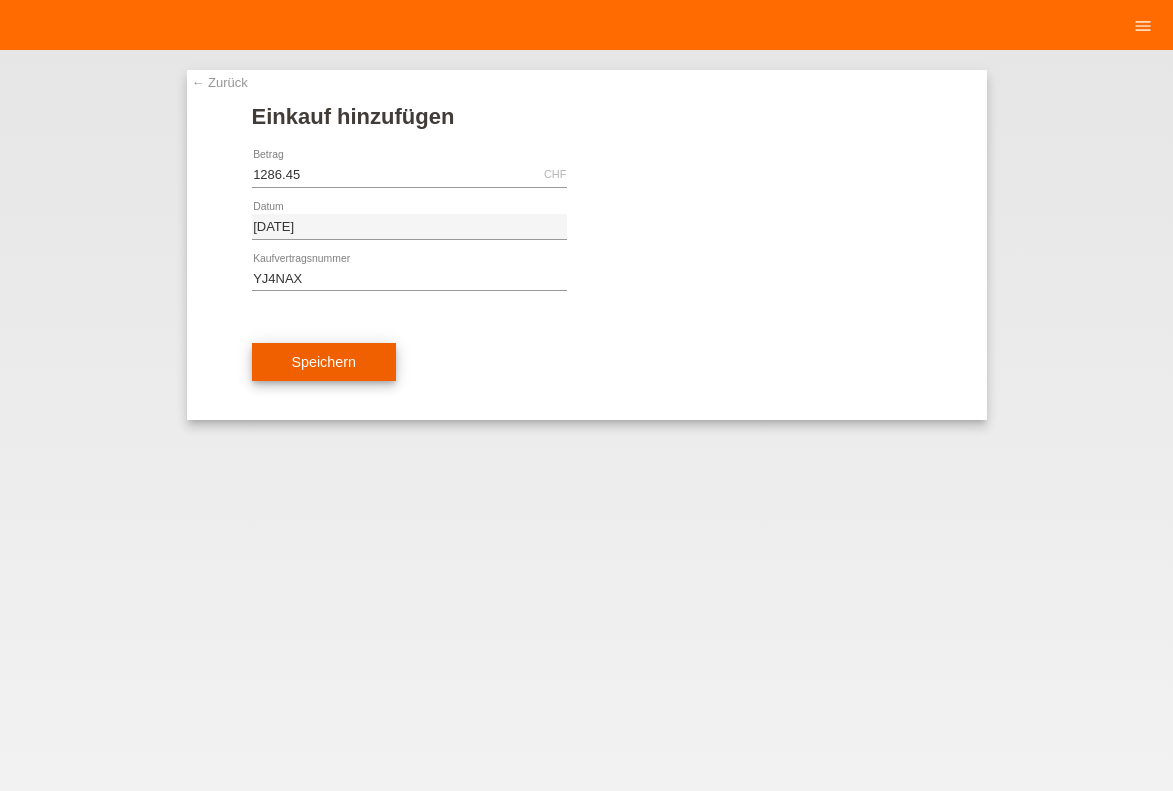 click on "Speichern" at bounding box center [324, 362] 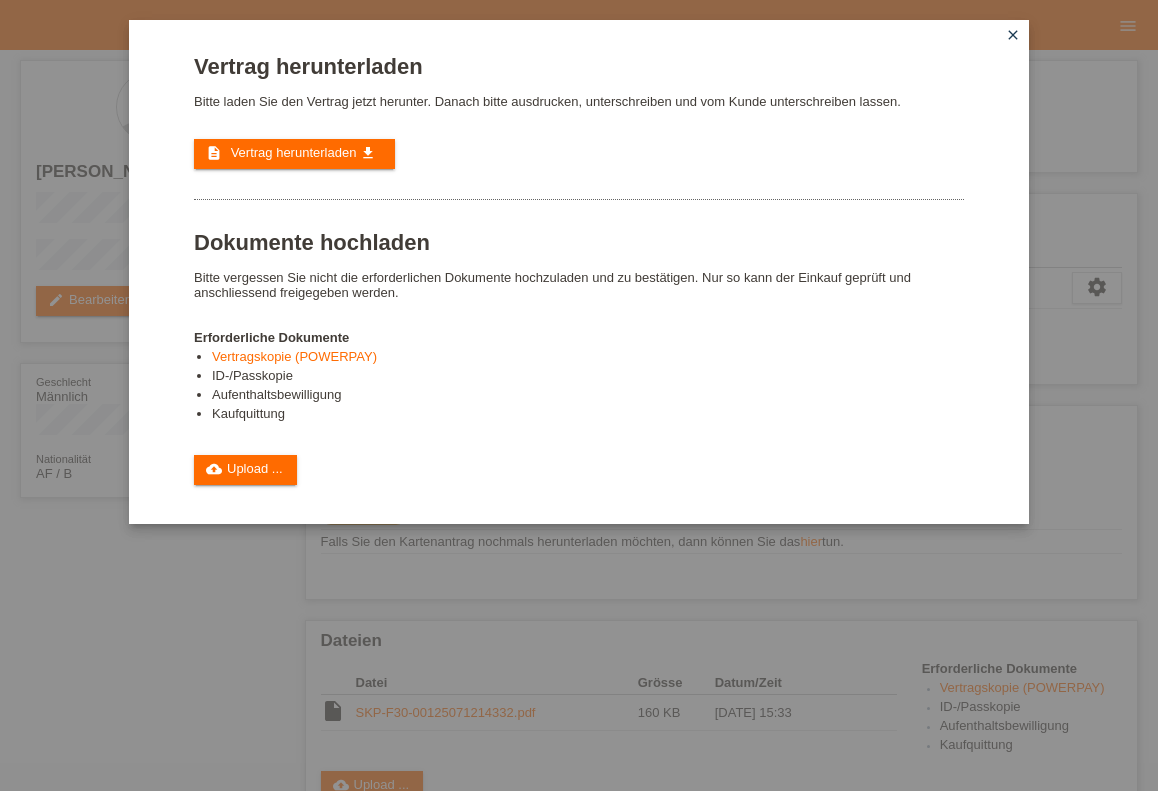 scroll, scrollTop: 0, scrollLeft: 0, axis: both 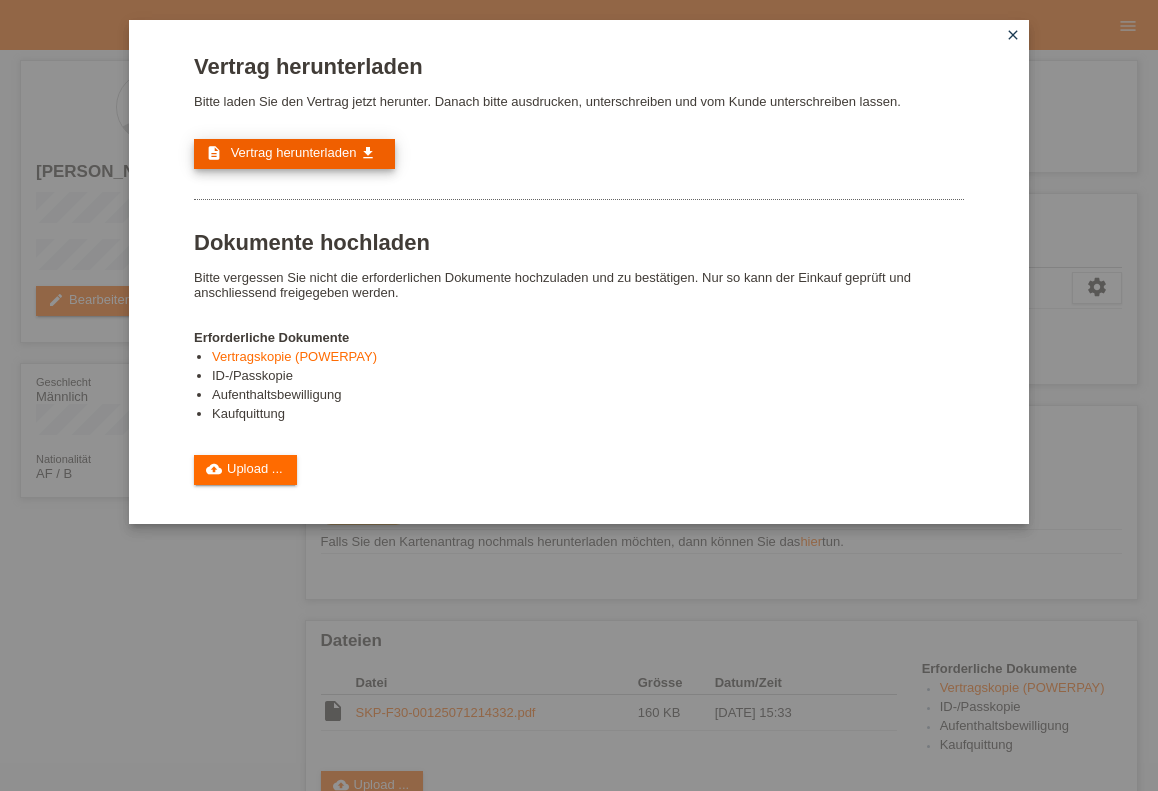 click on "Vertrag herunterladen" at bounding box center [294, 152] 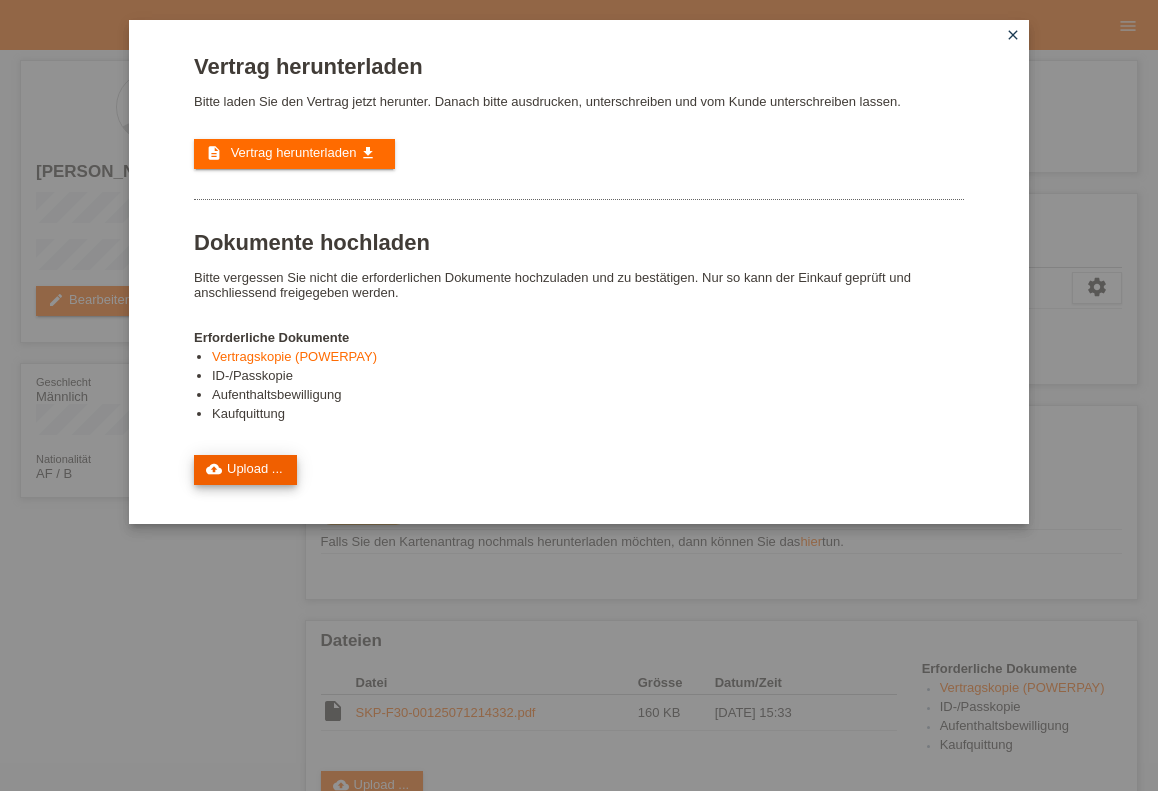 click on "cloud_upload  Upload ..." at bounding box center (245, 470) 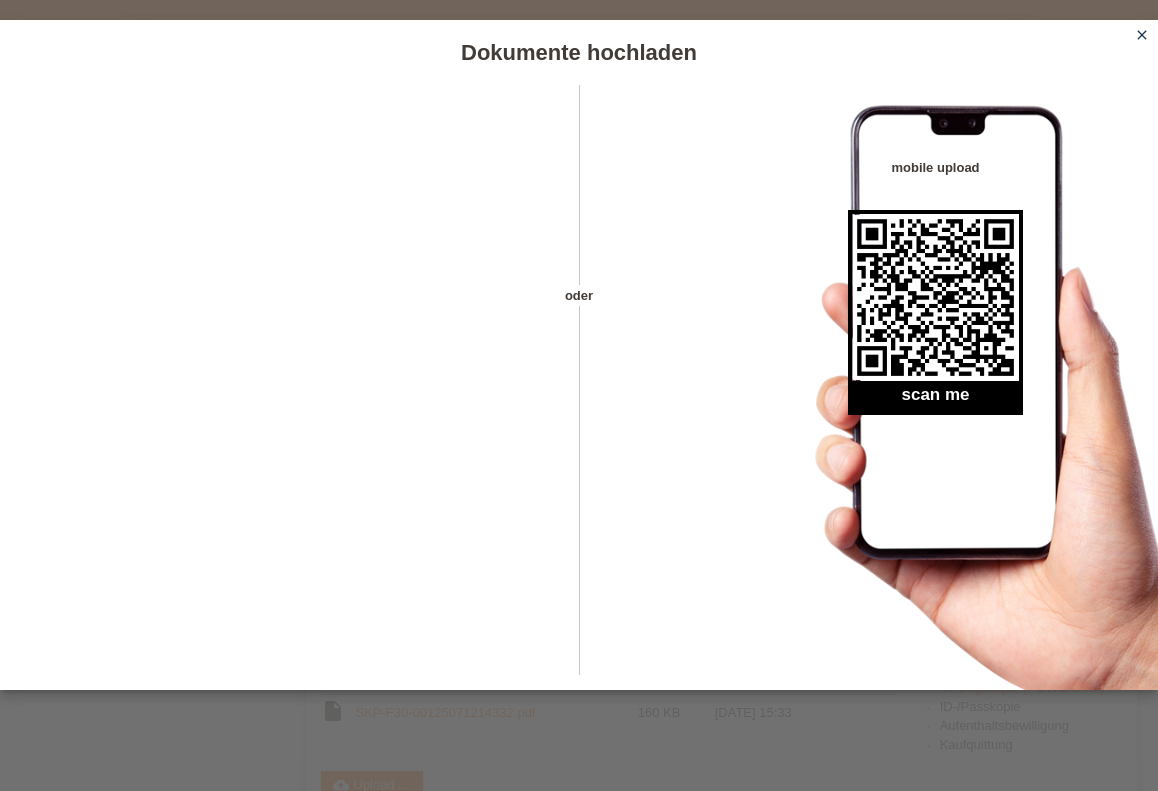 click on "close" at bounding box center [1142, 36] 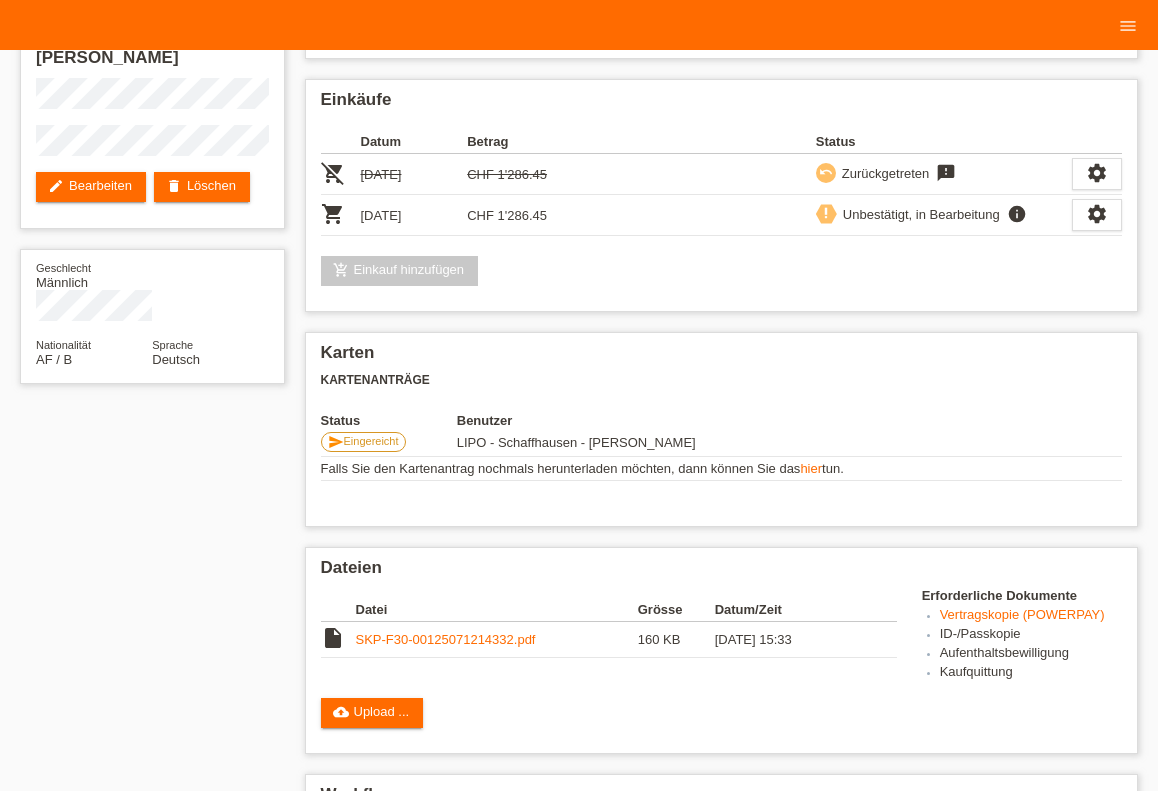 scroll, scrollTop: 220, scrollLeft: 0, axis: vertical 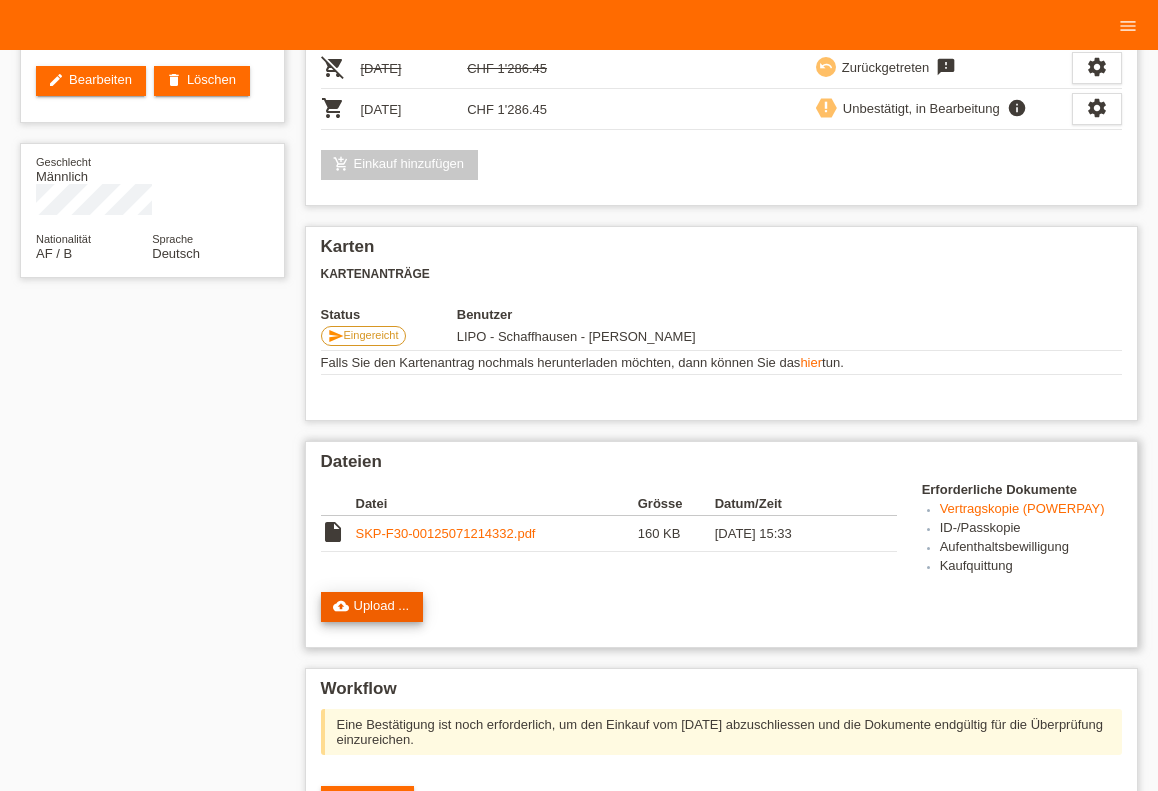 click on "cloud_upload  Upload ..." at bounding box center [372, 607] 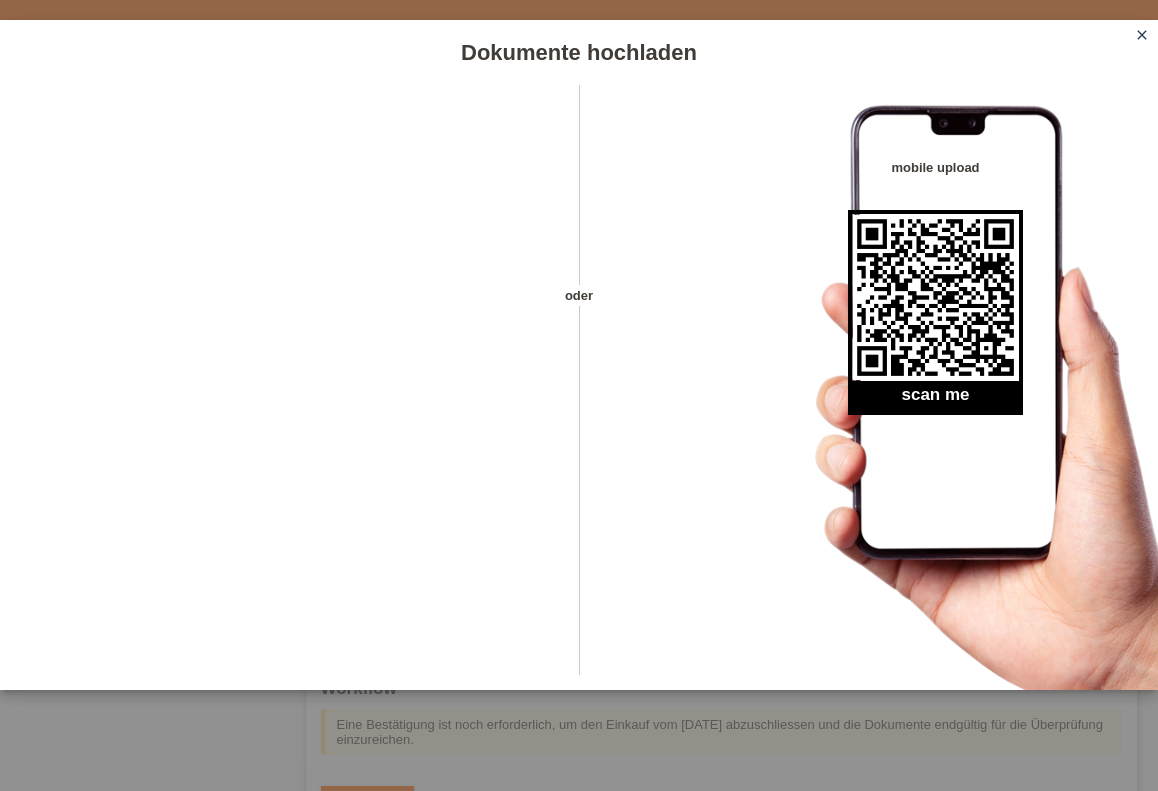 click on "Dokumente hochladen" at bounding box center [579, 52] 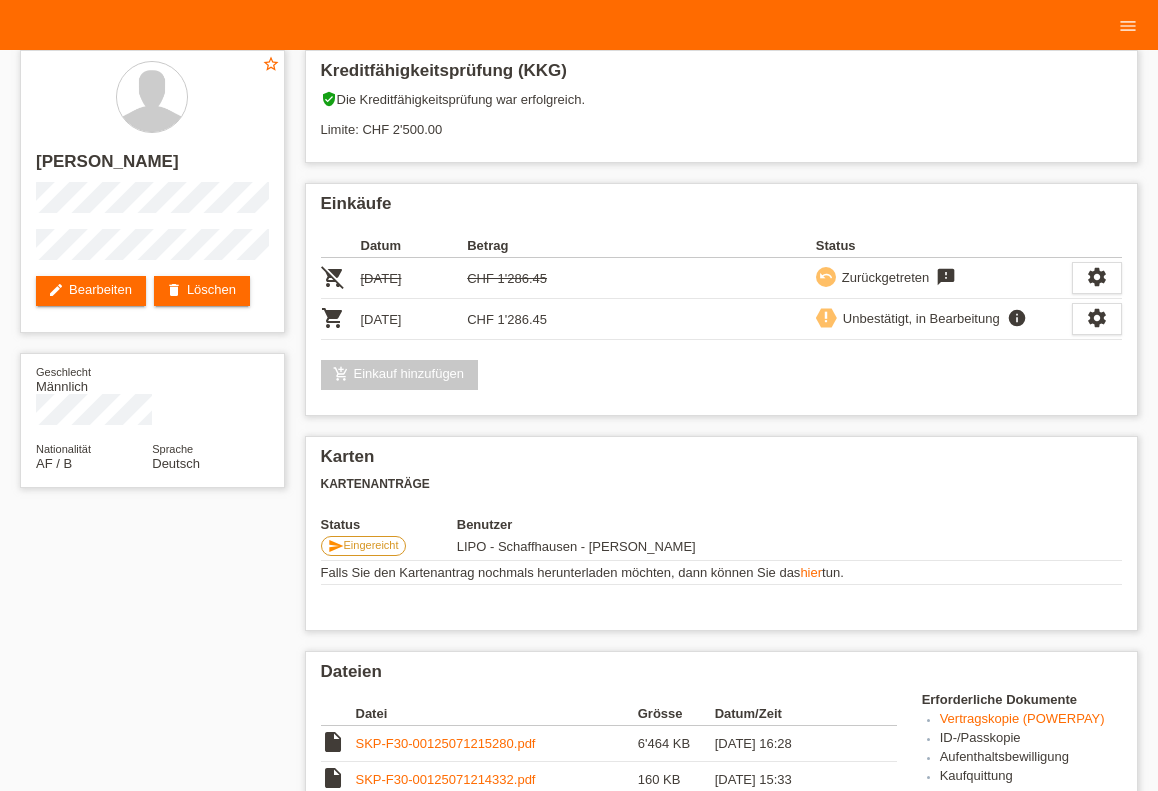 scroll, scrollTop: 0, scrollLeft: 0, axis: both 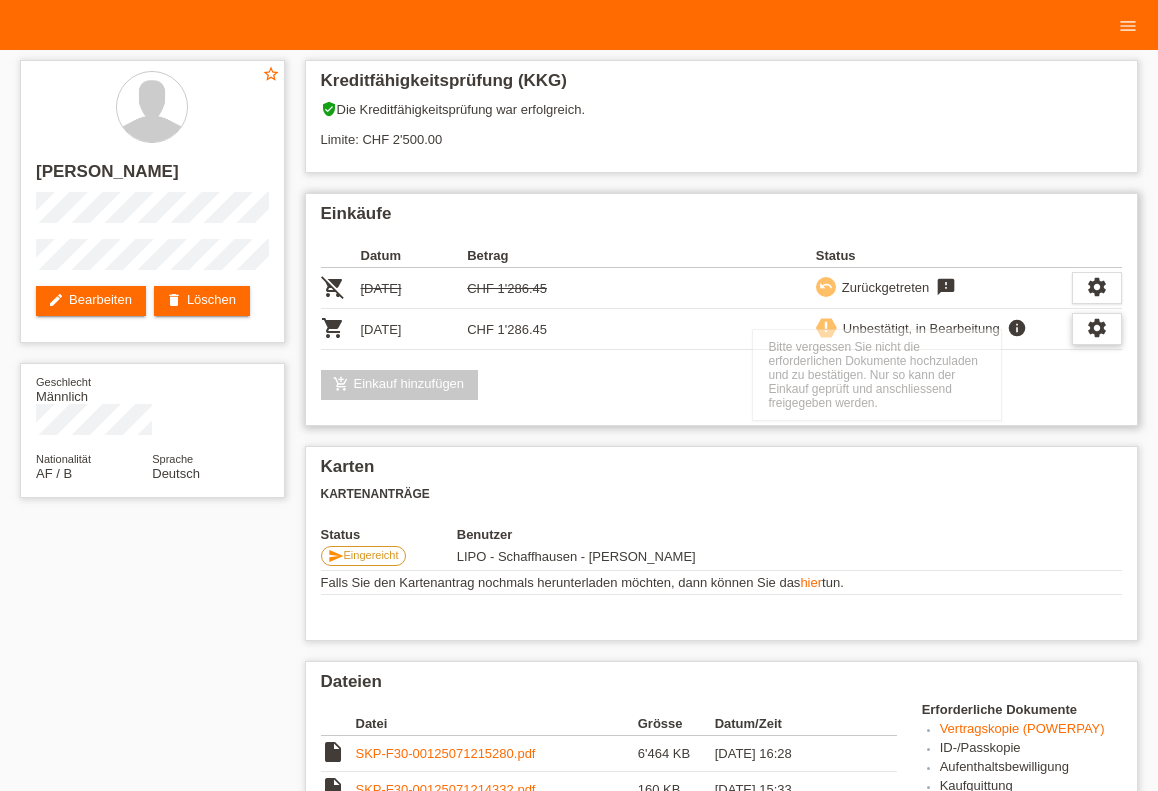 click on "settings" at bounding box center [1097, 328] 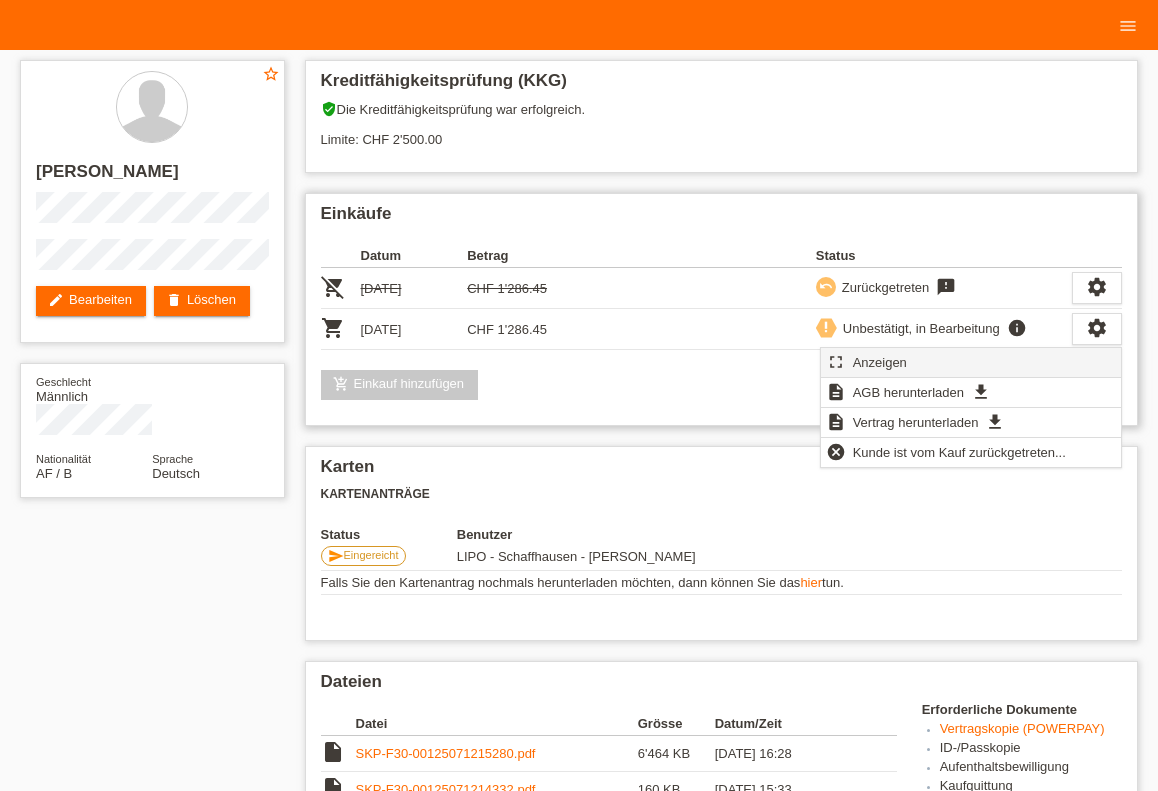 click on "fullscreen   Anzeigen" at bounding box center (971, 363) 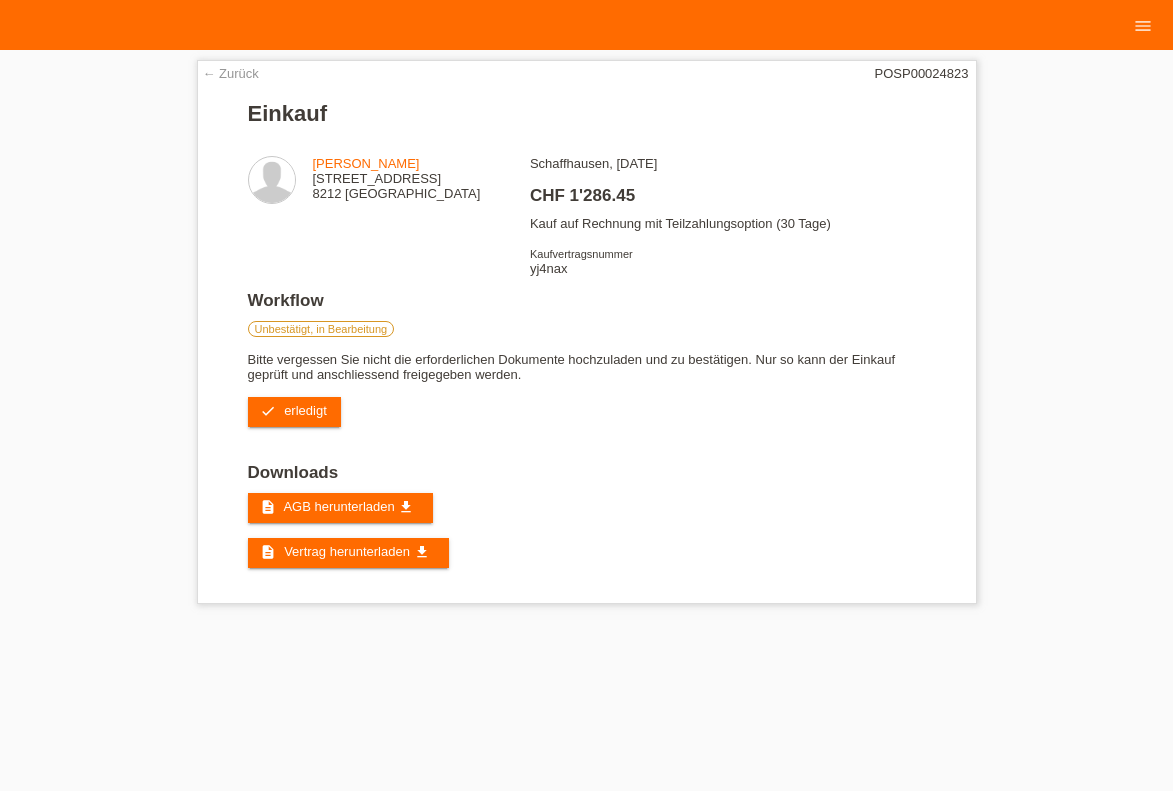 scroll, scrollTop: 0, scrollLeft: 0, axis: both 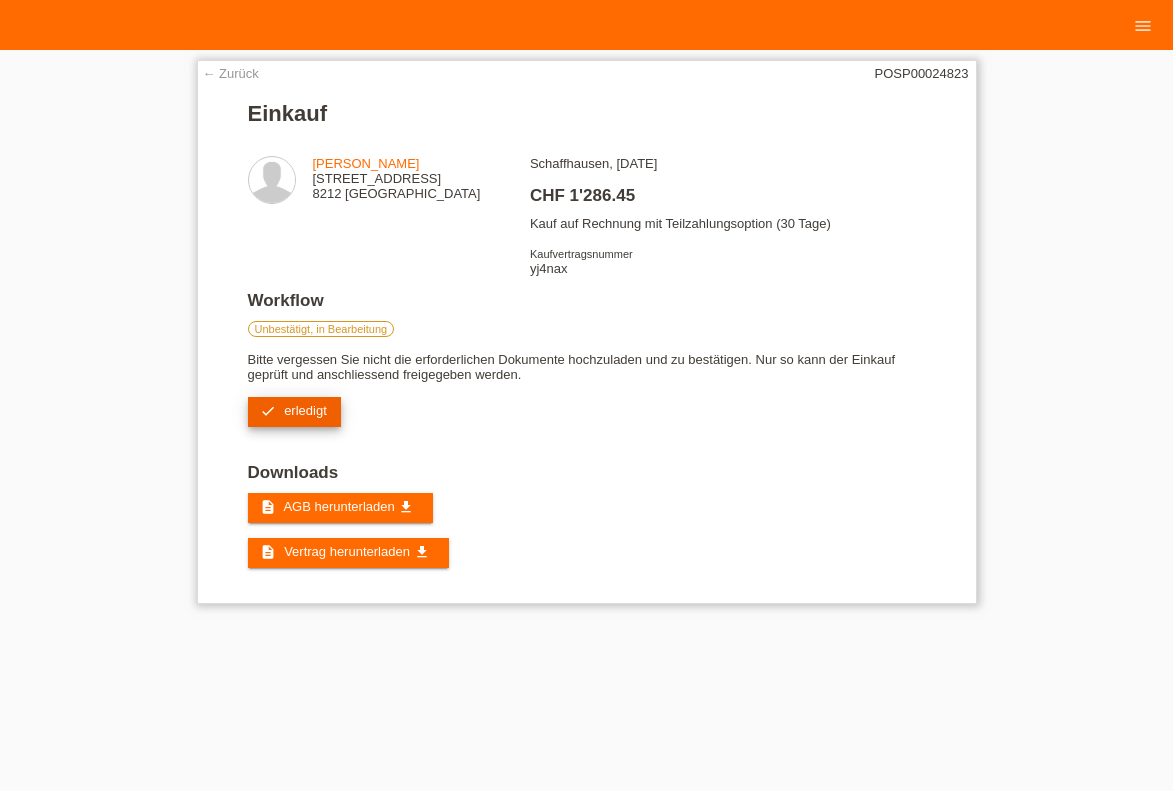 click on "check   erledigt" at bounding box center [294, 412] 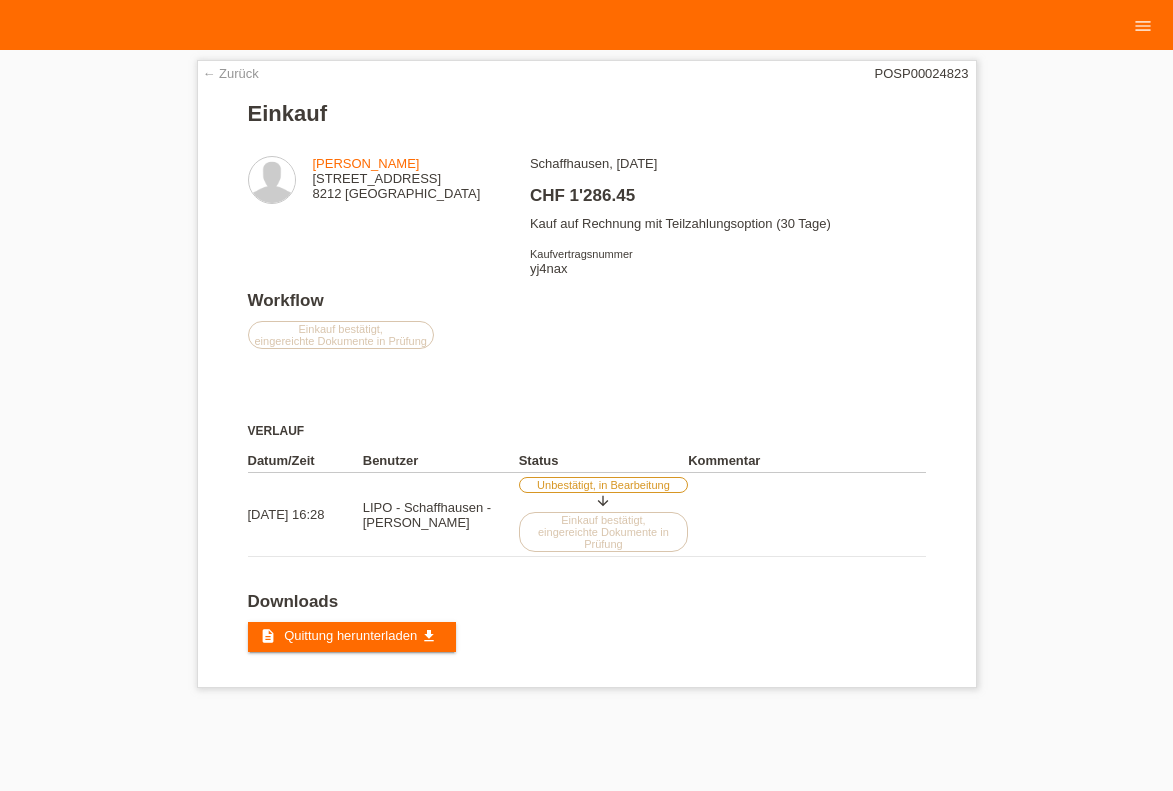 scroll, scrollTop: 0, scrollLeft: 0, axis: both 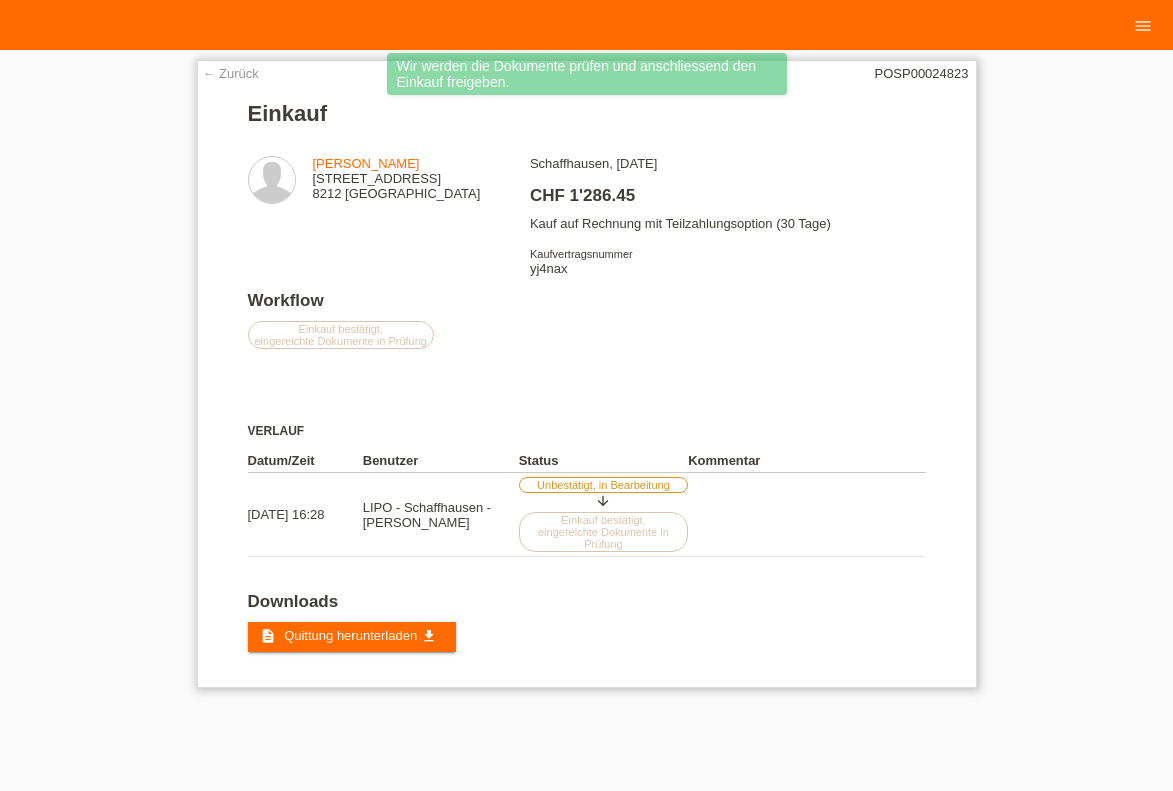 click on "← Zurück" at bounding box center [231, 73] 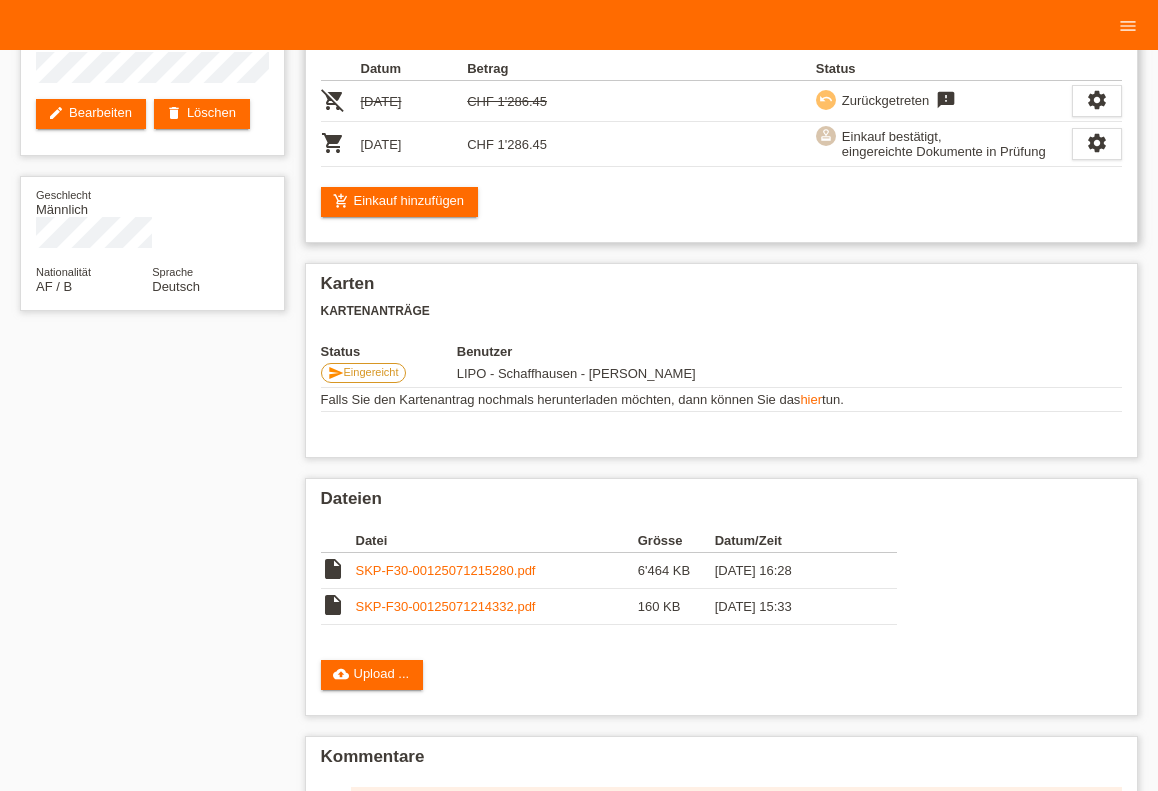 scroll, scrollTop: 0, scrollLeft: 0, axis: both 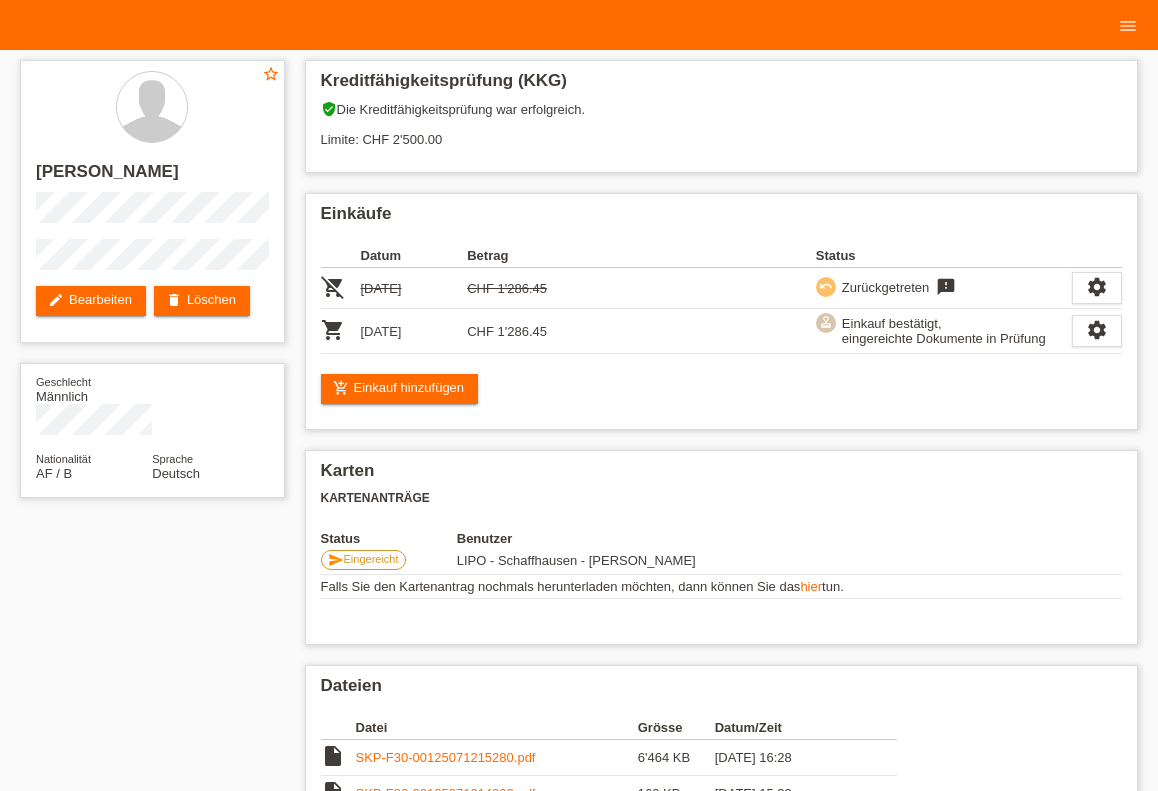 click on "Kreditfähigkeitsprüfung (KKG)
verified_user  Die Kreditfähigkeitsprüfung war erfolgreich.
Limite: CHF 2'500.00
Einkäufe
Datum
Betrag
Status
remove_shopping_cart
[DATE]                             undo feedback settings" at bounding box center (722, 585) 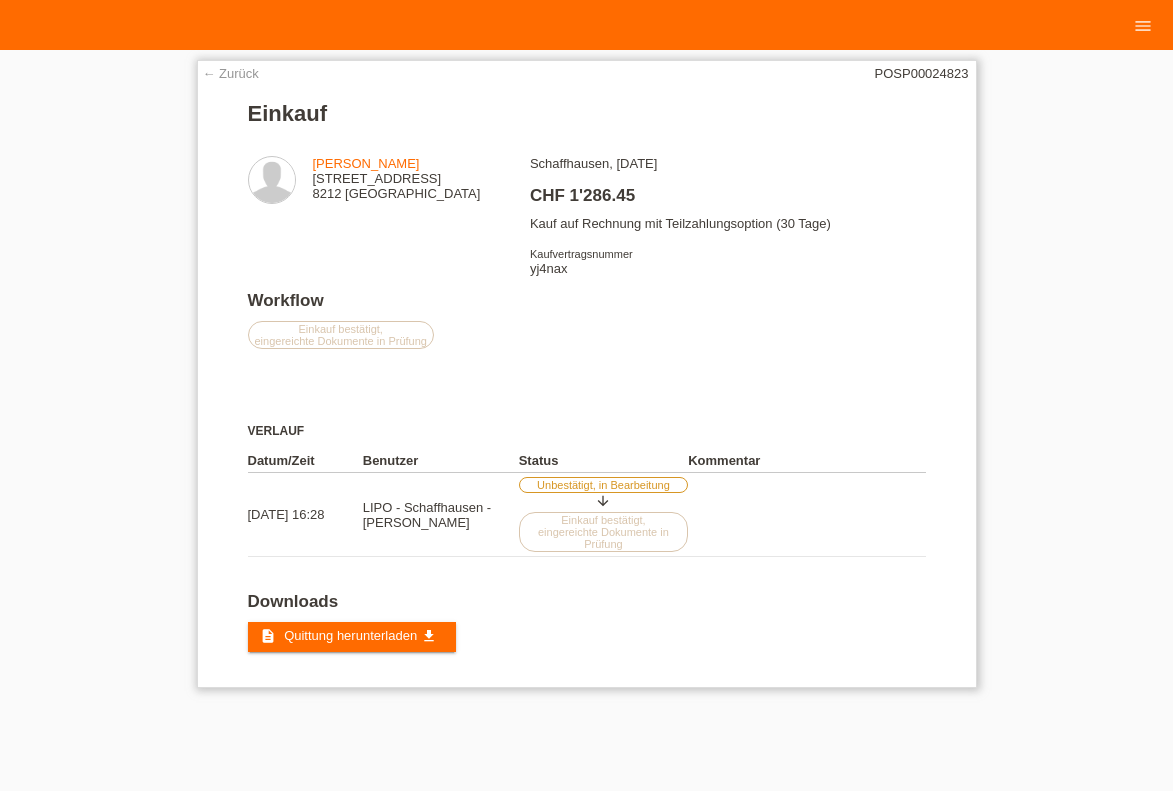 scroll, scrollTop: 0, scrollLeft: 0, axis: both 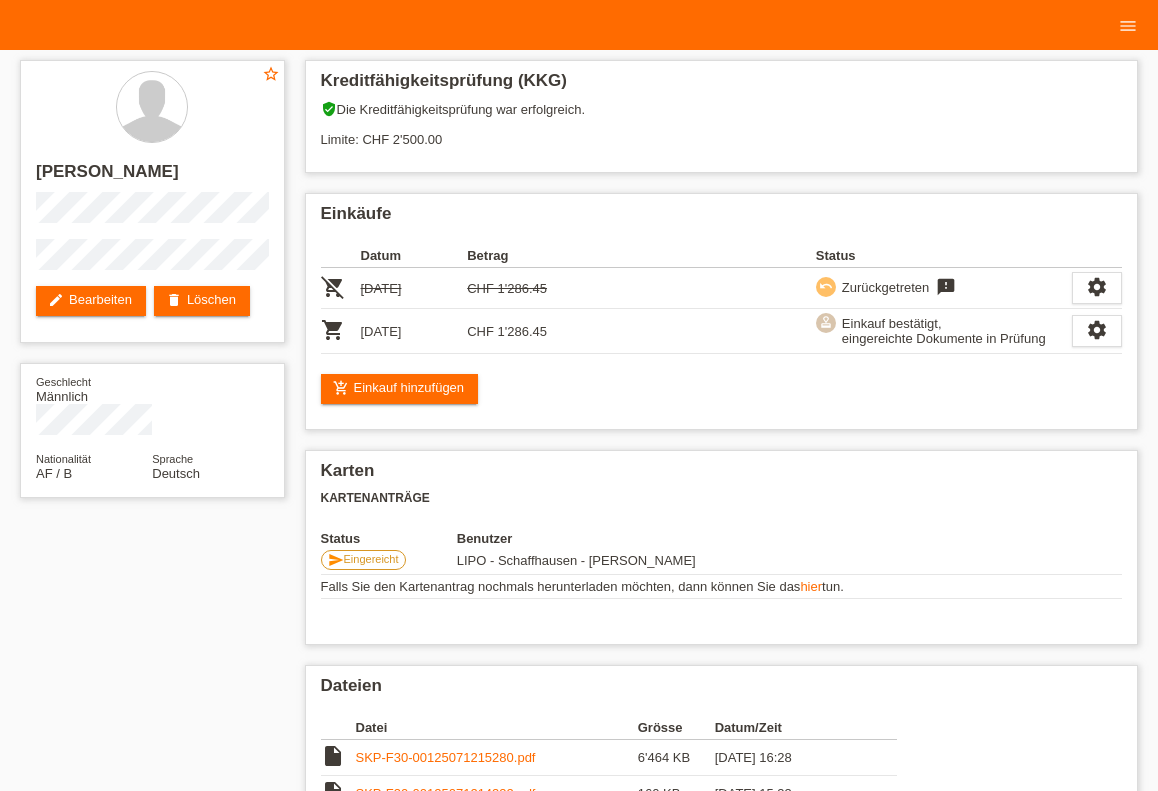 click on "menu" at bounding box center [1128, 25] 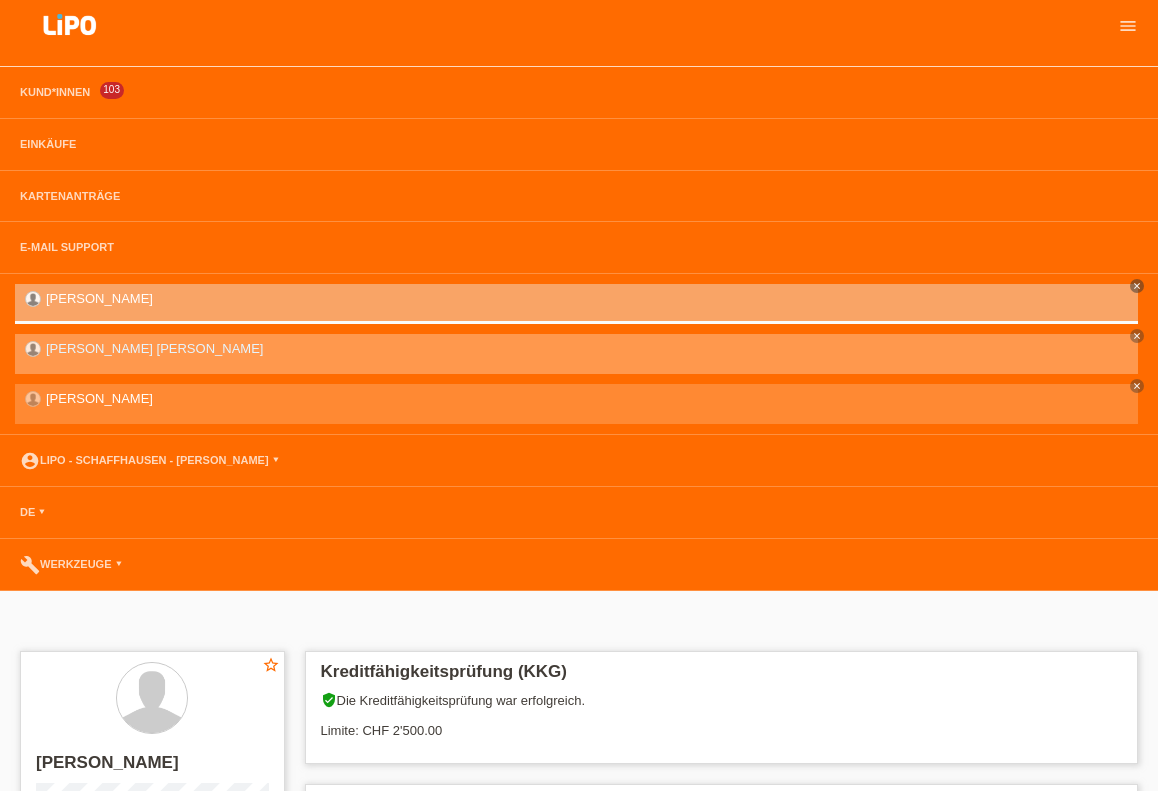click on "[PERSON_NAME] [PERSON_NAME]
close" at bounding box center (576, 354) 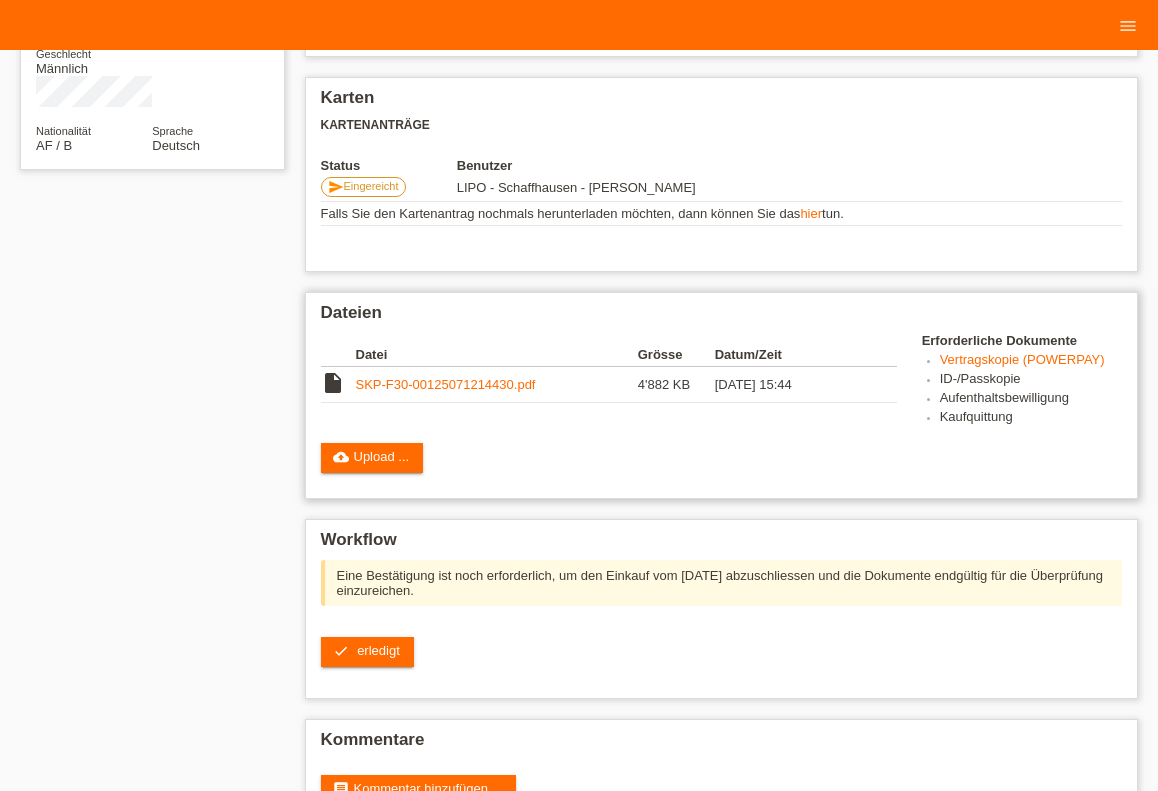 scroll, scrollTop: 330, scrollLeft: 0, axis: vertical 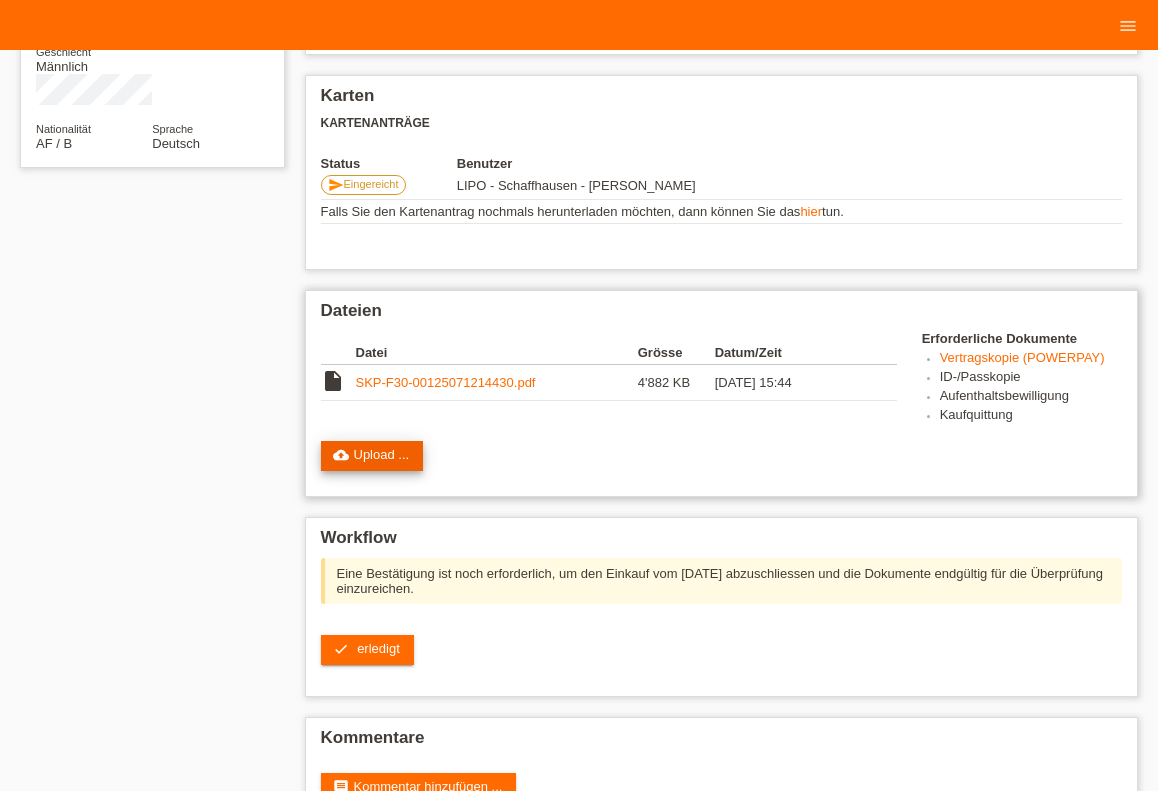 click on "cloud_upload  Upload ..." at bounding box center [372, 456] 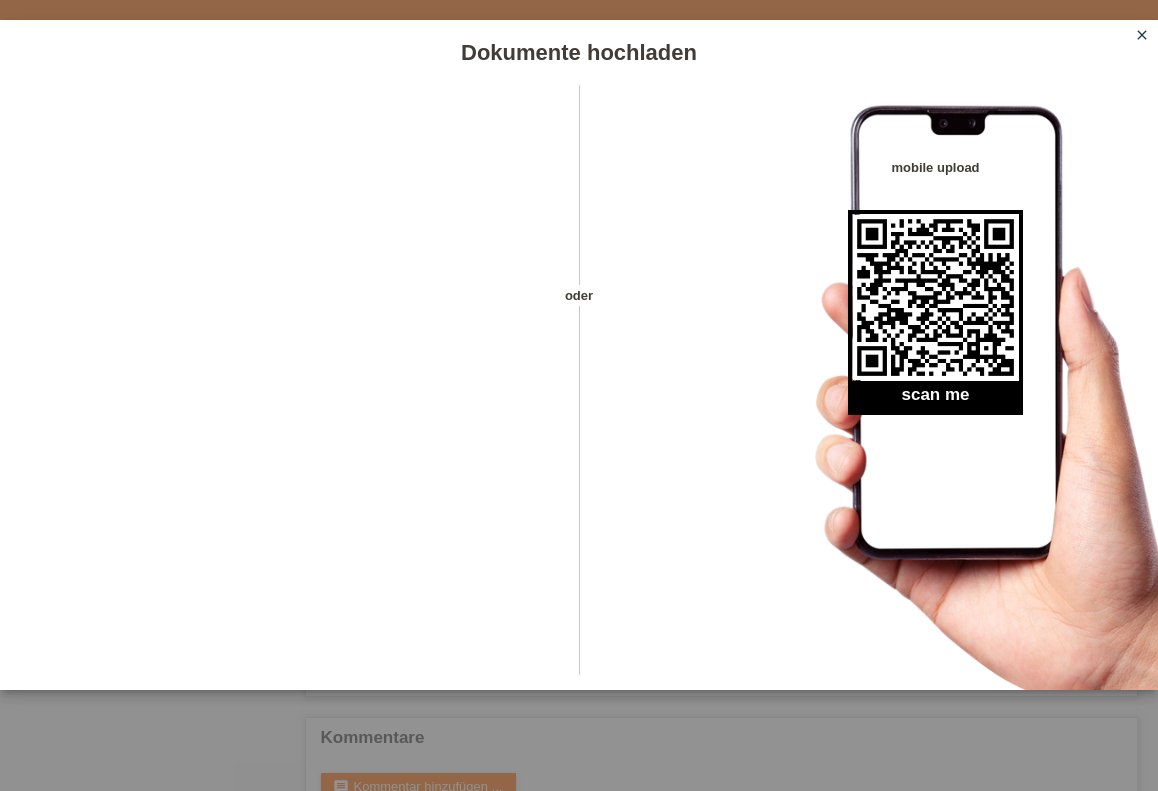 click on "close" at bounding box center (1142, 35) 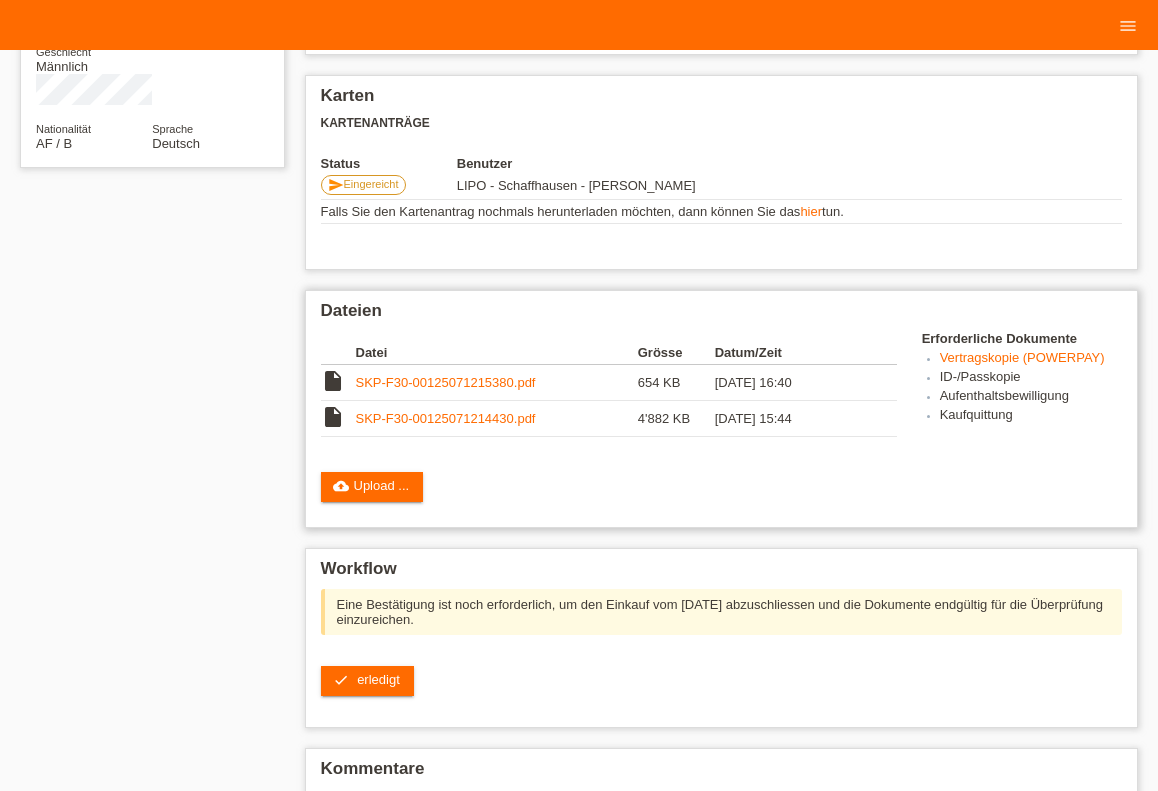scroll, scrollTop: 330, scrollLeft: 0, axis: vertical 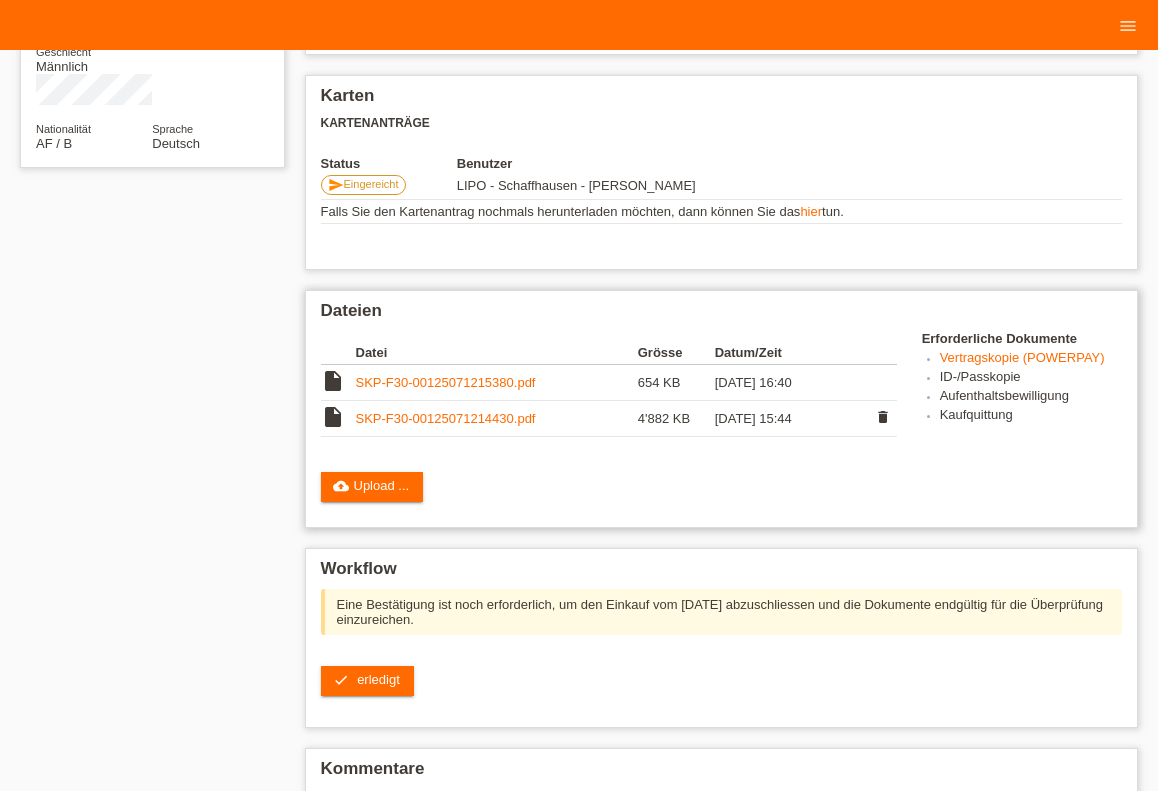 click on "SKP-F30-00125071214430.pdf" at bounding box center [446, 418] 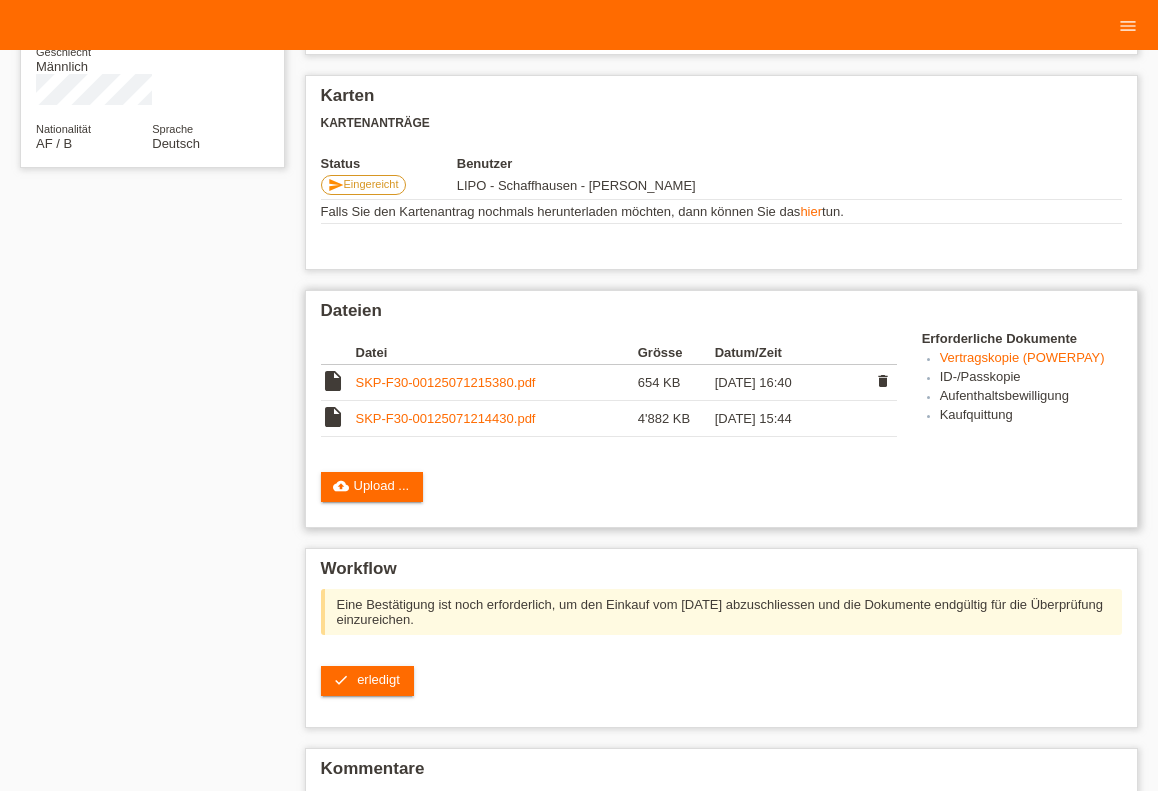click on "SKP-F30-00125071215380.pdf" at bounding box center [446, 382] 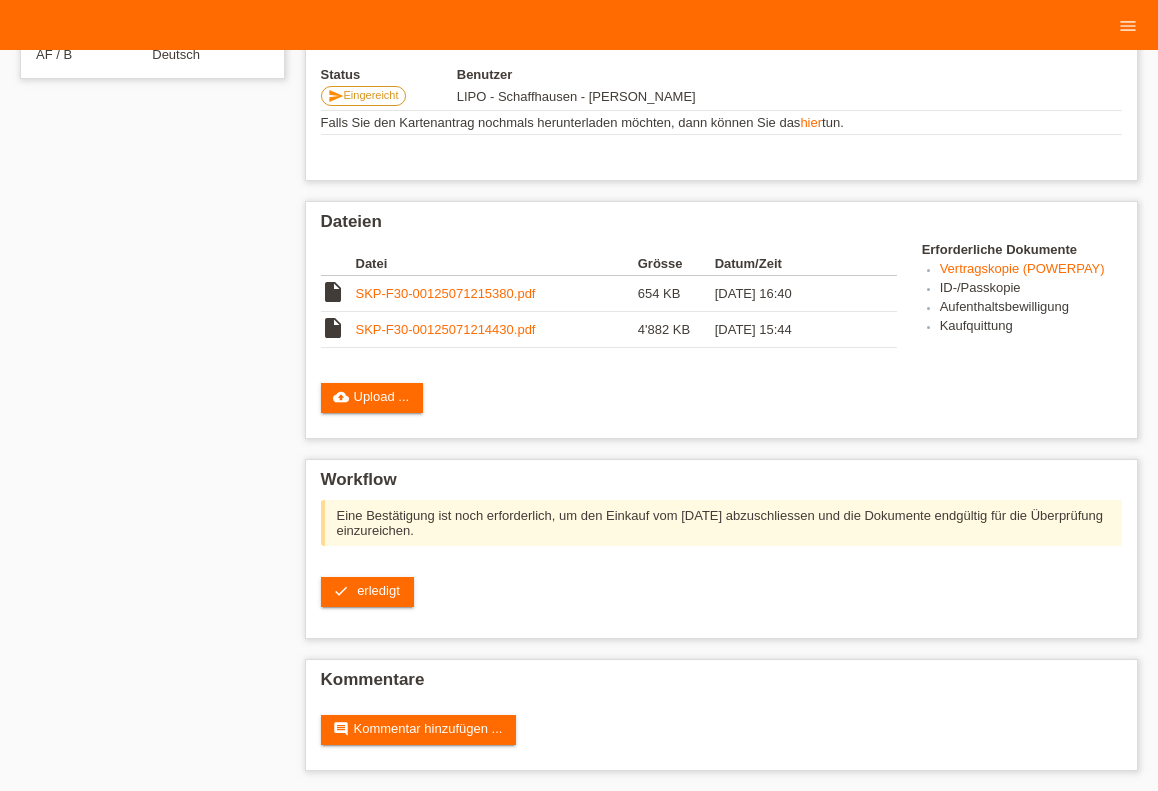 scroll, scrollTop: 429, scrollLeft: 0, axis: vertical 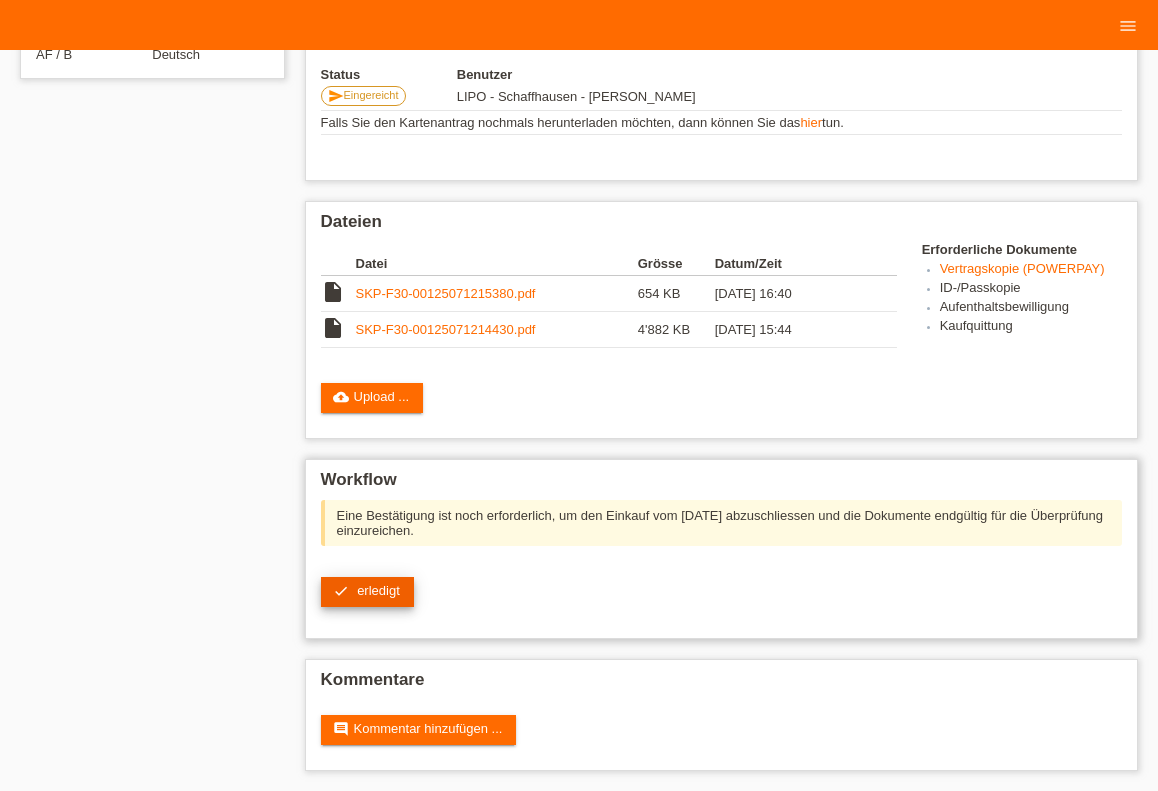 click on "check   erledigt" at bounding box center (367, 592) 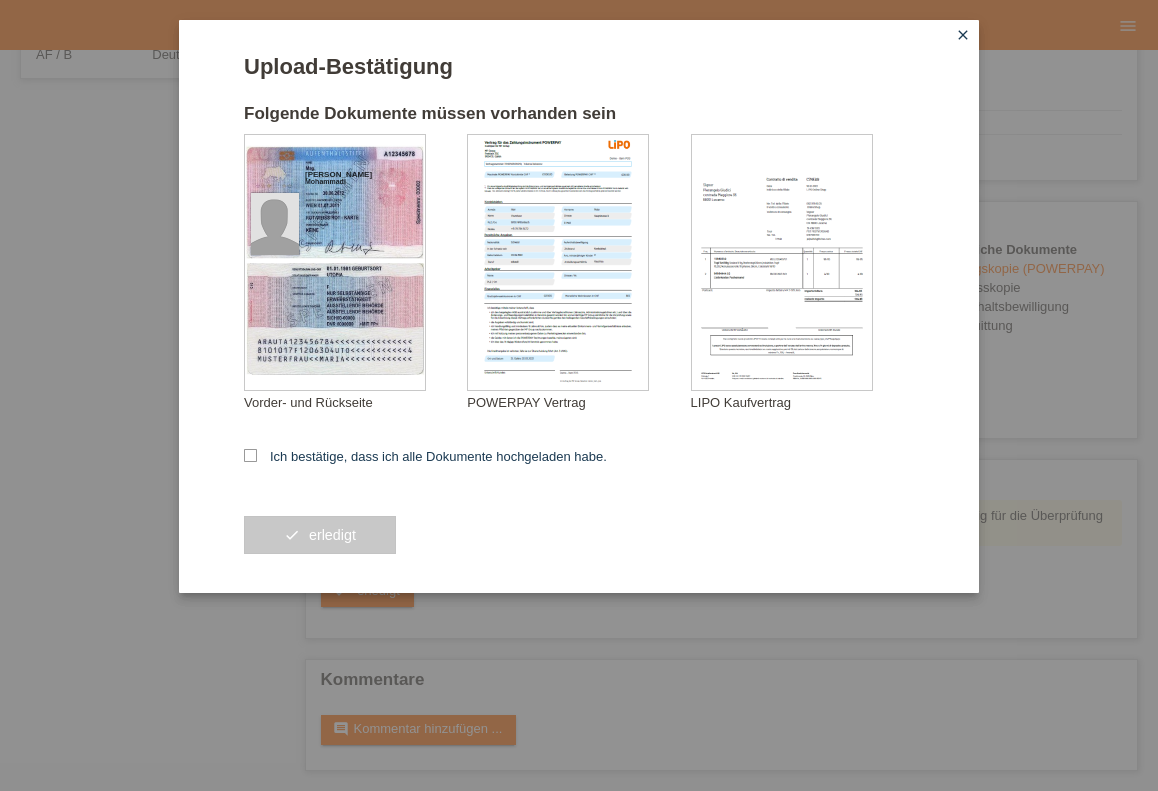click on "Upload-Bestätigung
Folgende Dokumente müssen vorhanden sein
Mohammad Ali
Mohammadi
Vorder- und Rückseite" at bounding box center (579, 323) 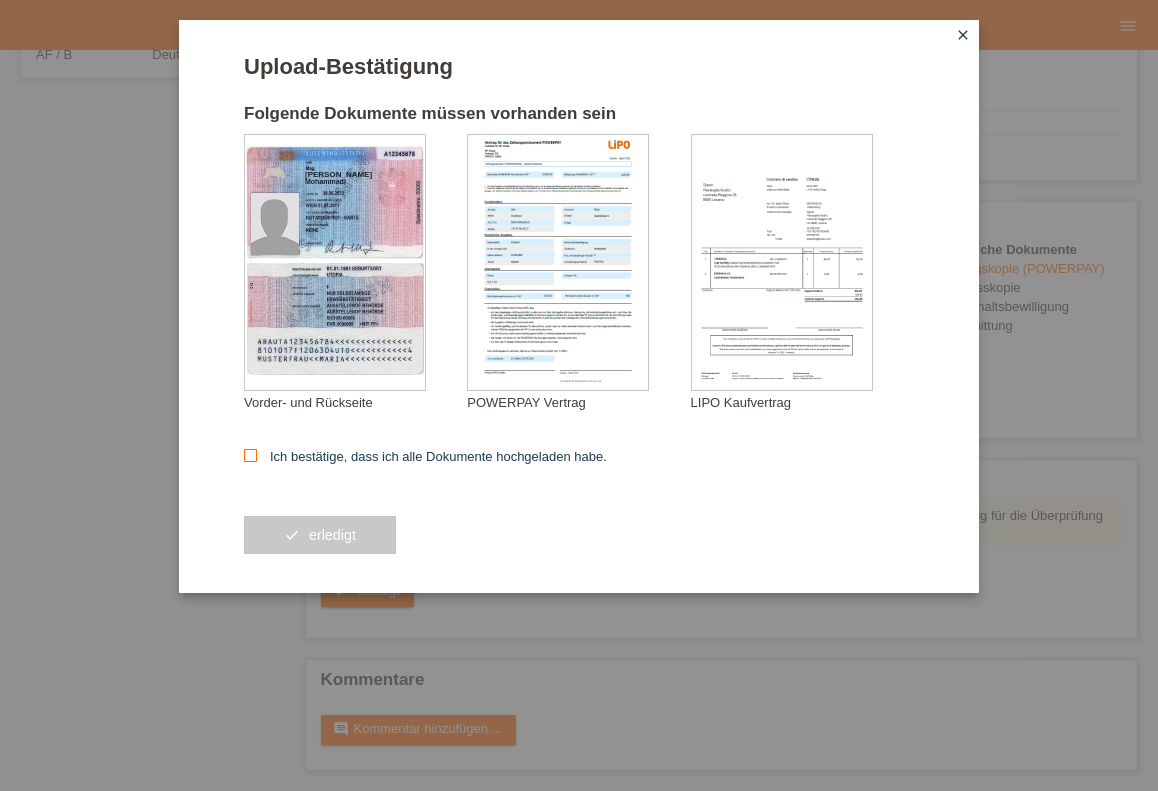 click on "Ich bestätige, dass ich alle Dokumente hochgeladen habe." at bounding box center (425, 456) 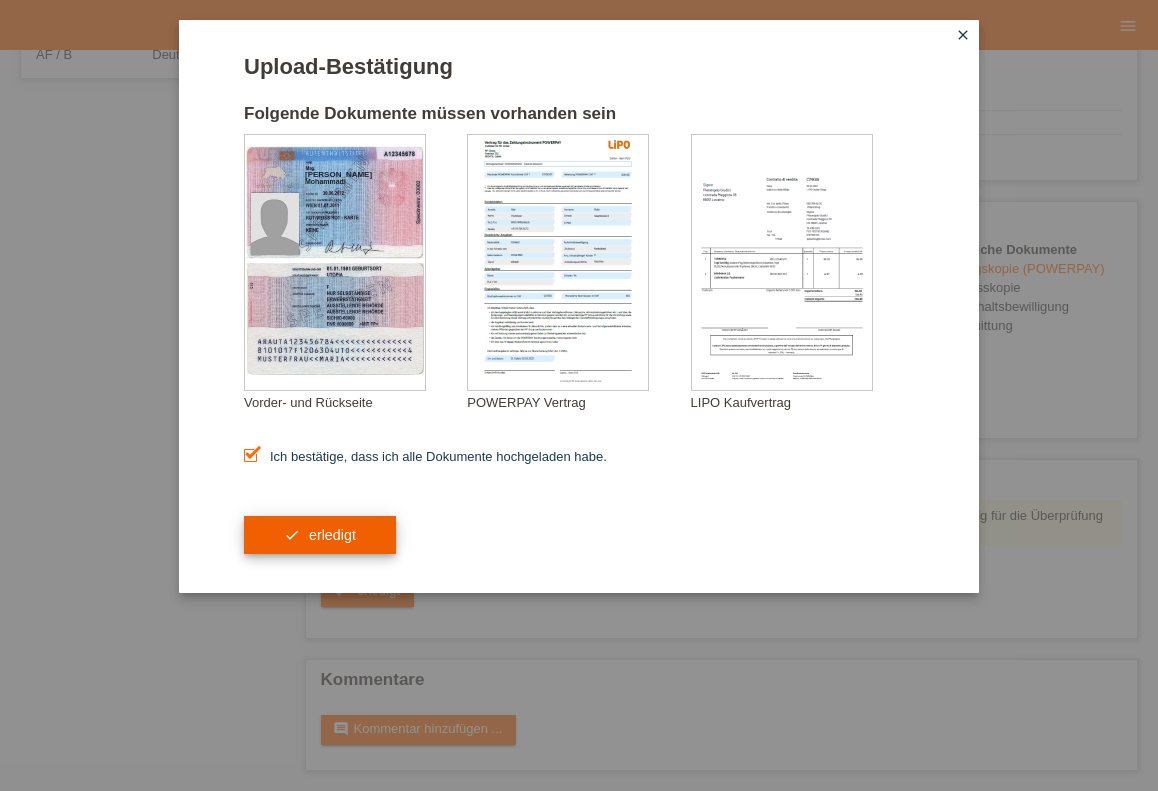 click on "check   erledigt" at bounding box center [320, 535] 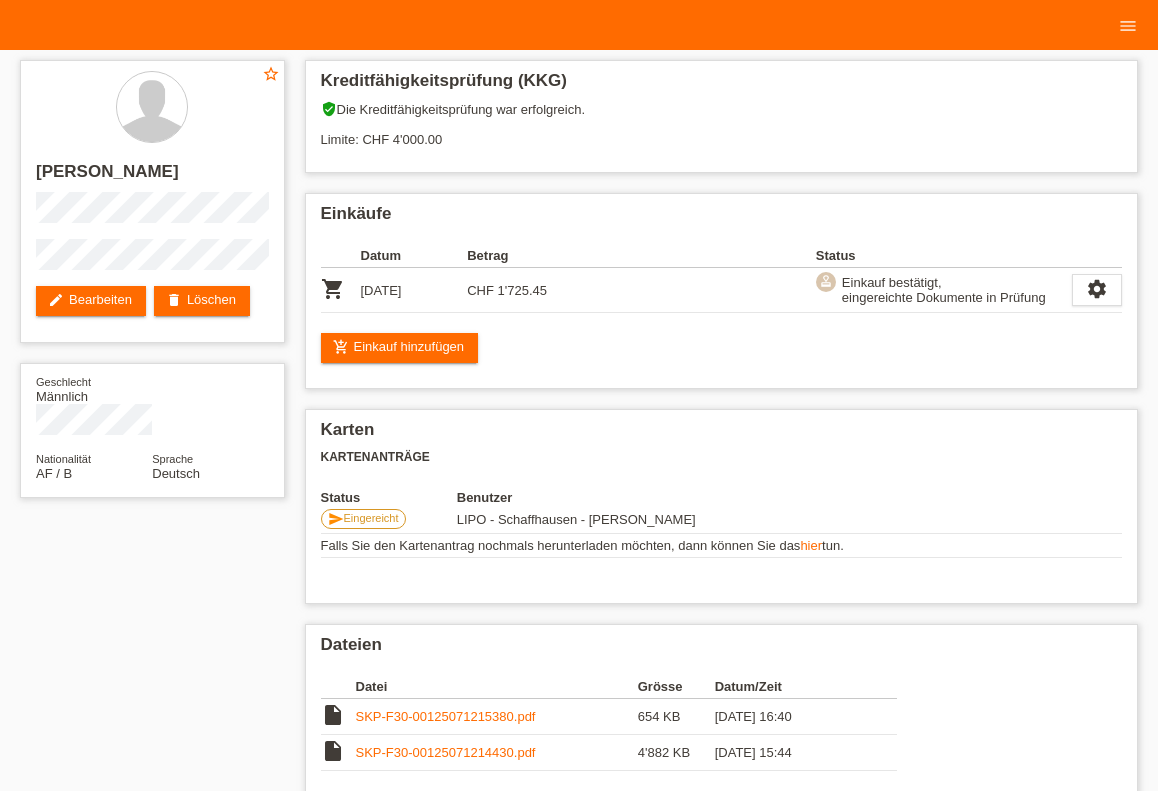 scroll, scrollTop: 0, scrollLeft: 0, axis: both 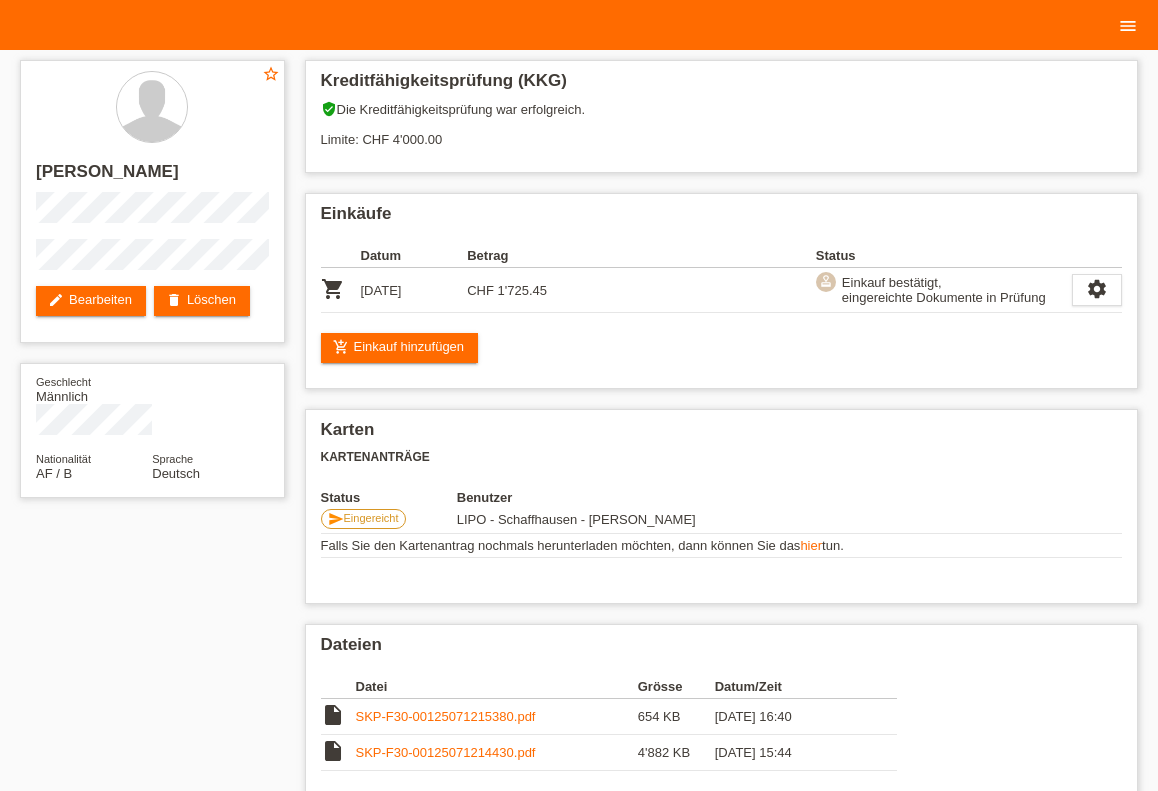 click on "menu" at bounding box center [1128, 25] 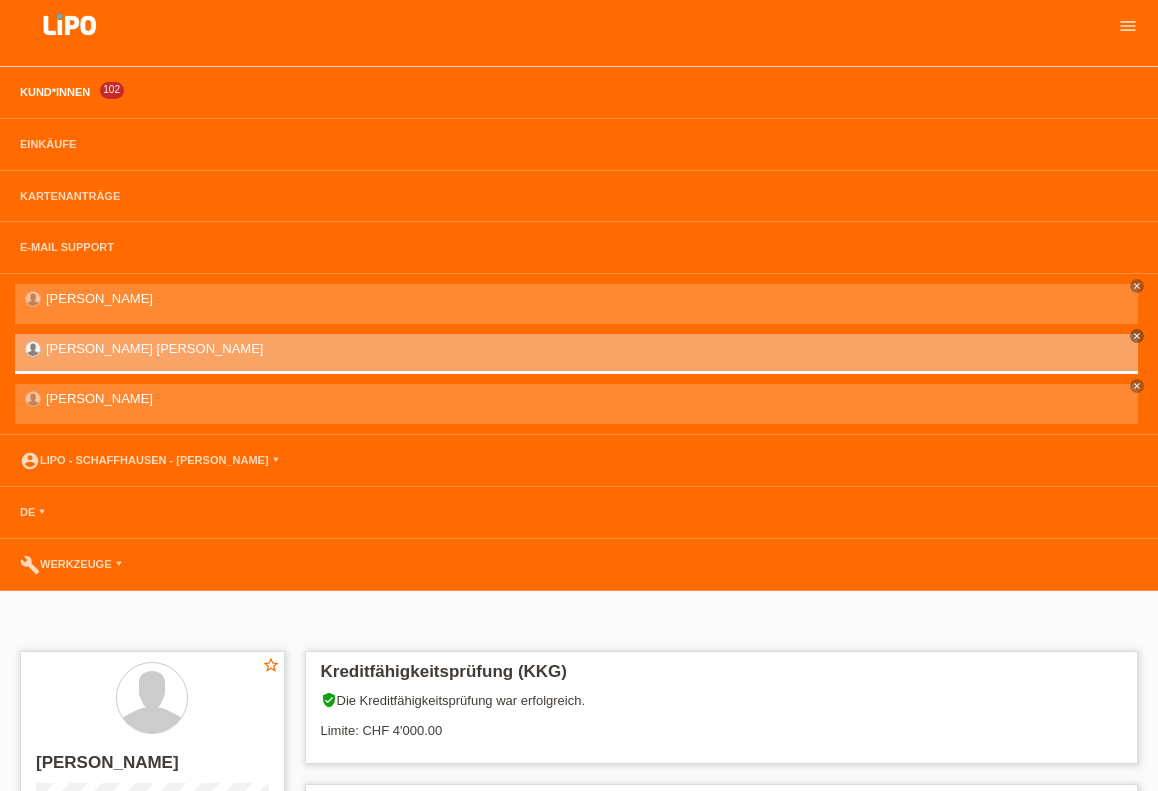 click on "Kund*innen" at bounding box center [55, 92] 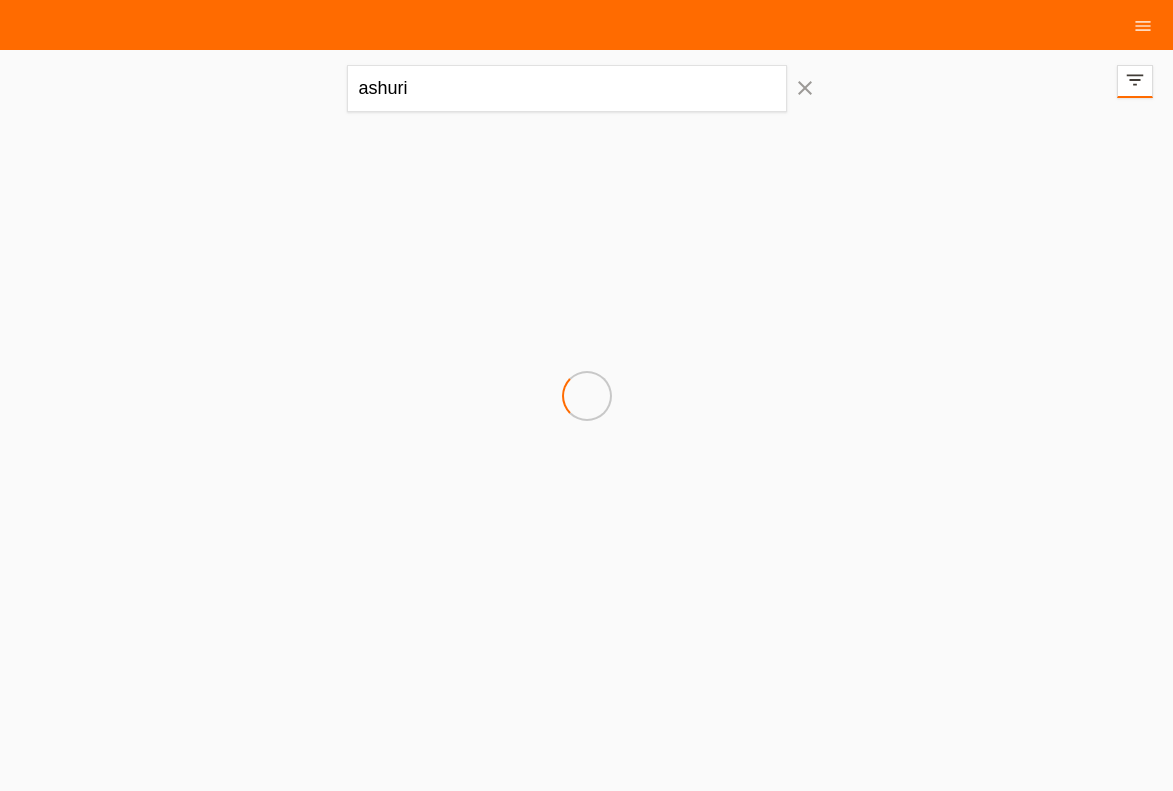 scroll, scrollTop: 0, scrollLeft: 0, axis: both 